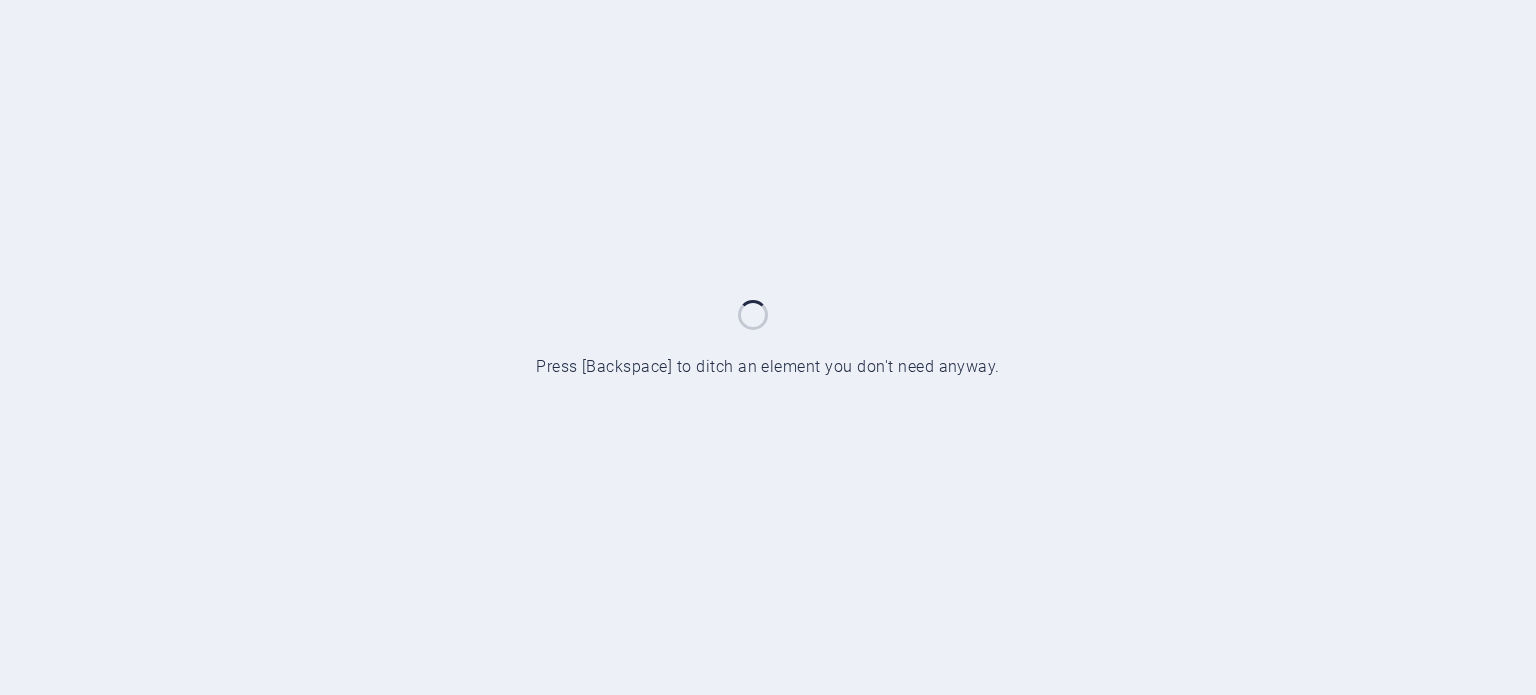 scroll, scrollTop: 0, scrollLeft: 0, axis: both 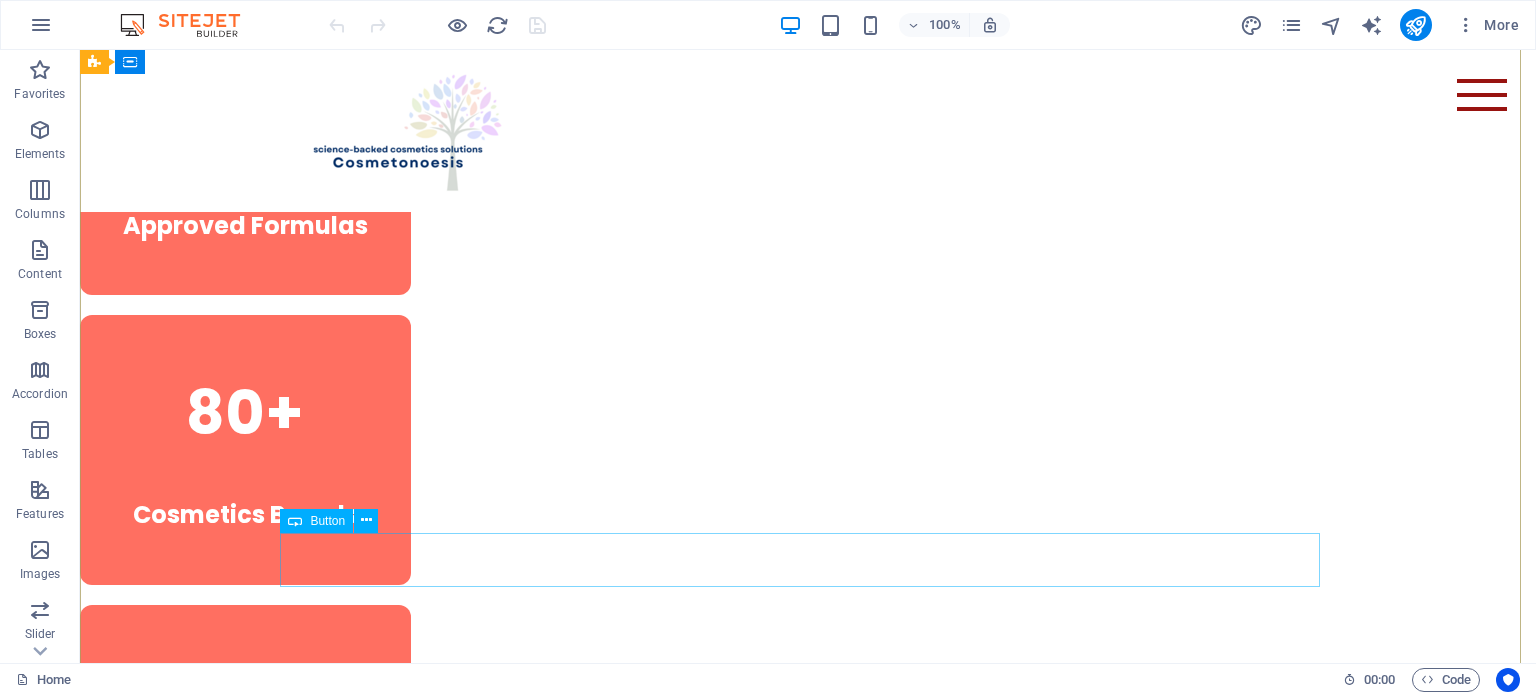click on "Learn More" at bounding box center (808, 1632) 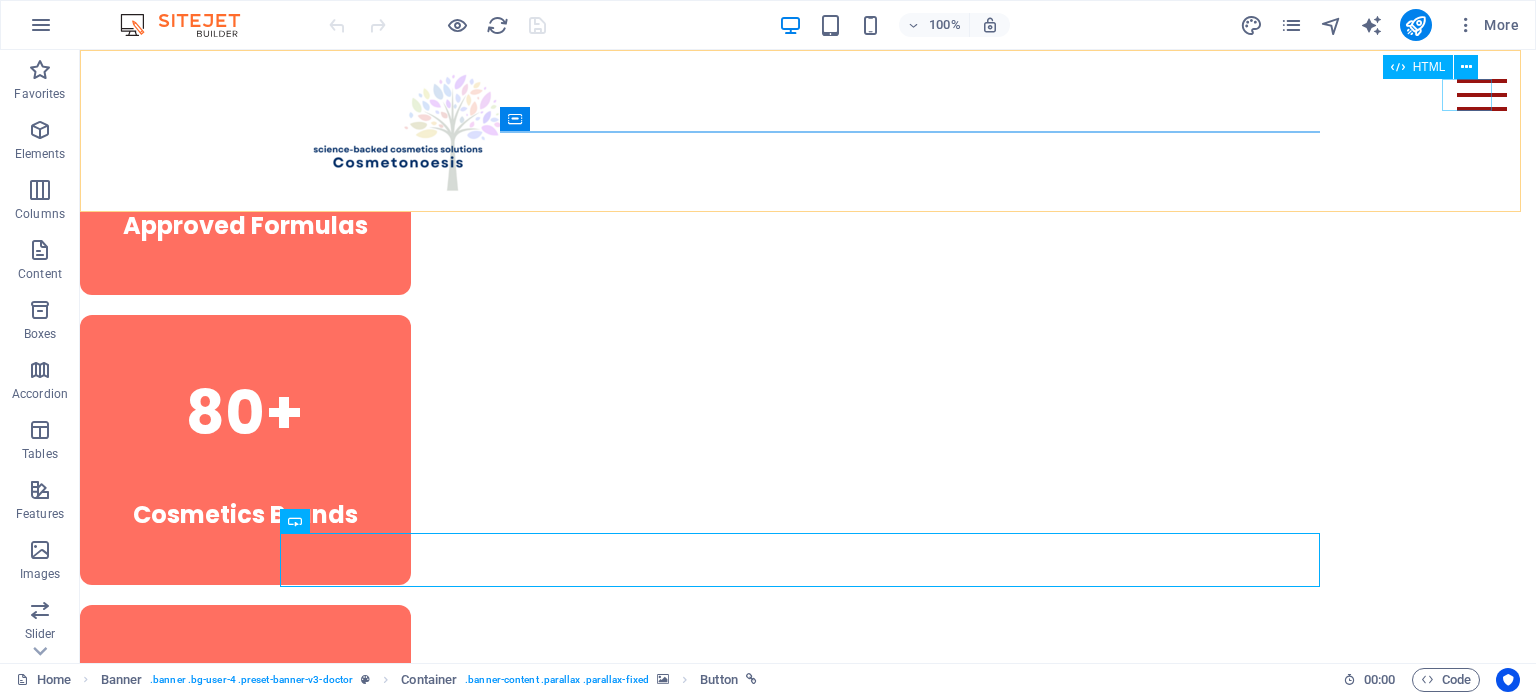 click at bounding box center (1482, 95) 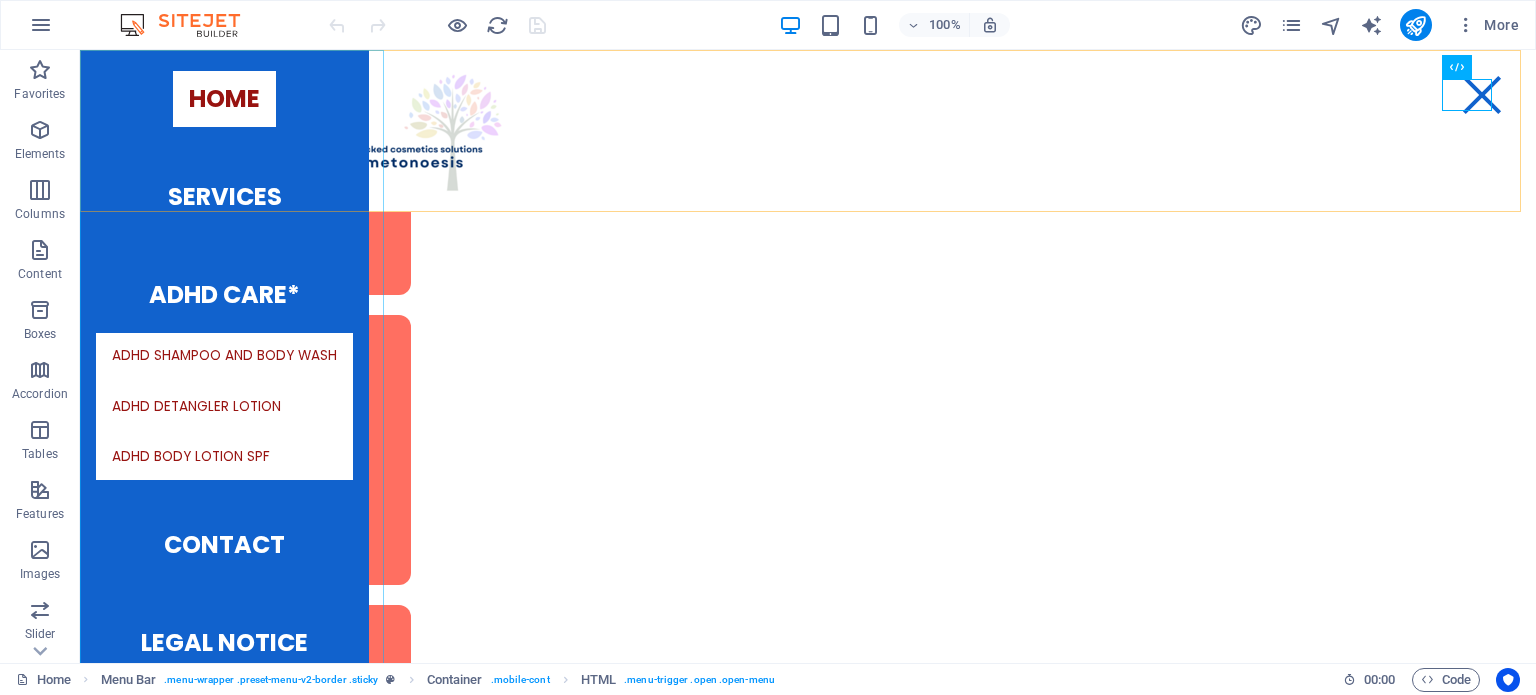 click on "Home SERVICES ADHD Care* ADHD Shampoo and Body Wash ADHD Detangler Lotion ADHD Body Lotion SPF Contact Legal Notice Privacy" at bounding box center (224, 356) 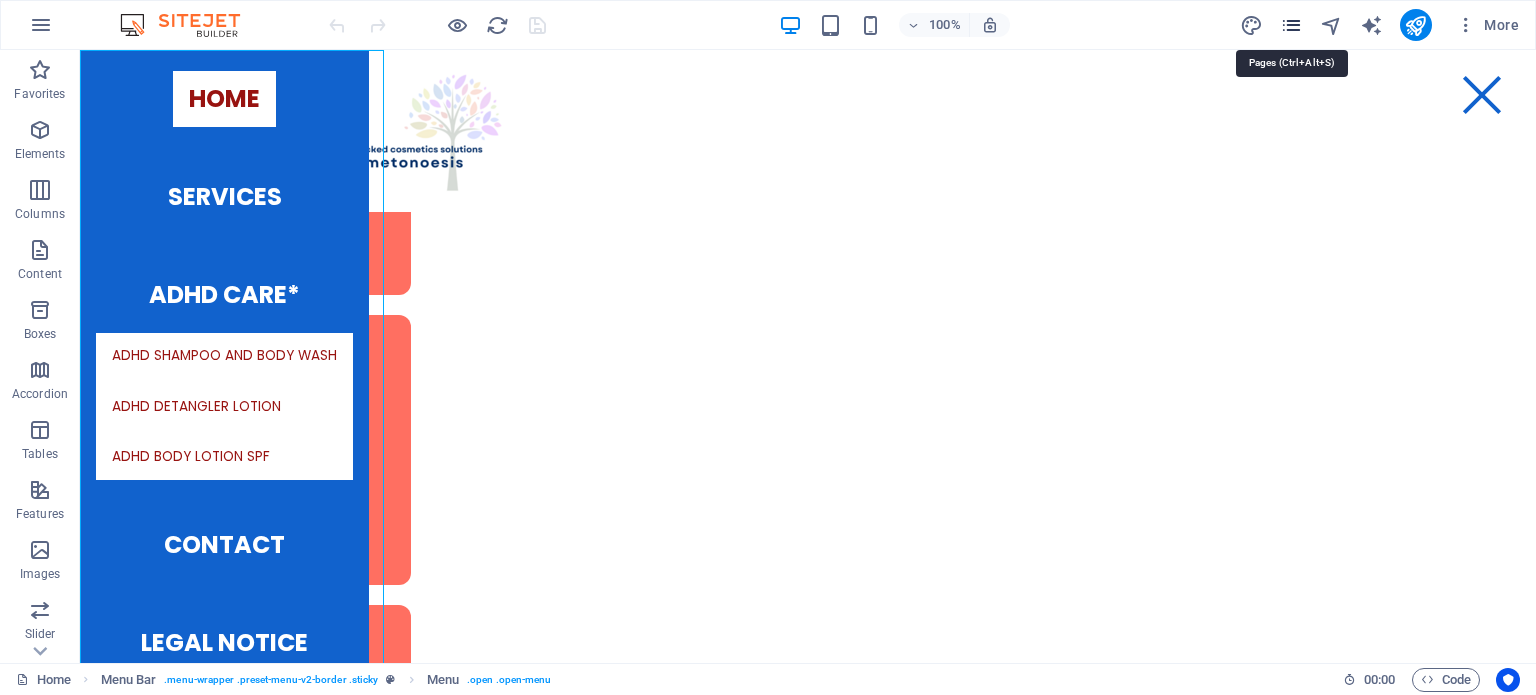 click at bounding box center (1291, 25) 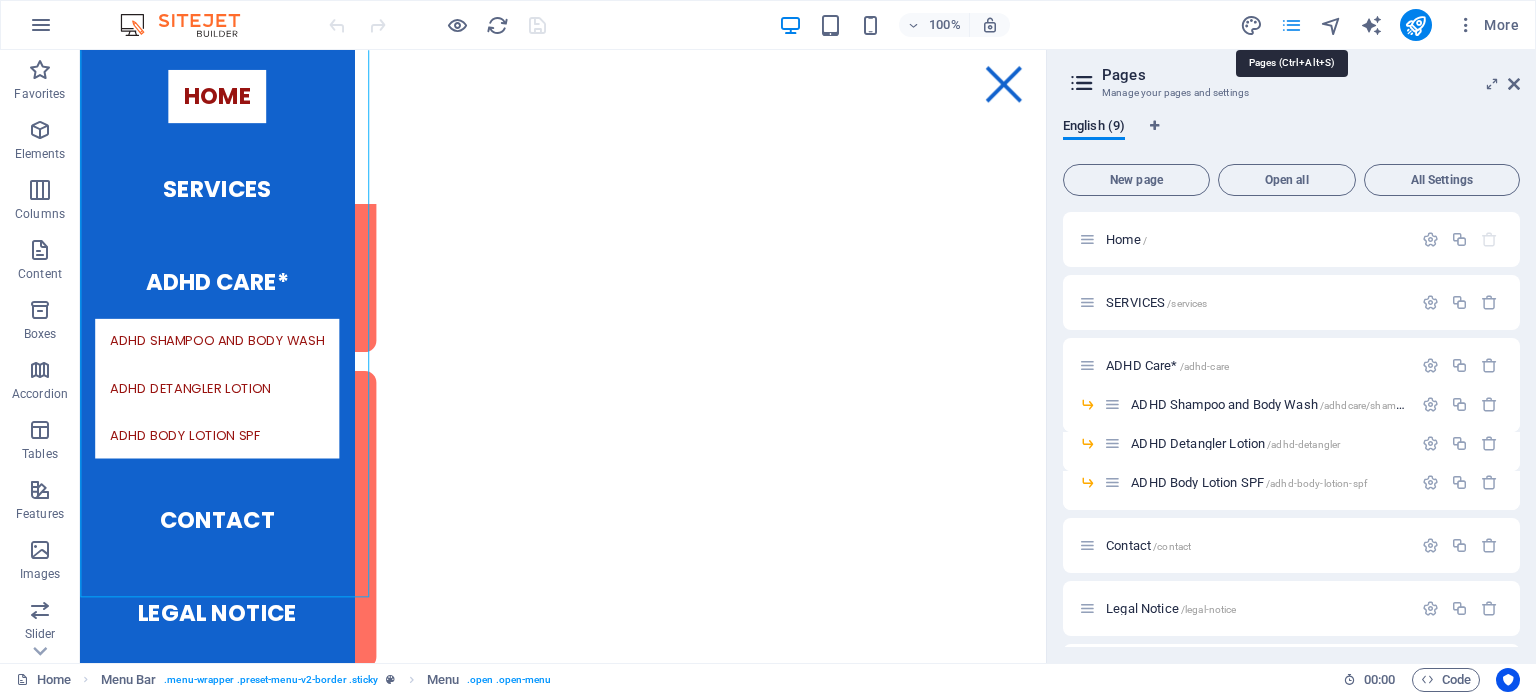 scroll, scrollTop: 2628, scrollLeft: 0, axis: vertical 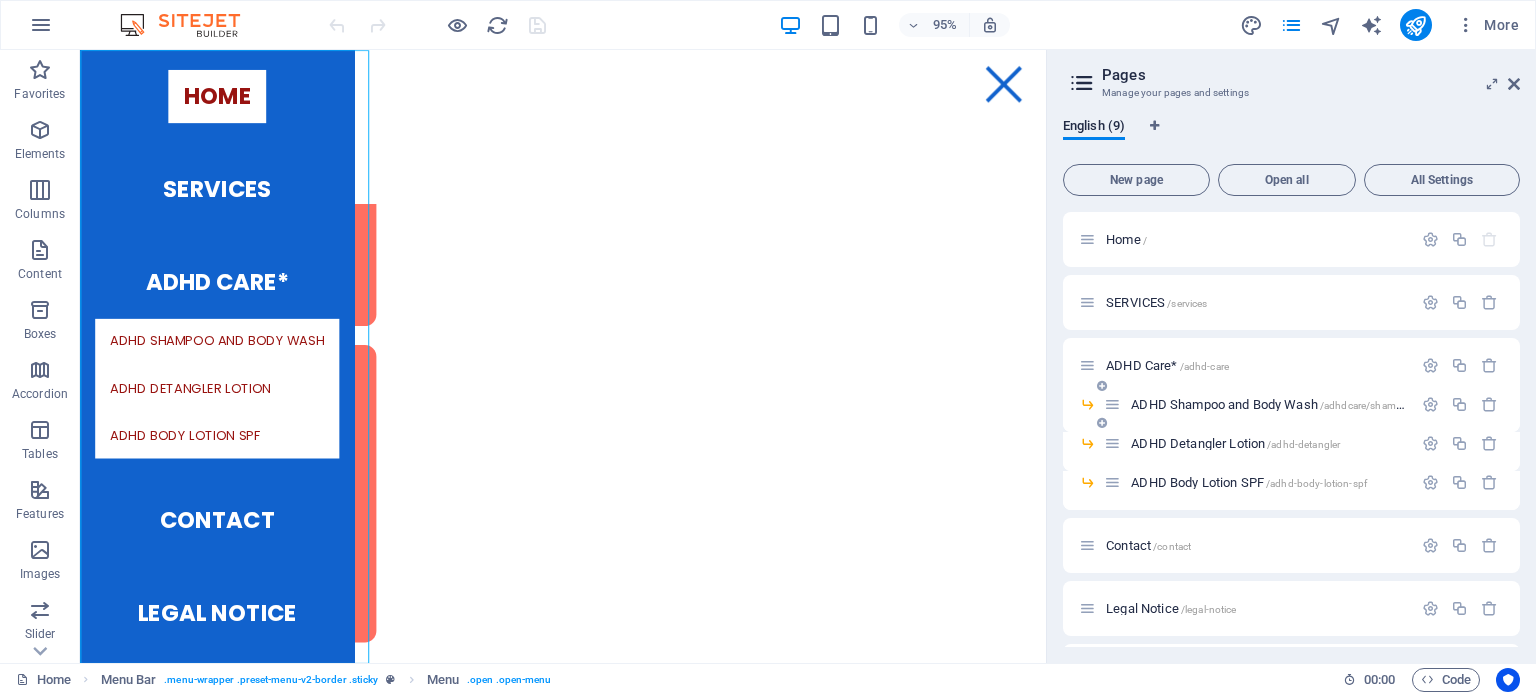 click on "ADHD Shampoo and Body Wash /adhdcare/shampoo" at bounding box center [1272, 404] 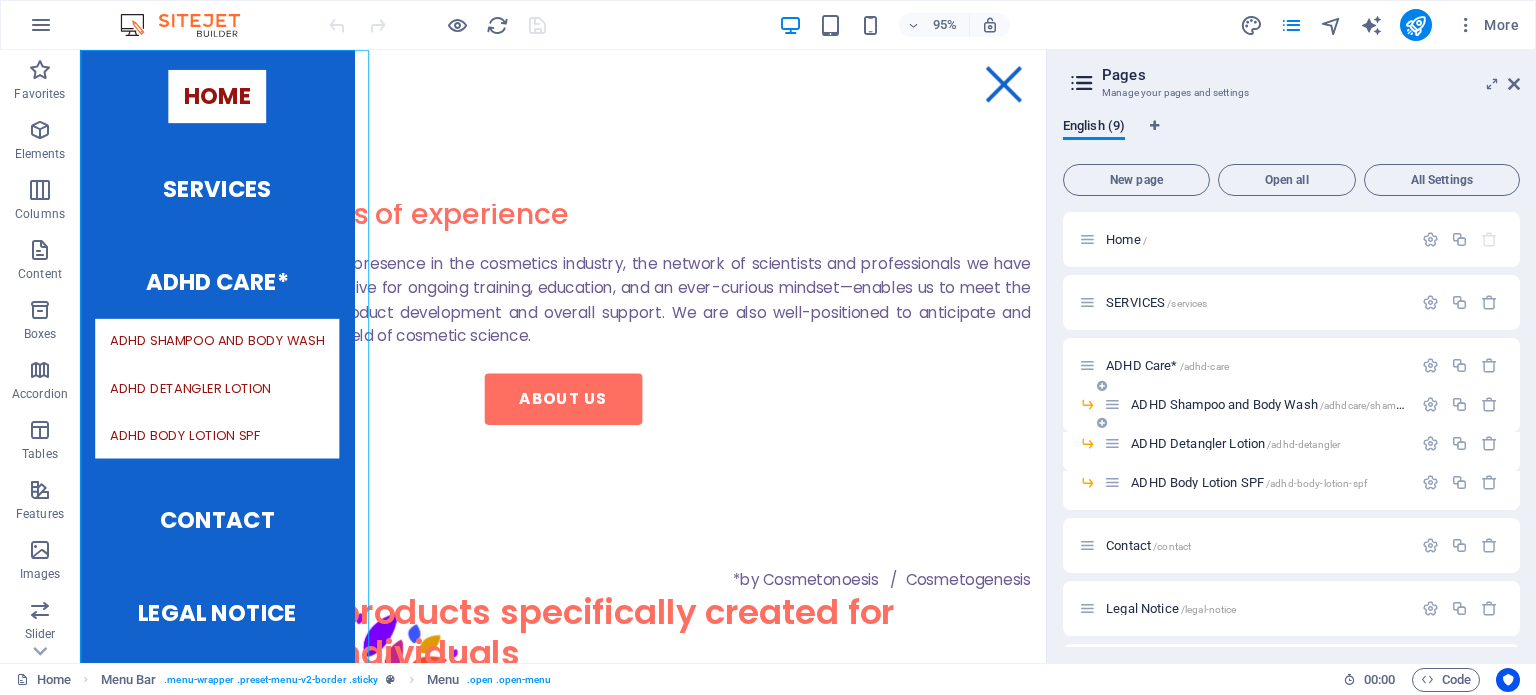 scroll, scrollTop: 0, scrollLeft: 0, axis: both 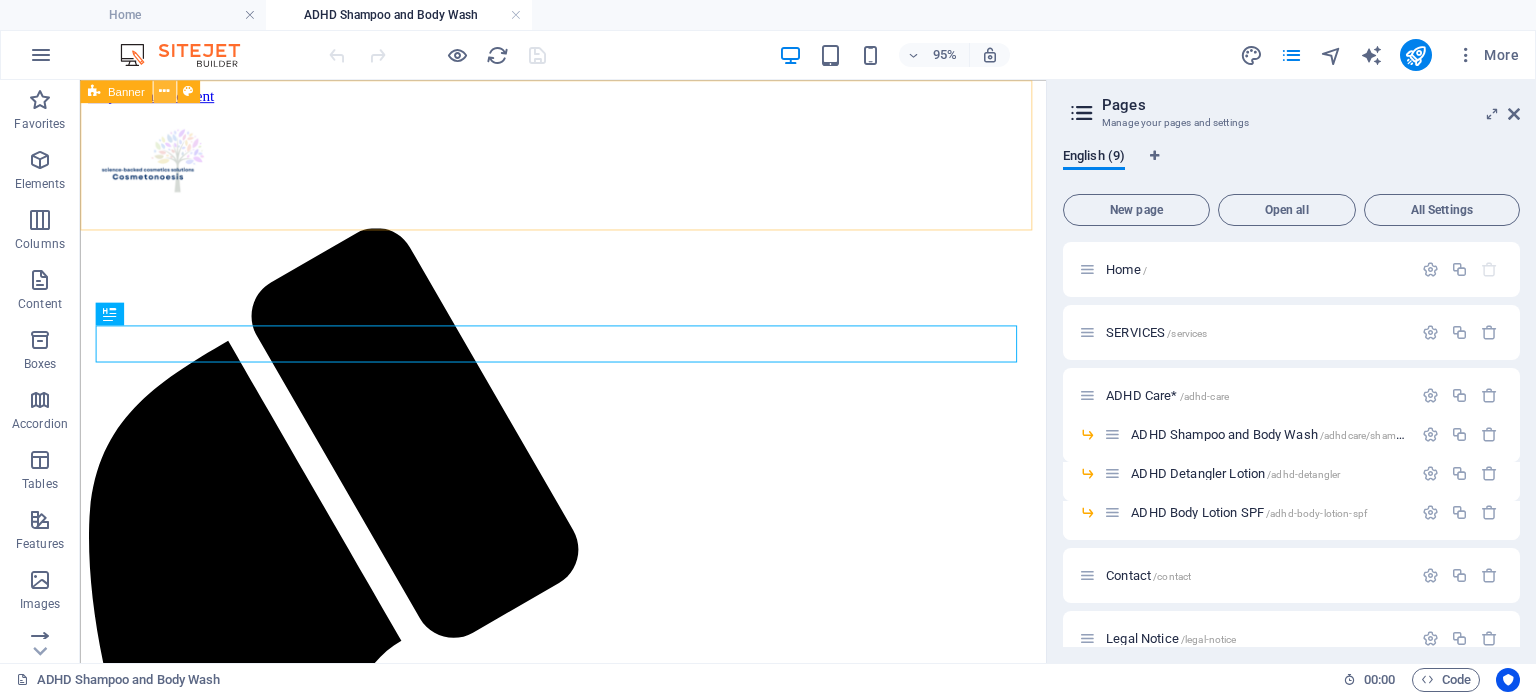 click at bounding box center [164, 91] 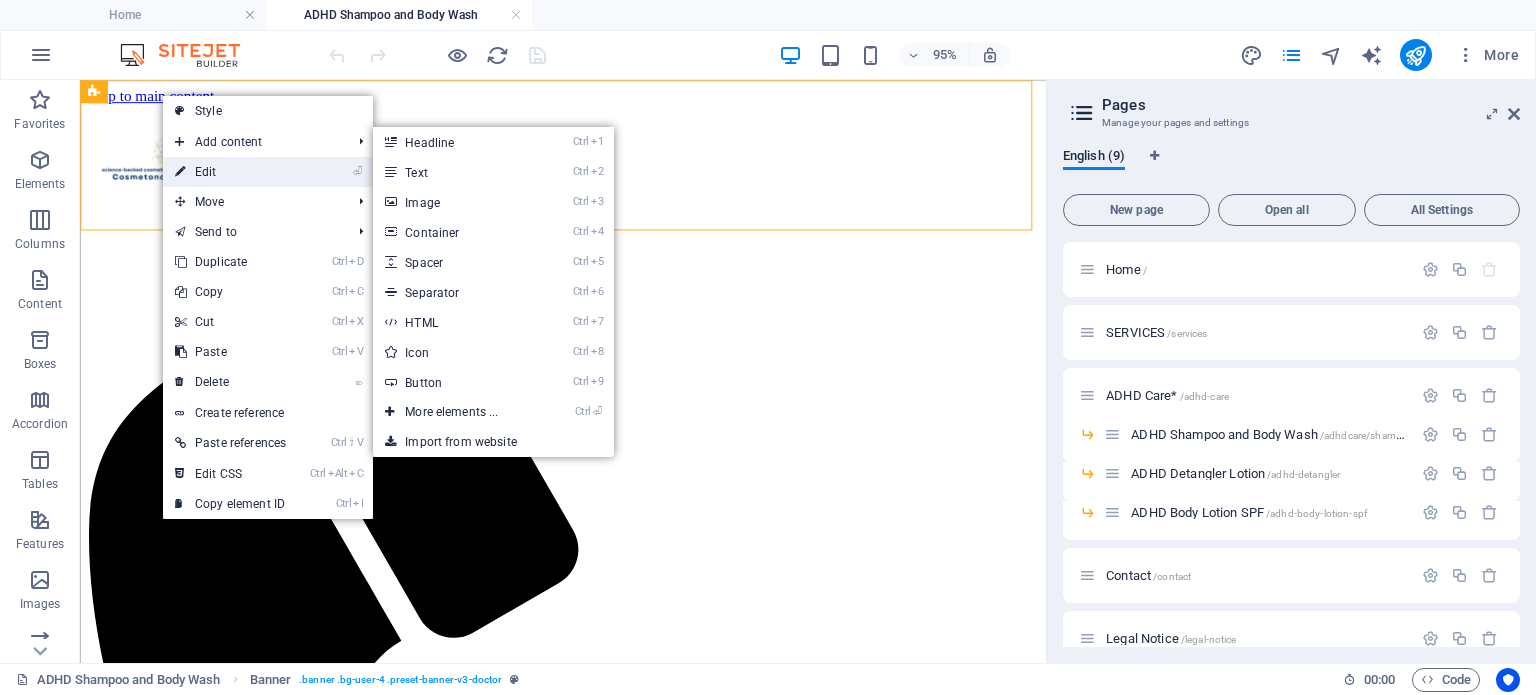 click on "⏎  Edit" at bounding box center [230, 172] 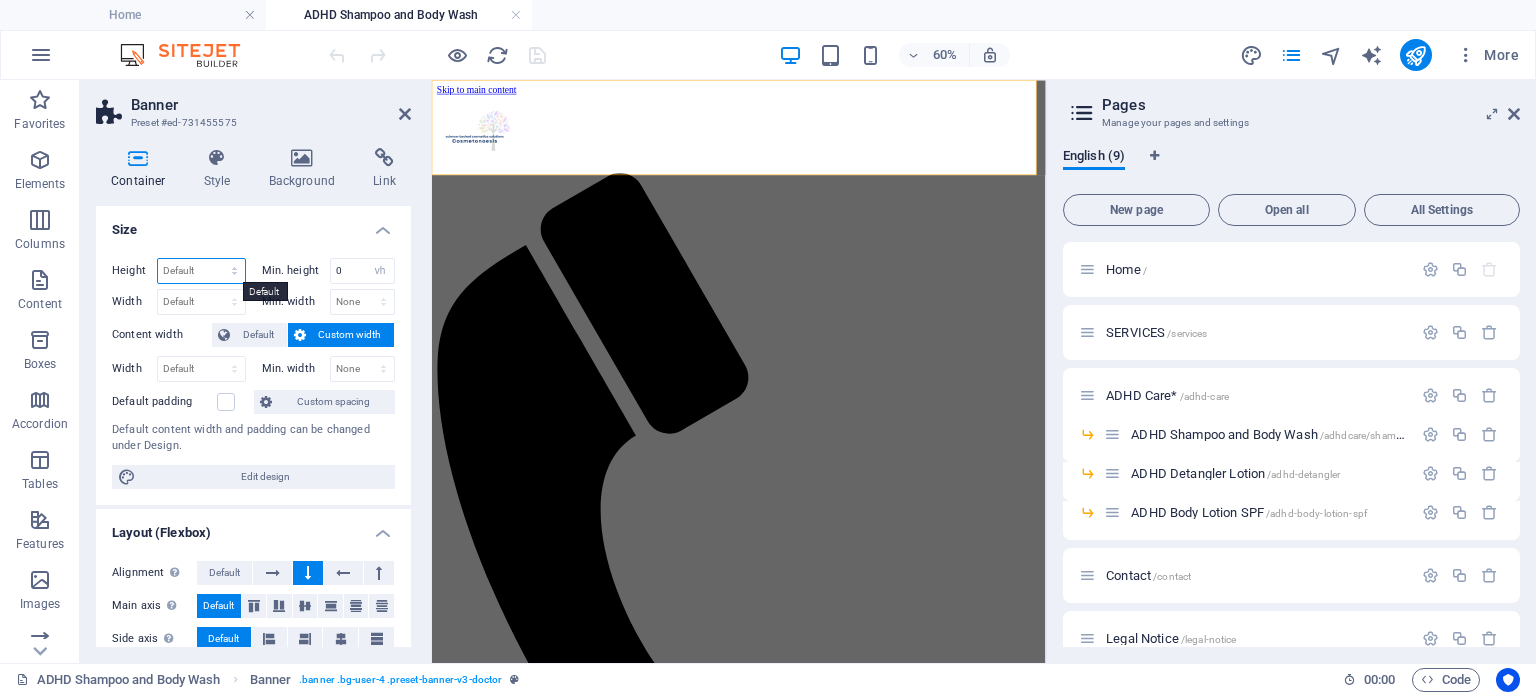 click on "Default px rem % vh vw" at bounding box center [201, 271] 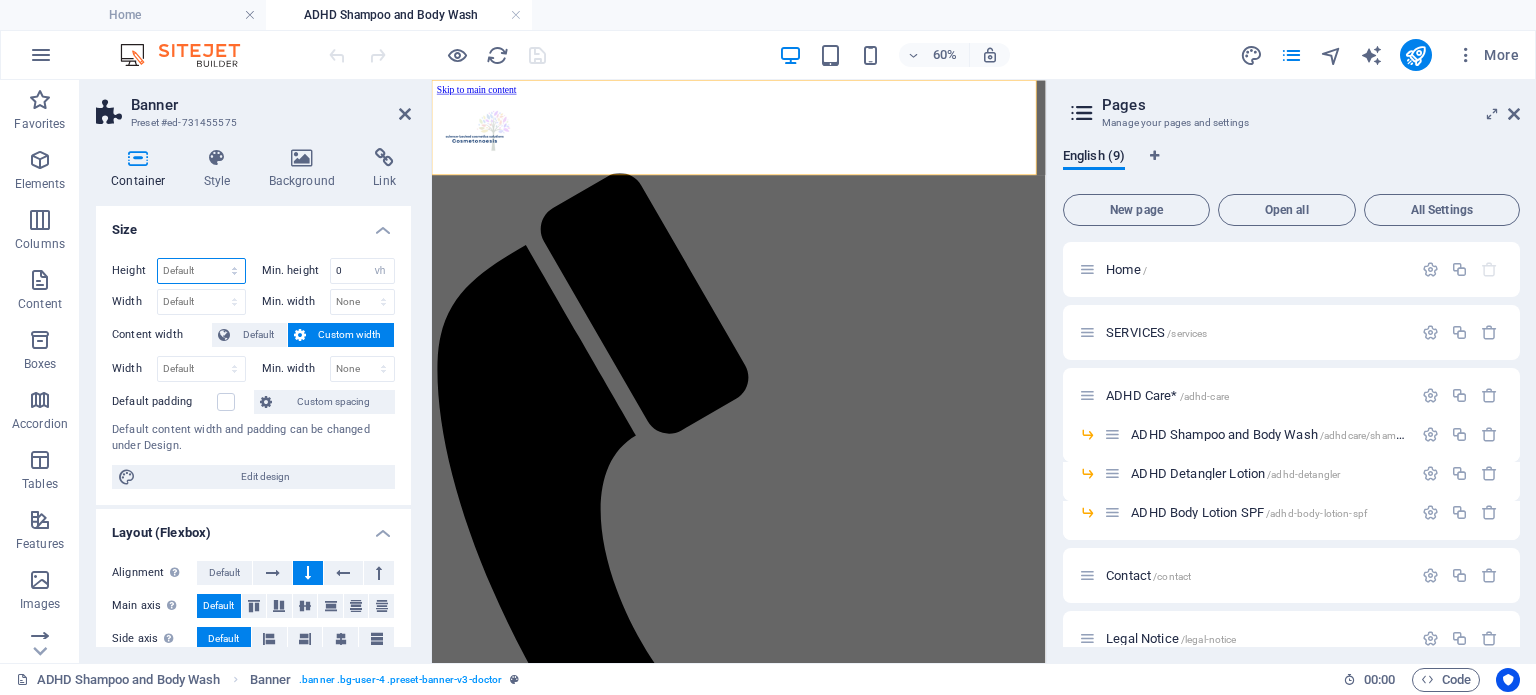 select on "px" 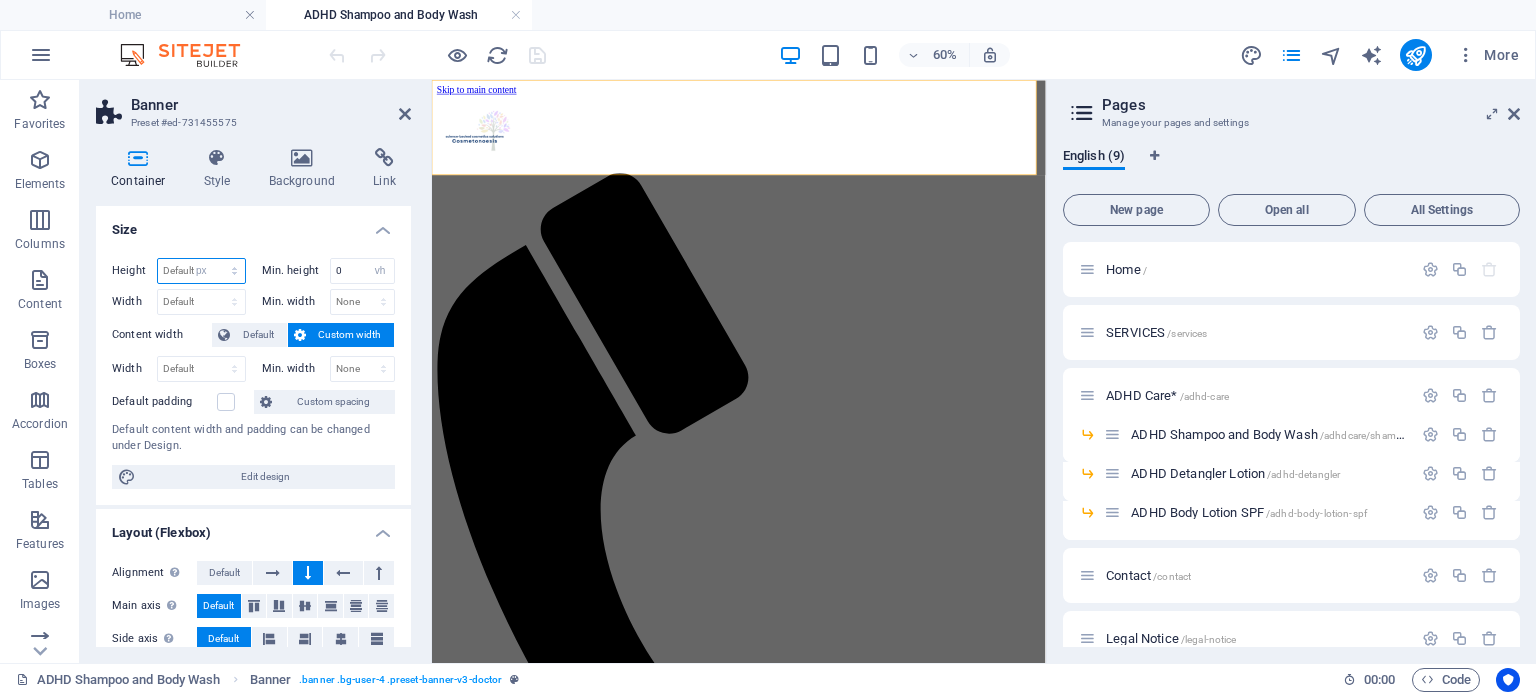 click on "Default px rem % vh vw" at bounding box center (201, 271) 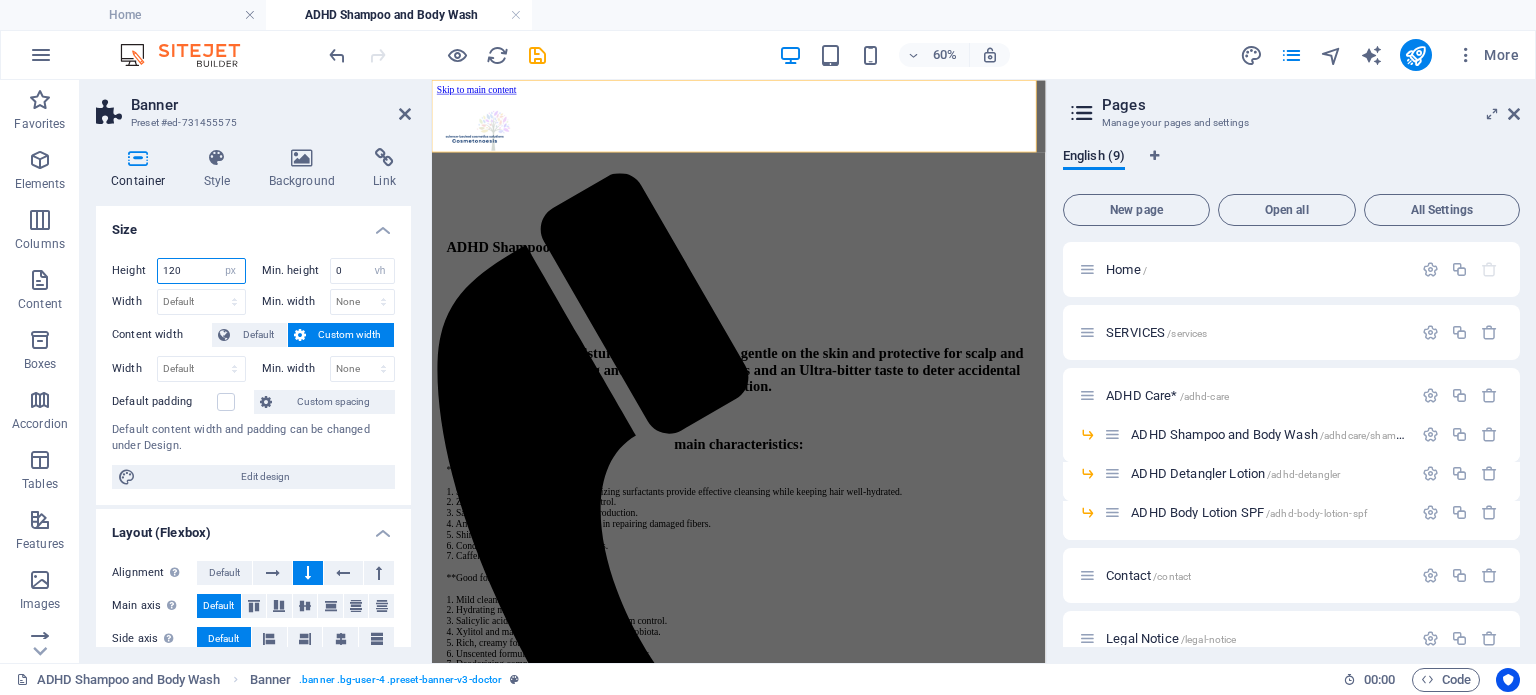 type on "120" 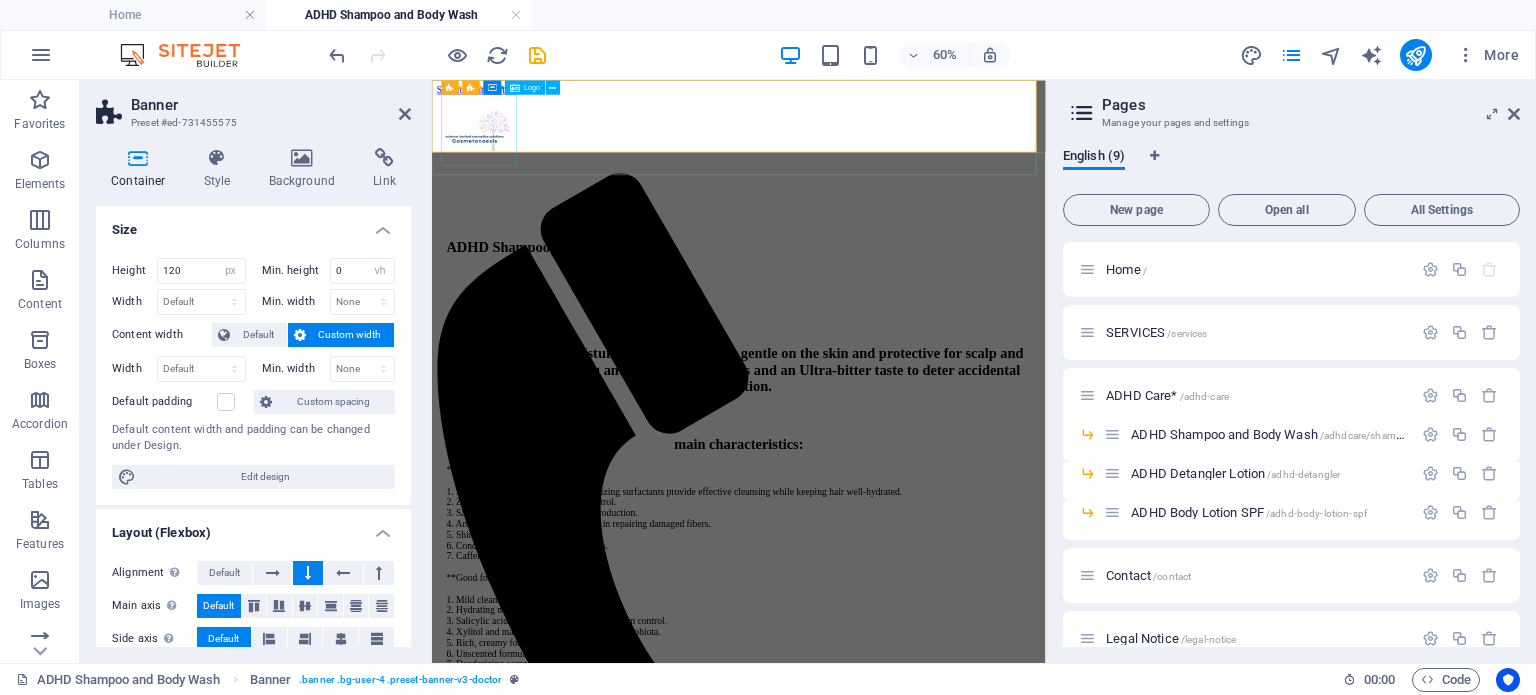 click at bounding box center (943, 171) 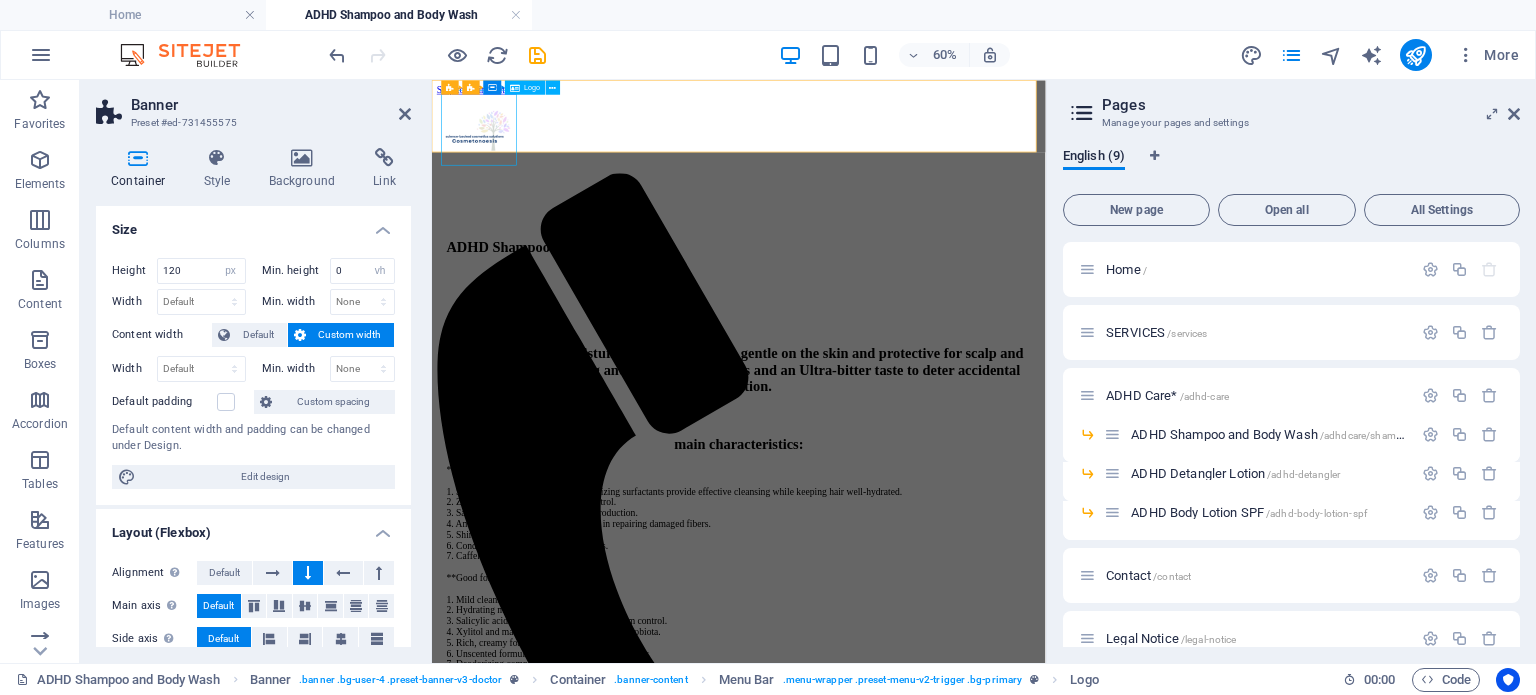 click at bounding box center (943, 171) 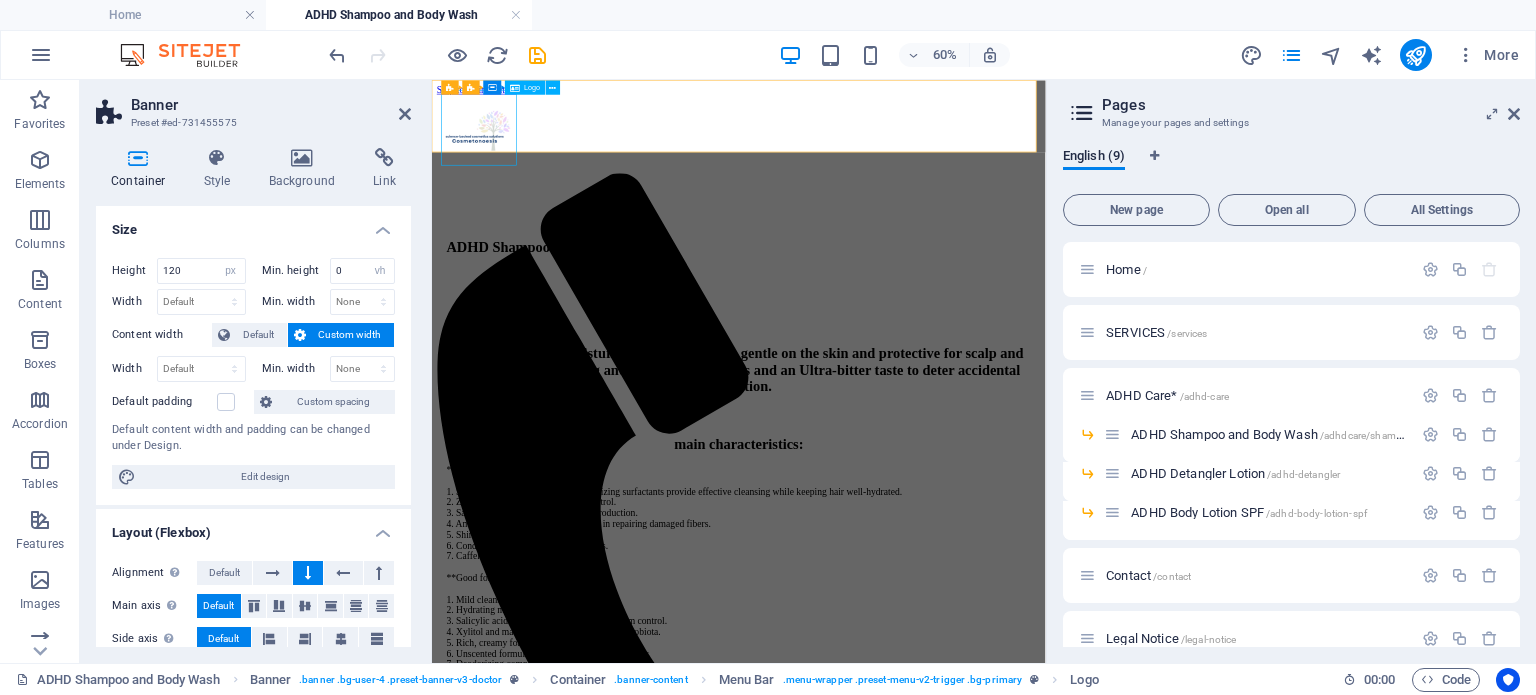 drag, startPoint x: 473, startPoint y: 134, endPoint x: 831, endPoint y: 113, distance: 358.6154 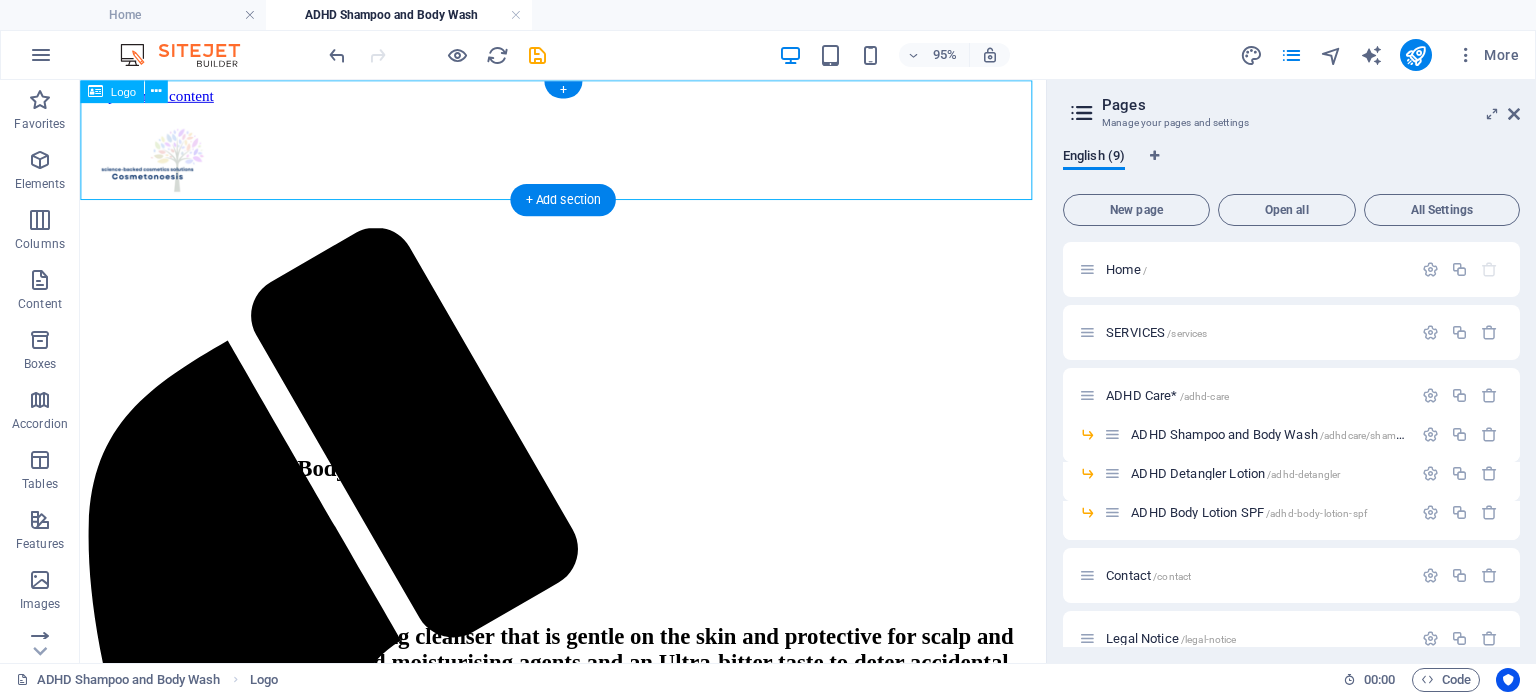 drag, startPoint x: 153, startPoint y: 135, endPoint x: 173, endPoint y: 134, distance: 20.024984 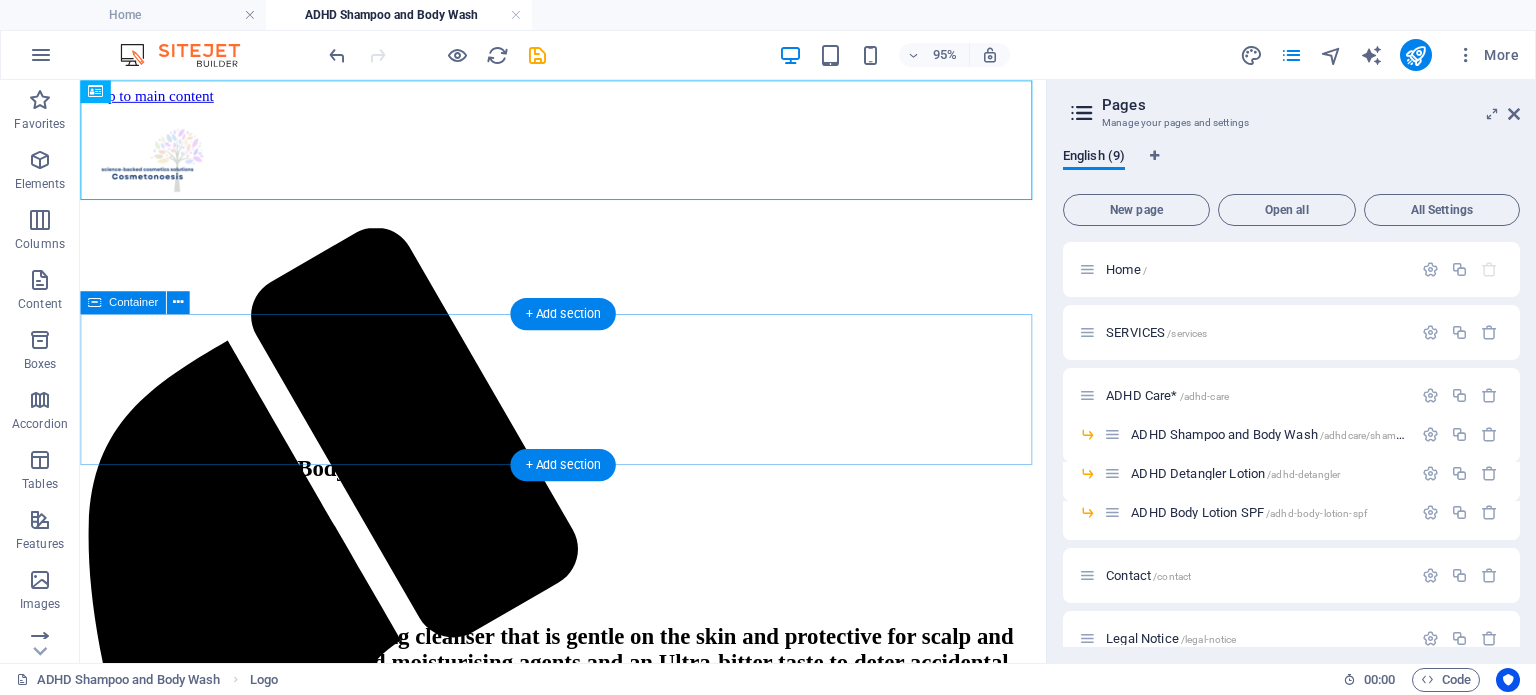 click on "ADHD Shampoo & Body Wash" at bounding box center [588, 449] 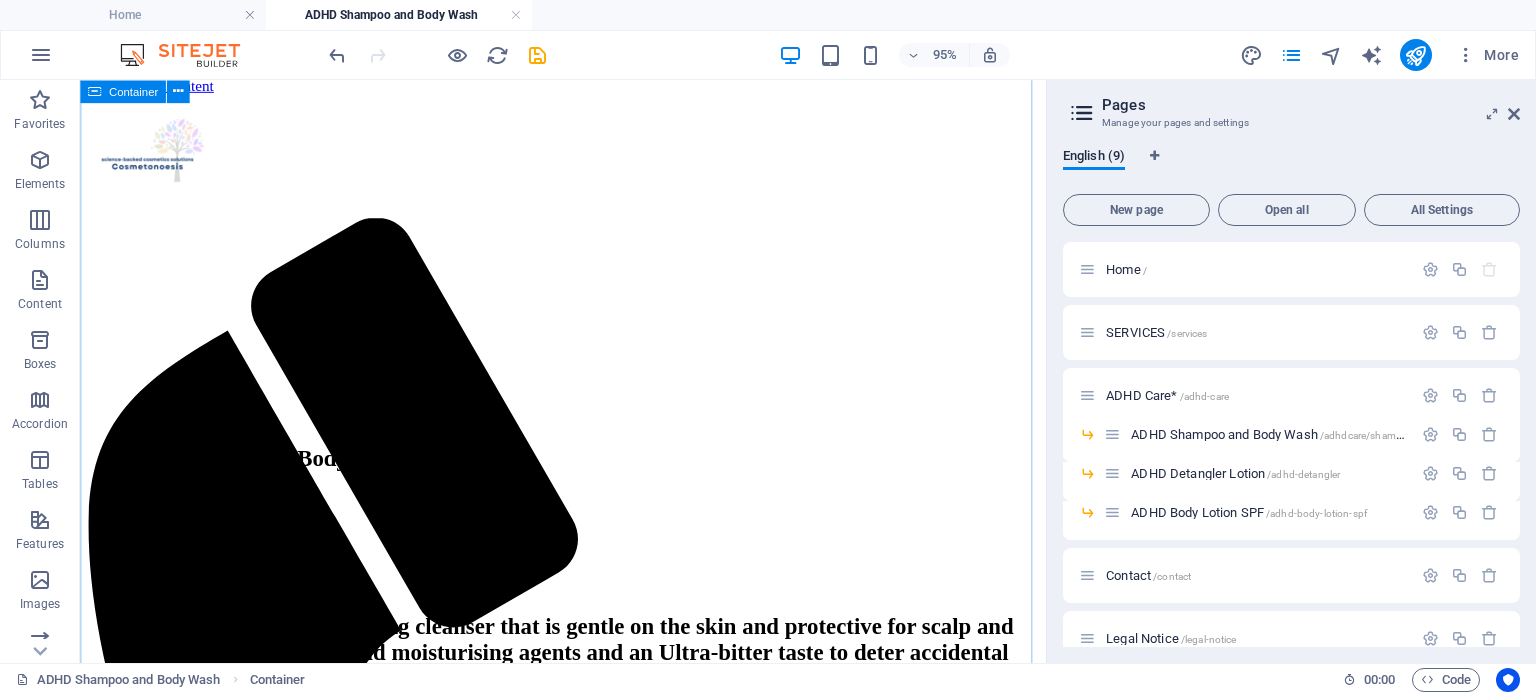 scroll, scrollTop: 0, scrollLeft: 0, axis: both 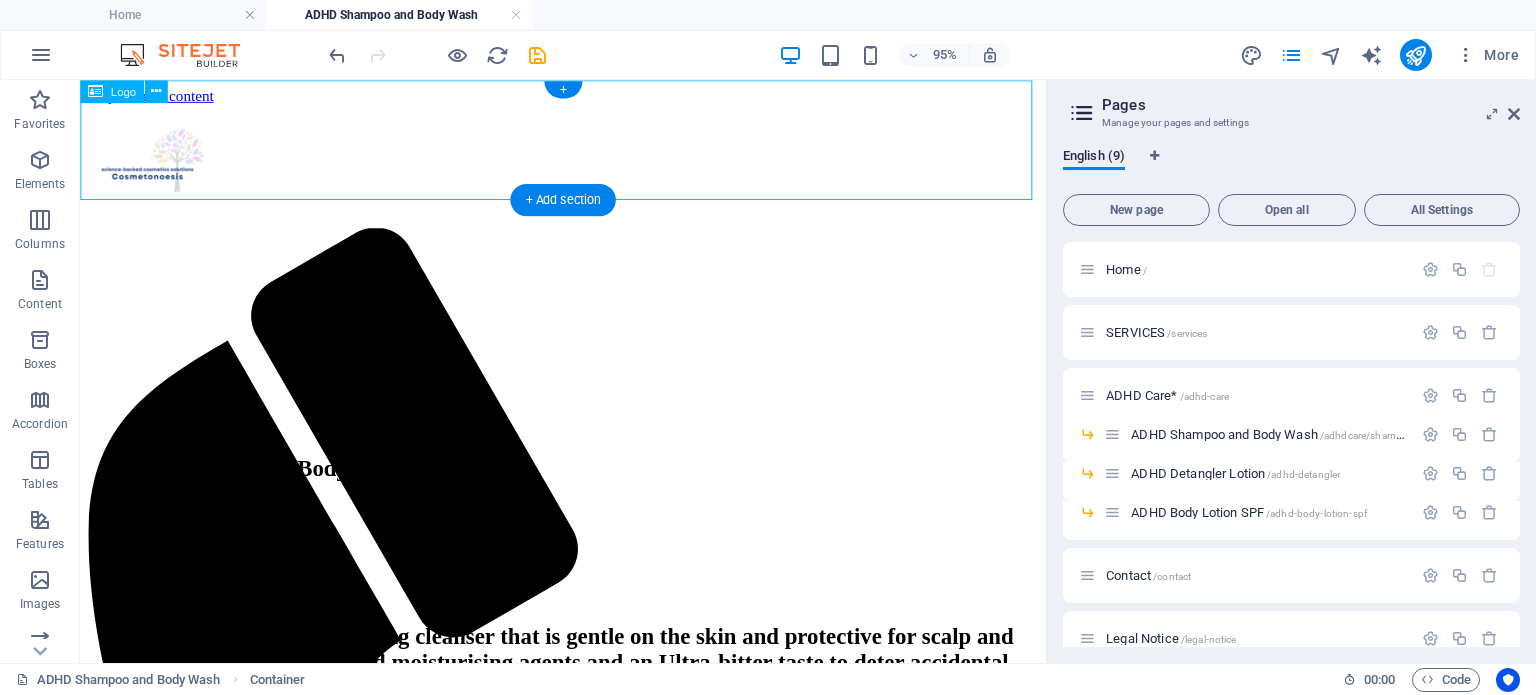 click at bounding box center [588, 171] 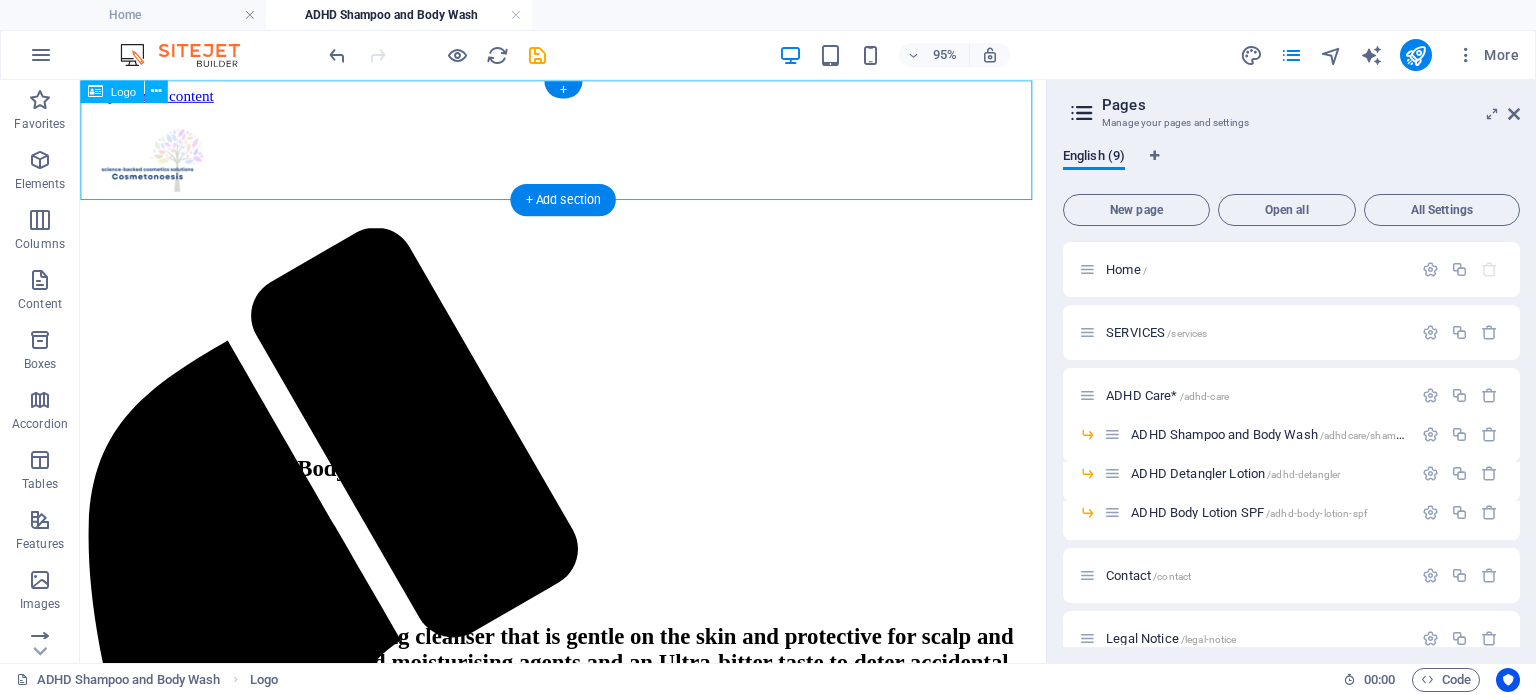click at bounding box center (588, 171) 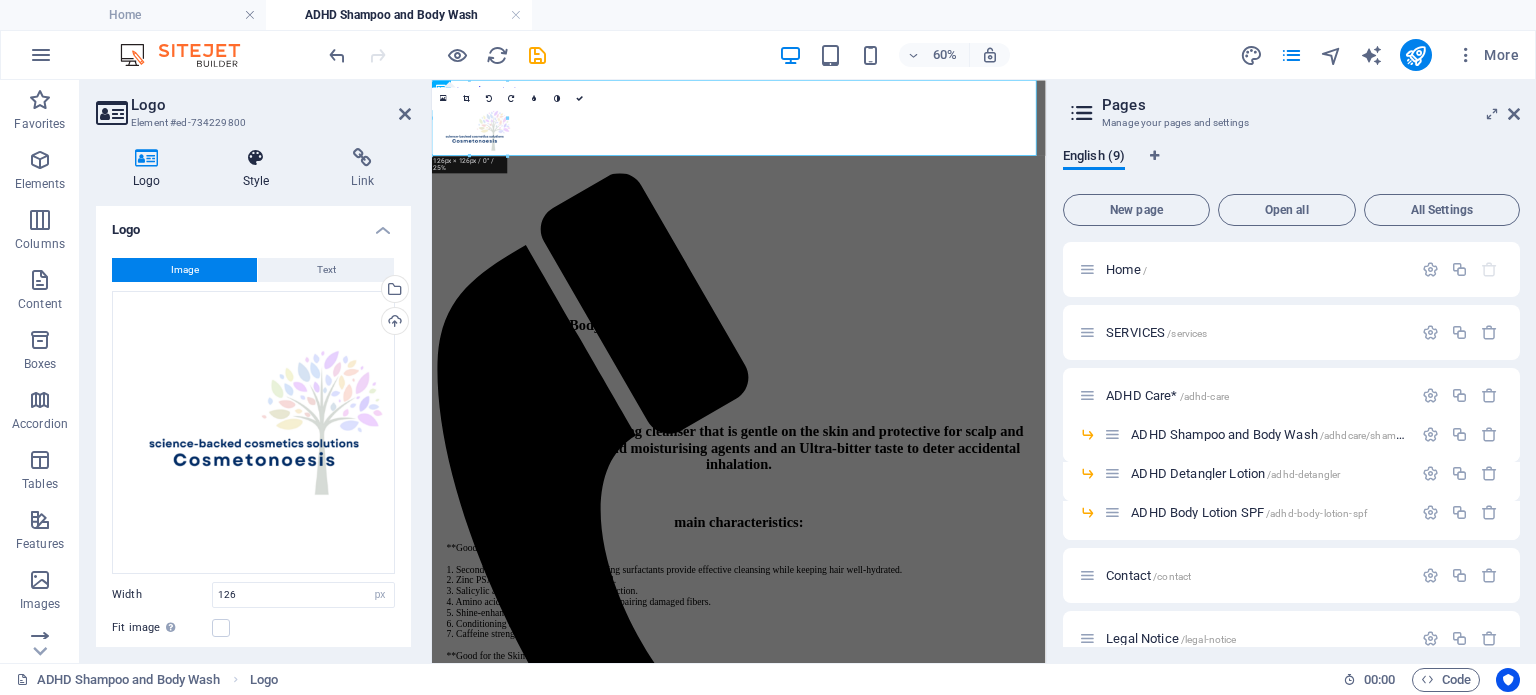 click at bounding box center [256, 158] 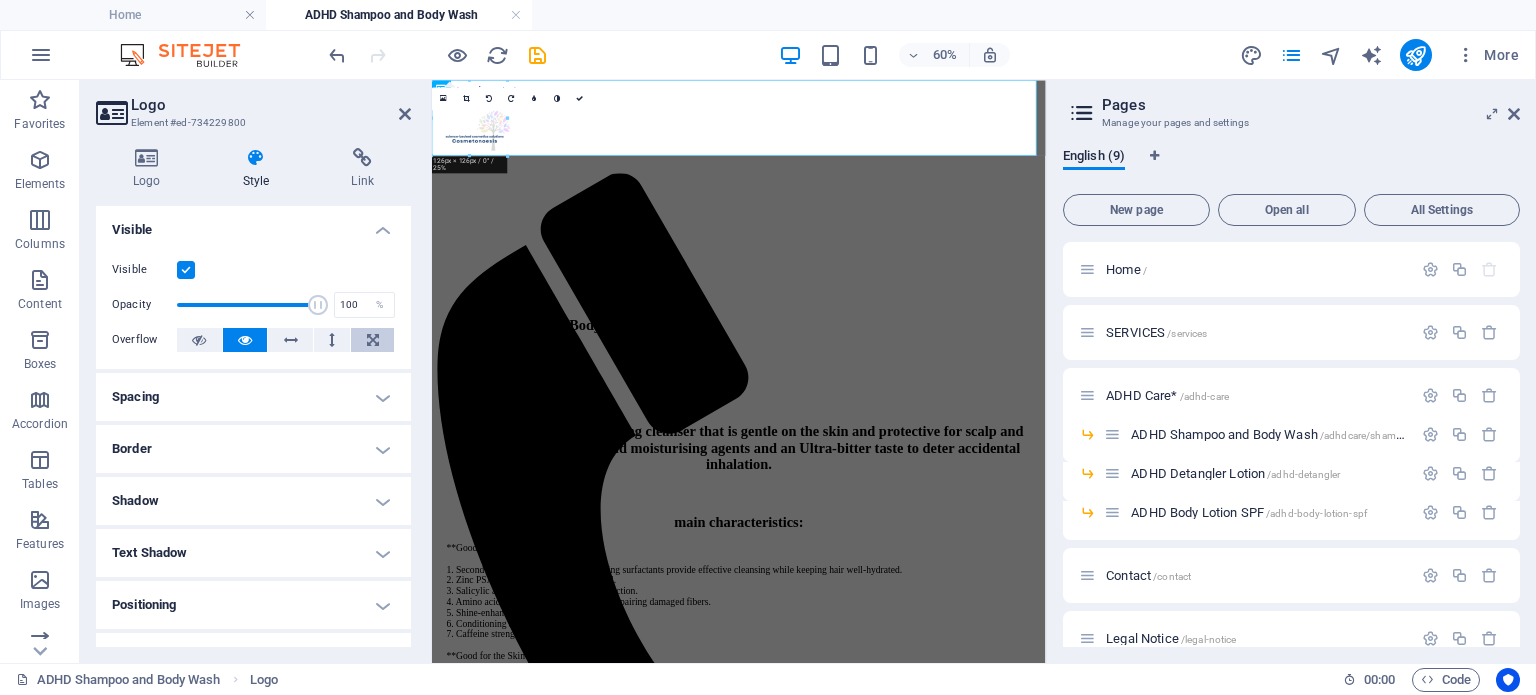 click at bounding box center [373, 340] 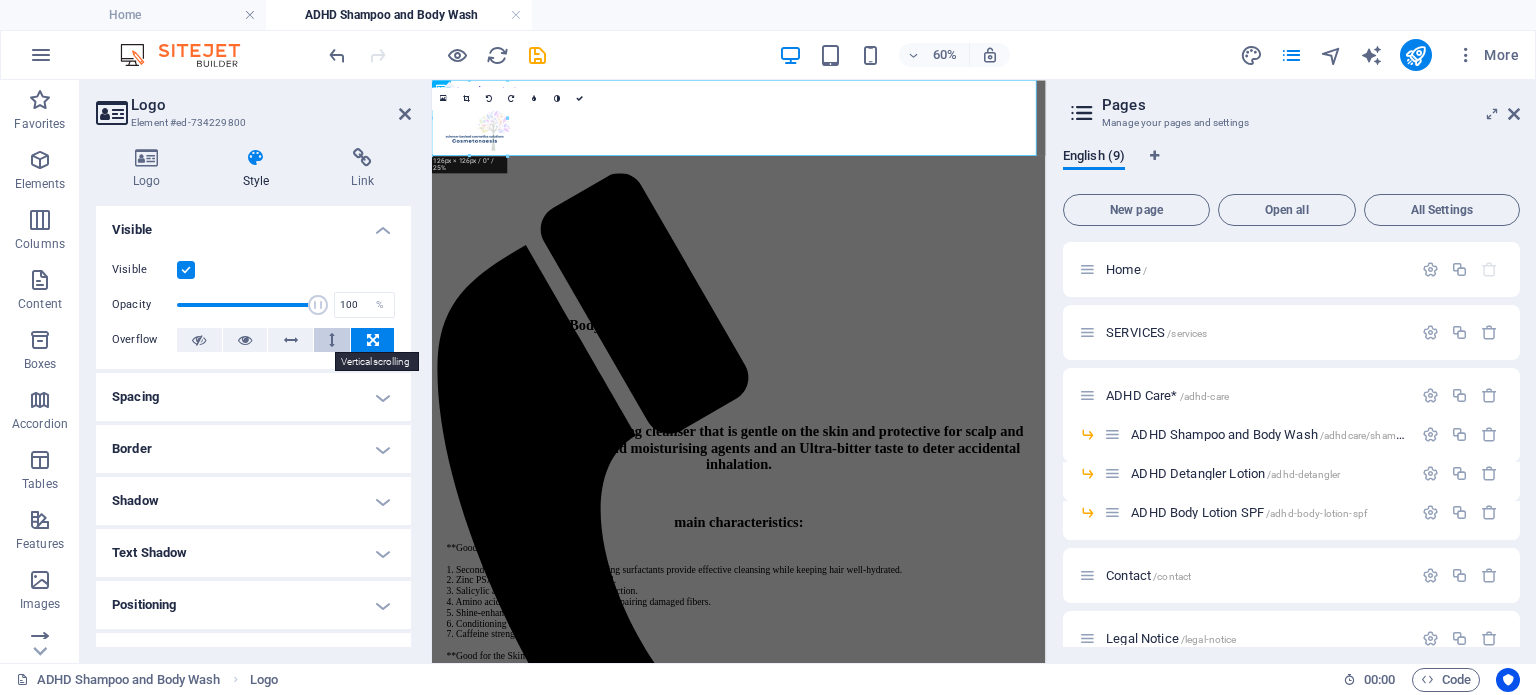 click at bounding box center (332, 340) 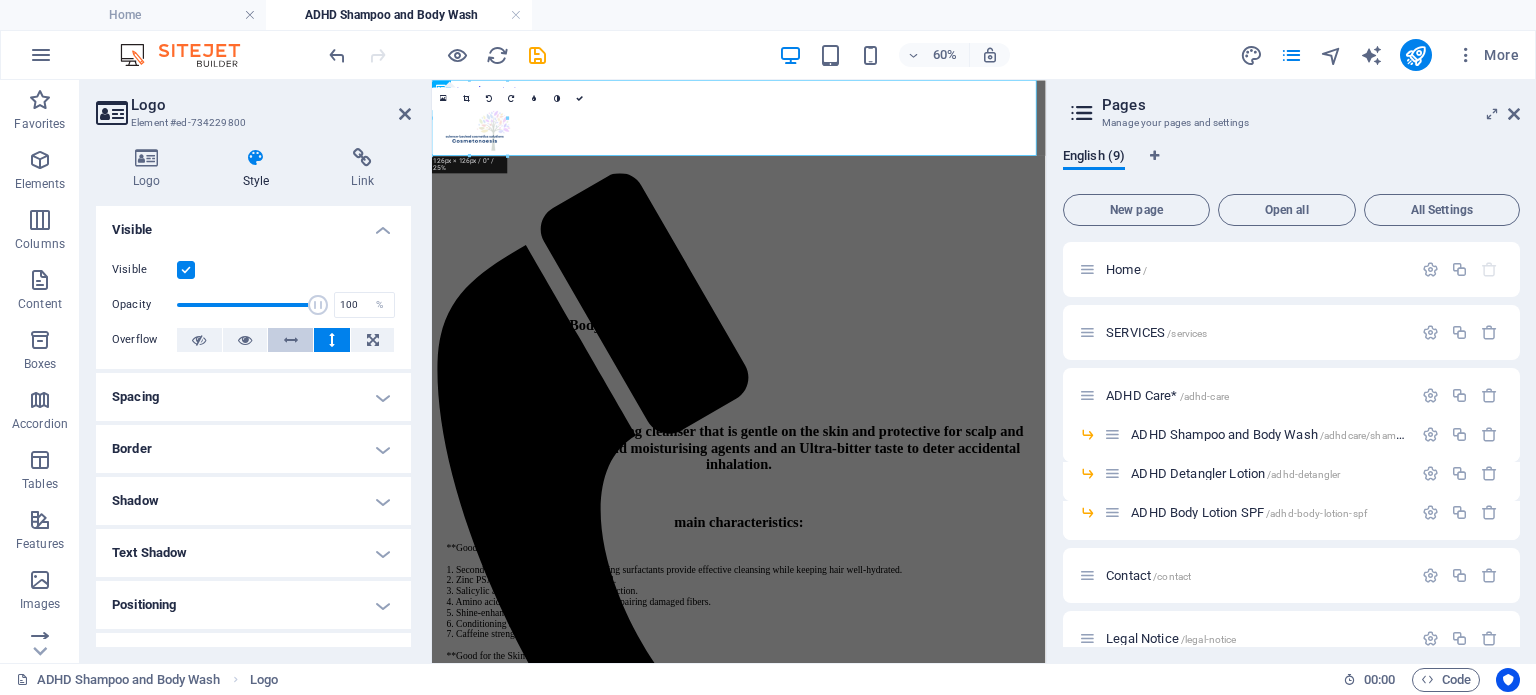 click at bounding box center (291, 340) 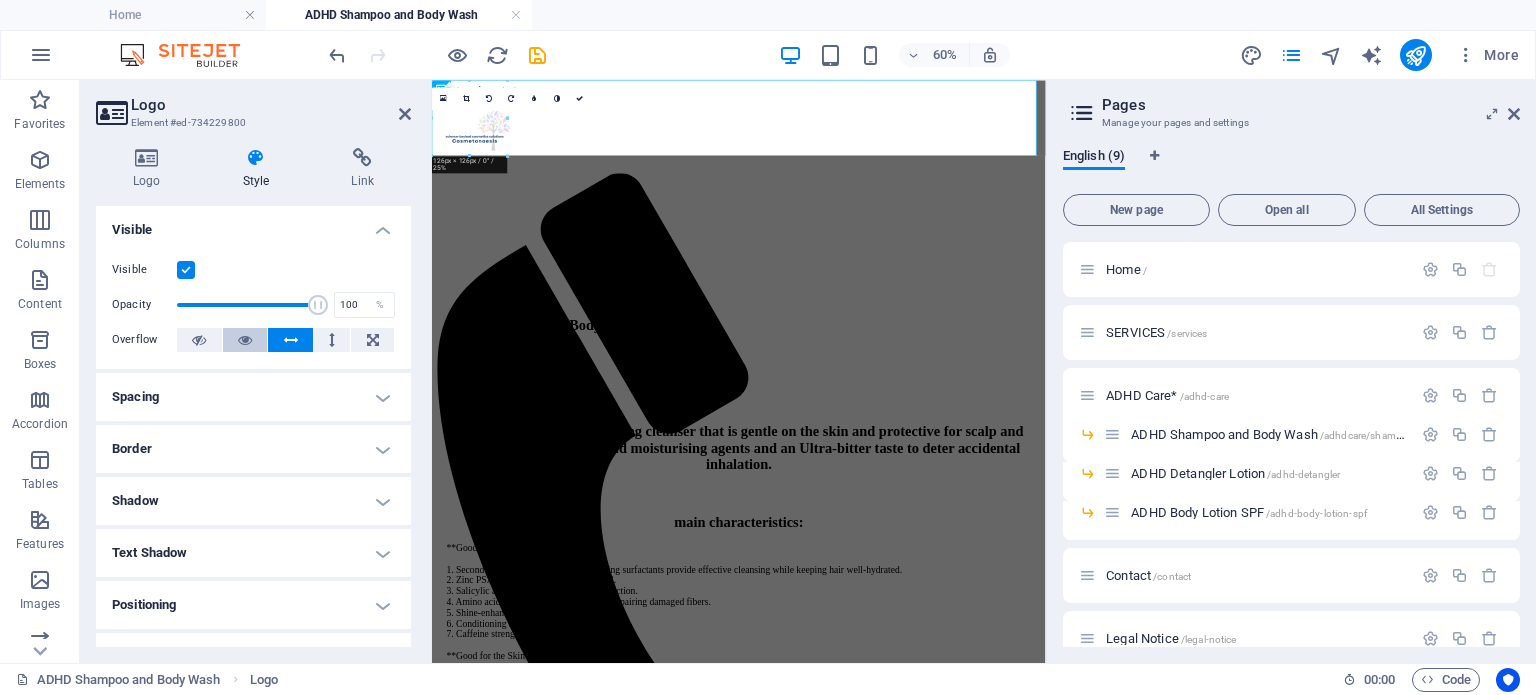 click at bounding box center [245, 340] 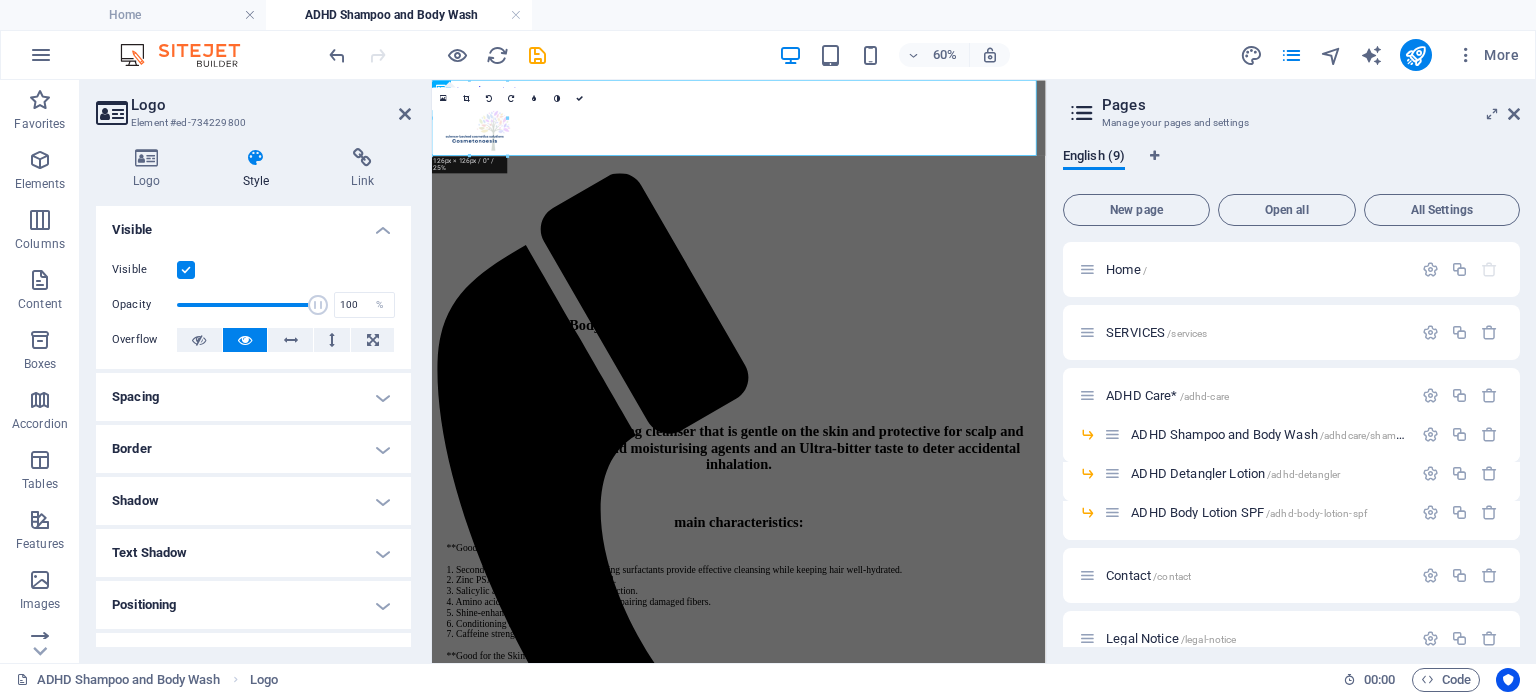click on "Shadow" at bounding box center [253, 501] 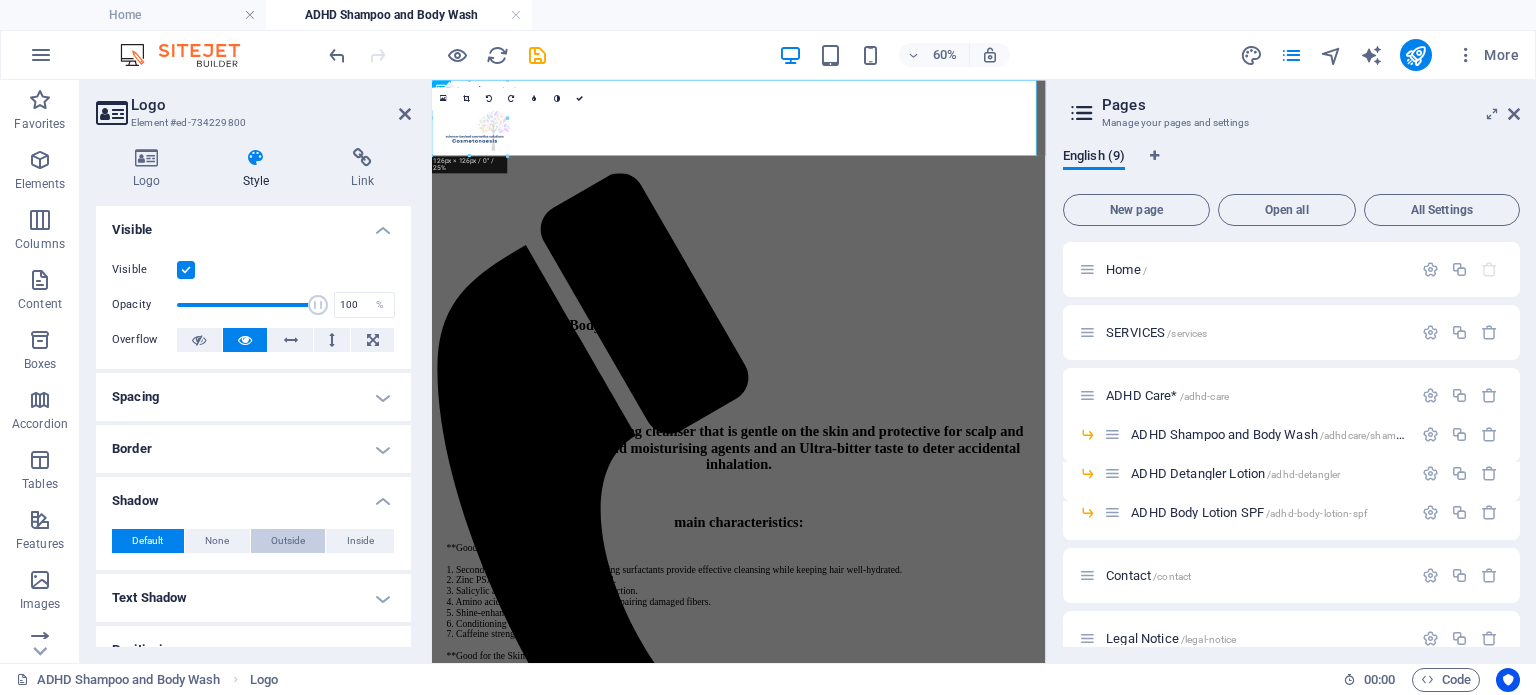 click on "Outside" at bounding box center (288, 541) 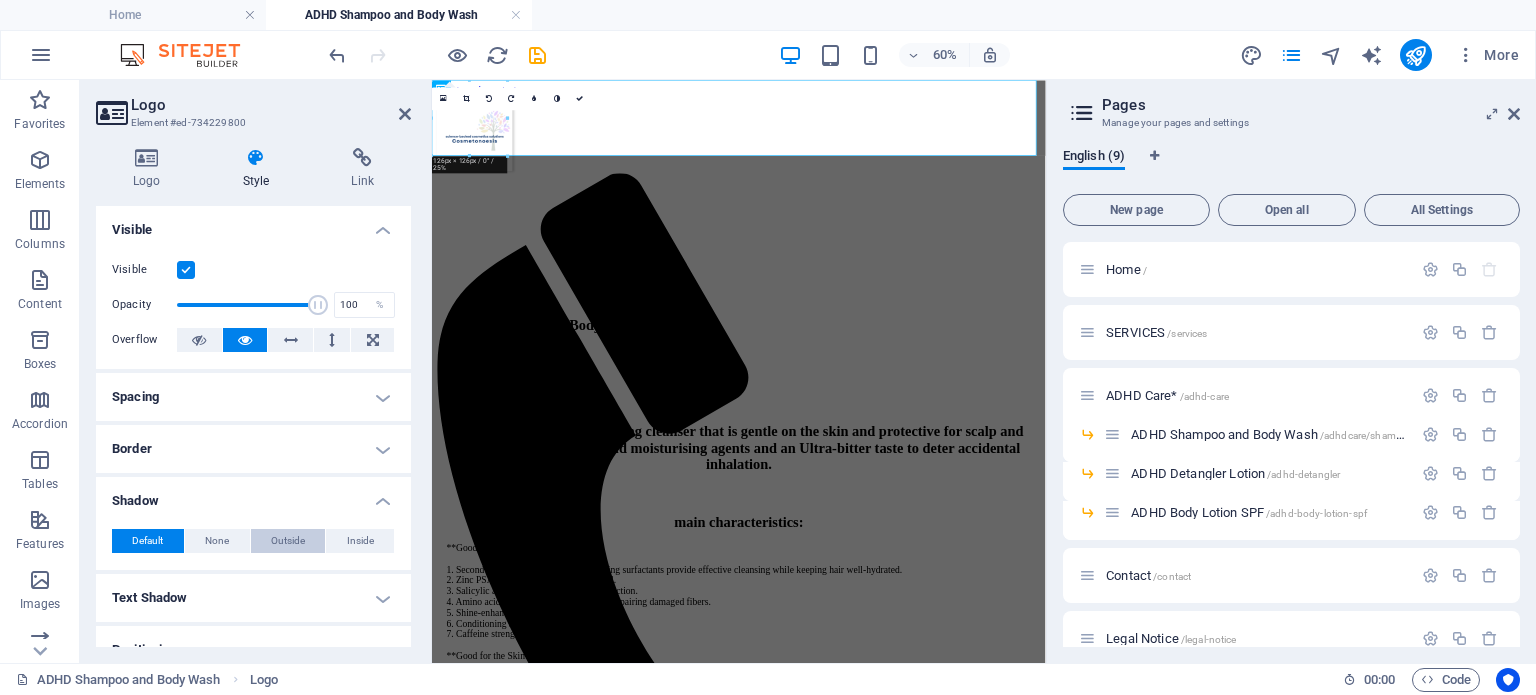type on "2" 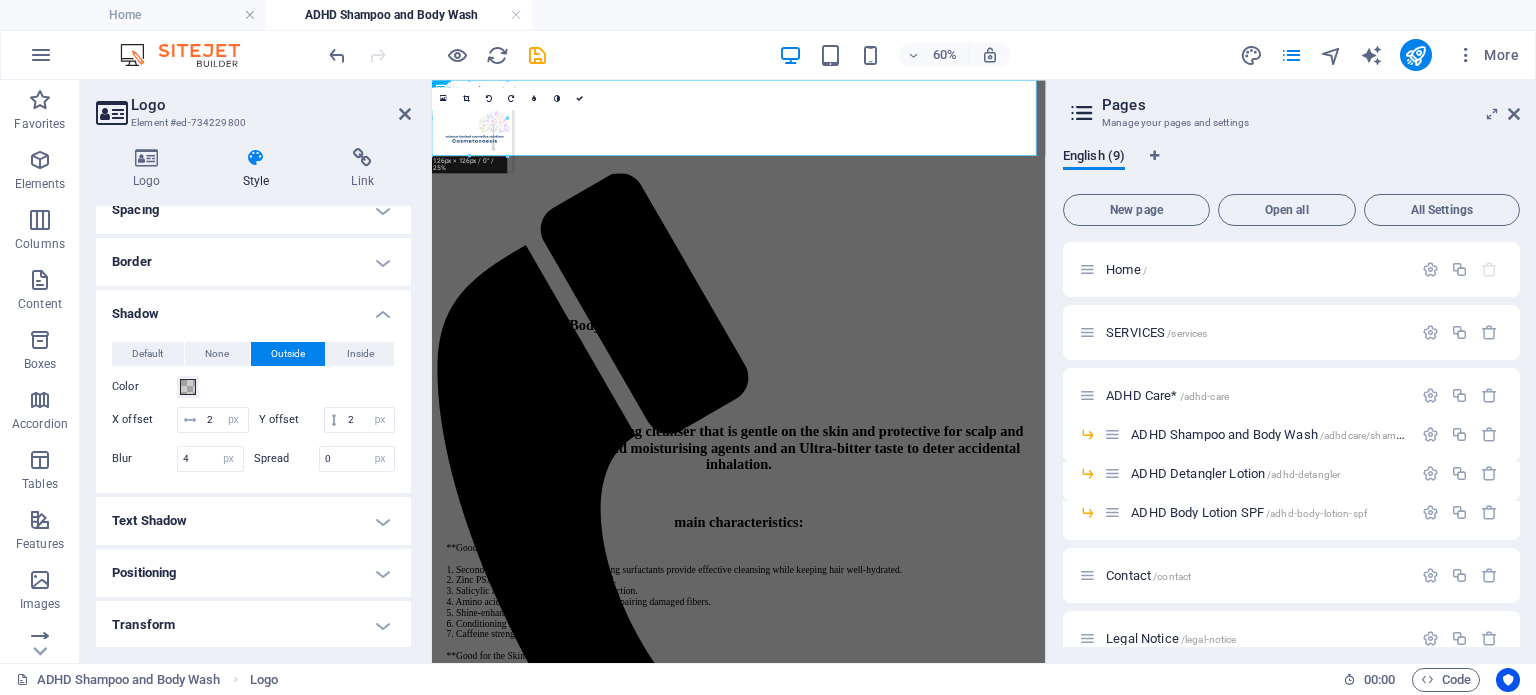 scroll, scrollTop: 300, scrollLeft: 0, axis: vertical 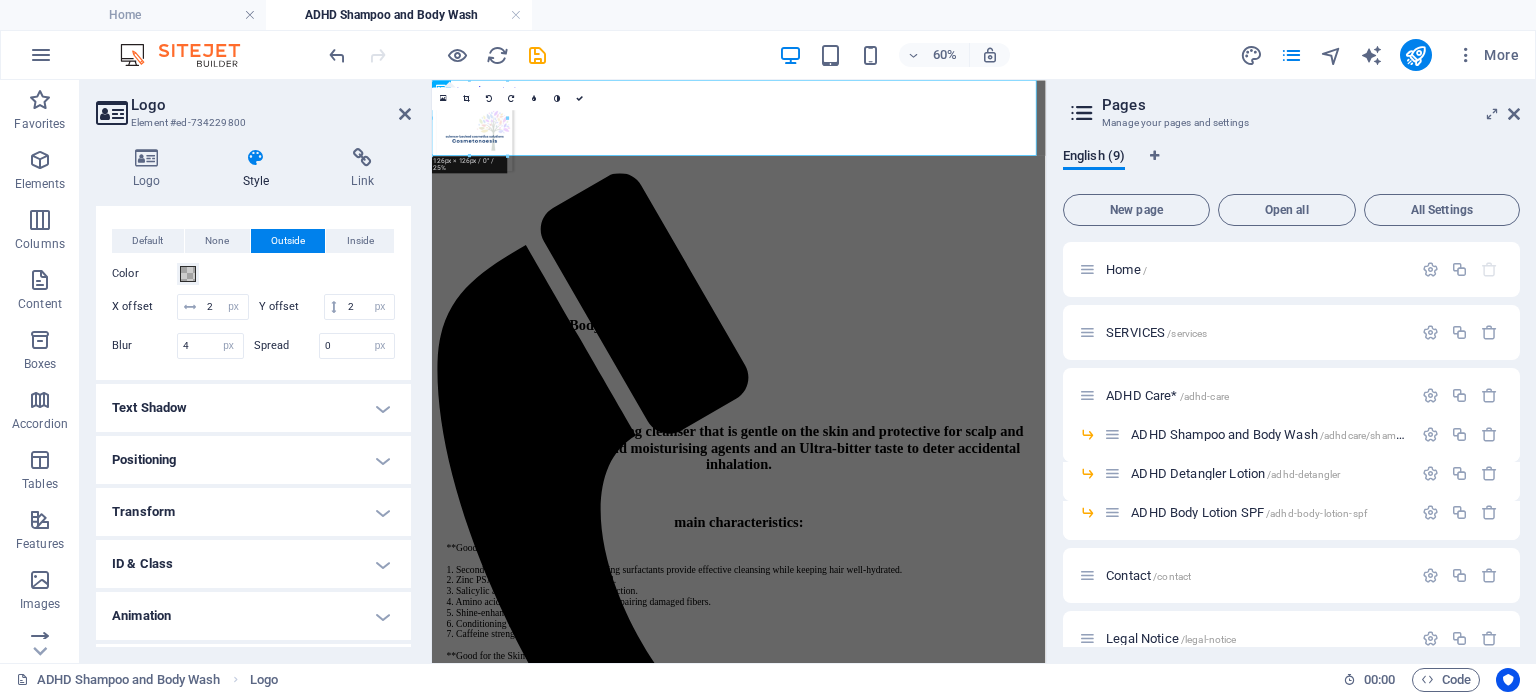 click on "Text Shadow" at bounding box center [253, 408] 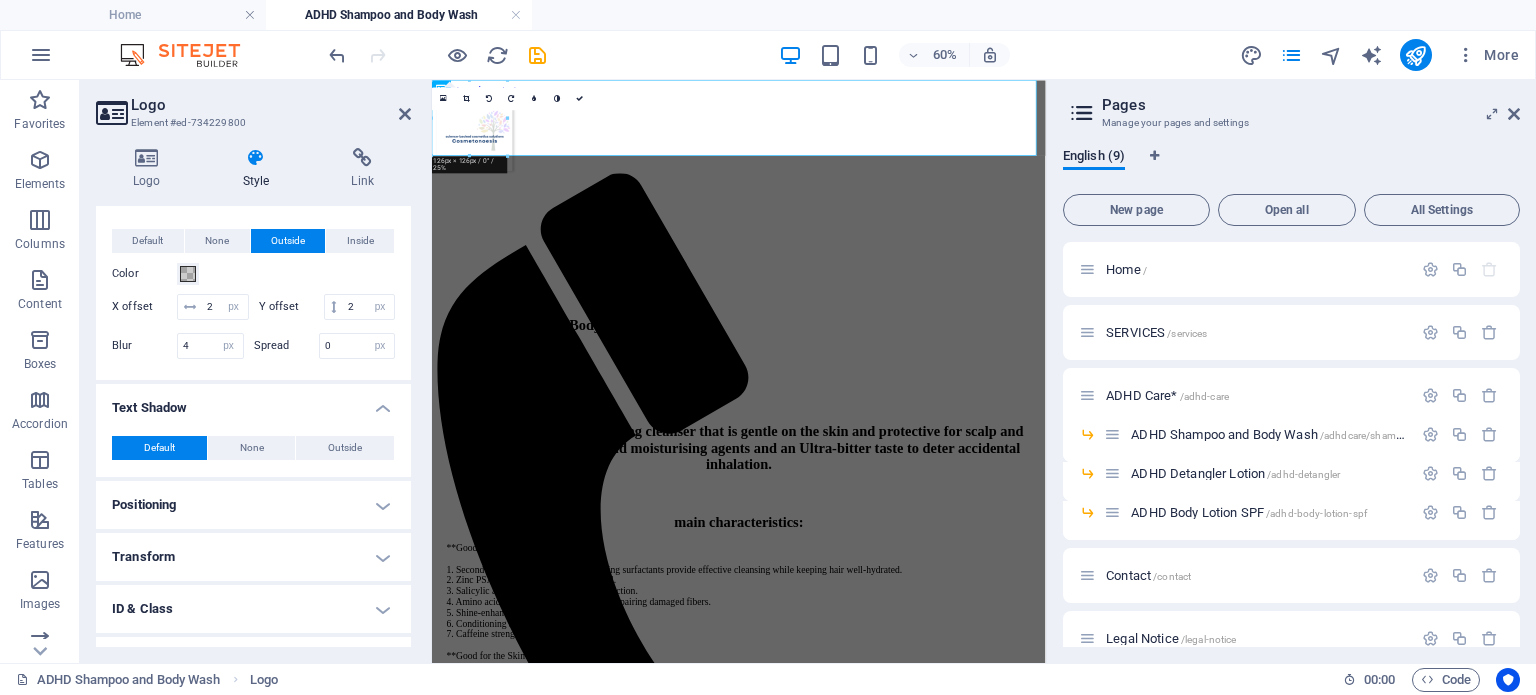 click on "Text Shadow" at bounding box center [253, 402] 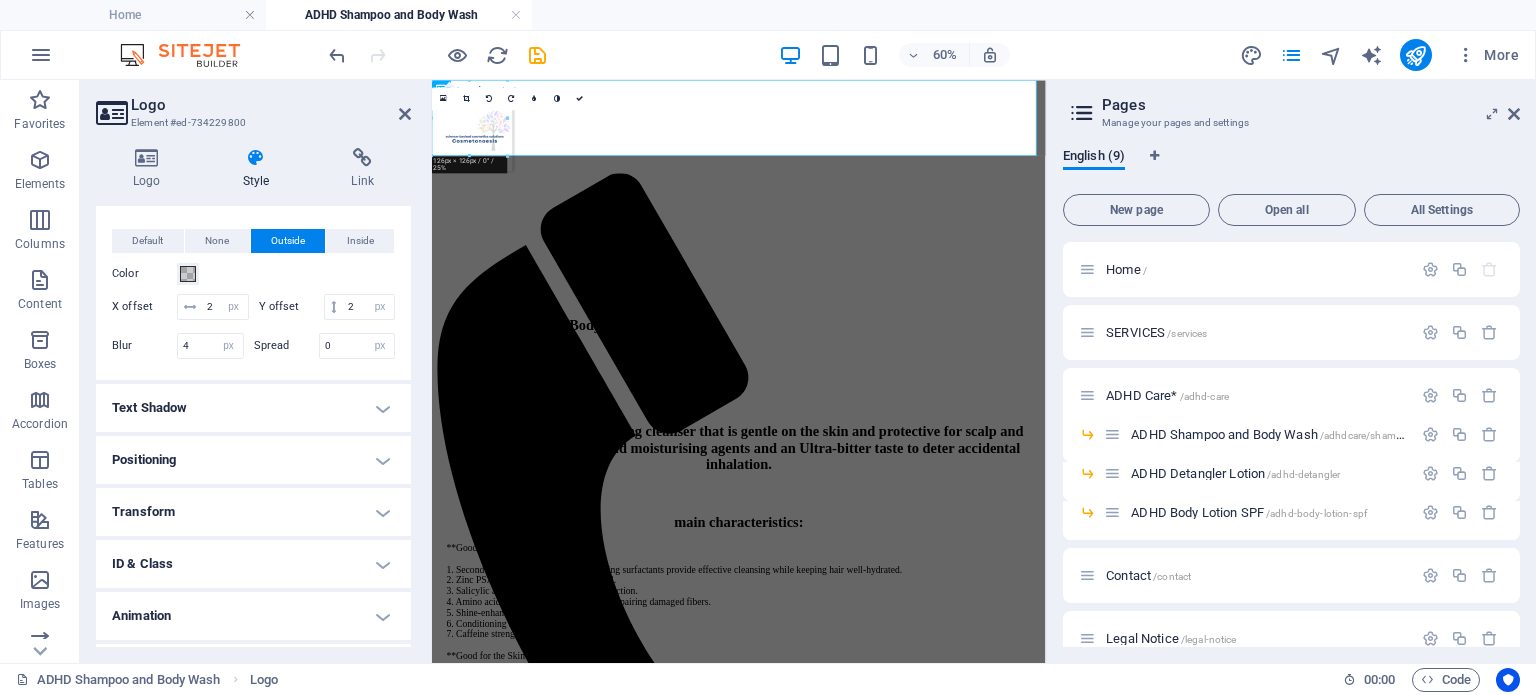 click on "Logo" at bounding box center (271, 105) 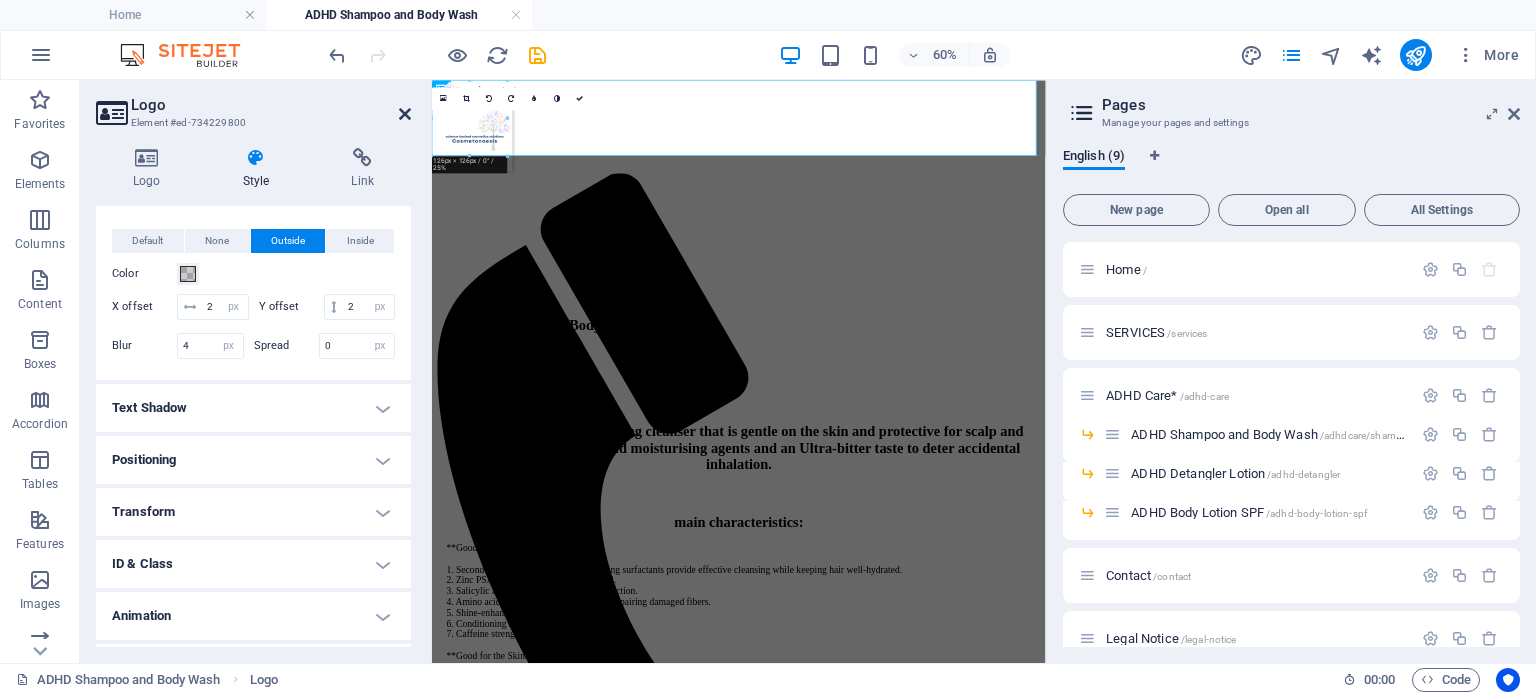 click at bounding box center (405, 114) 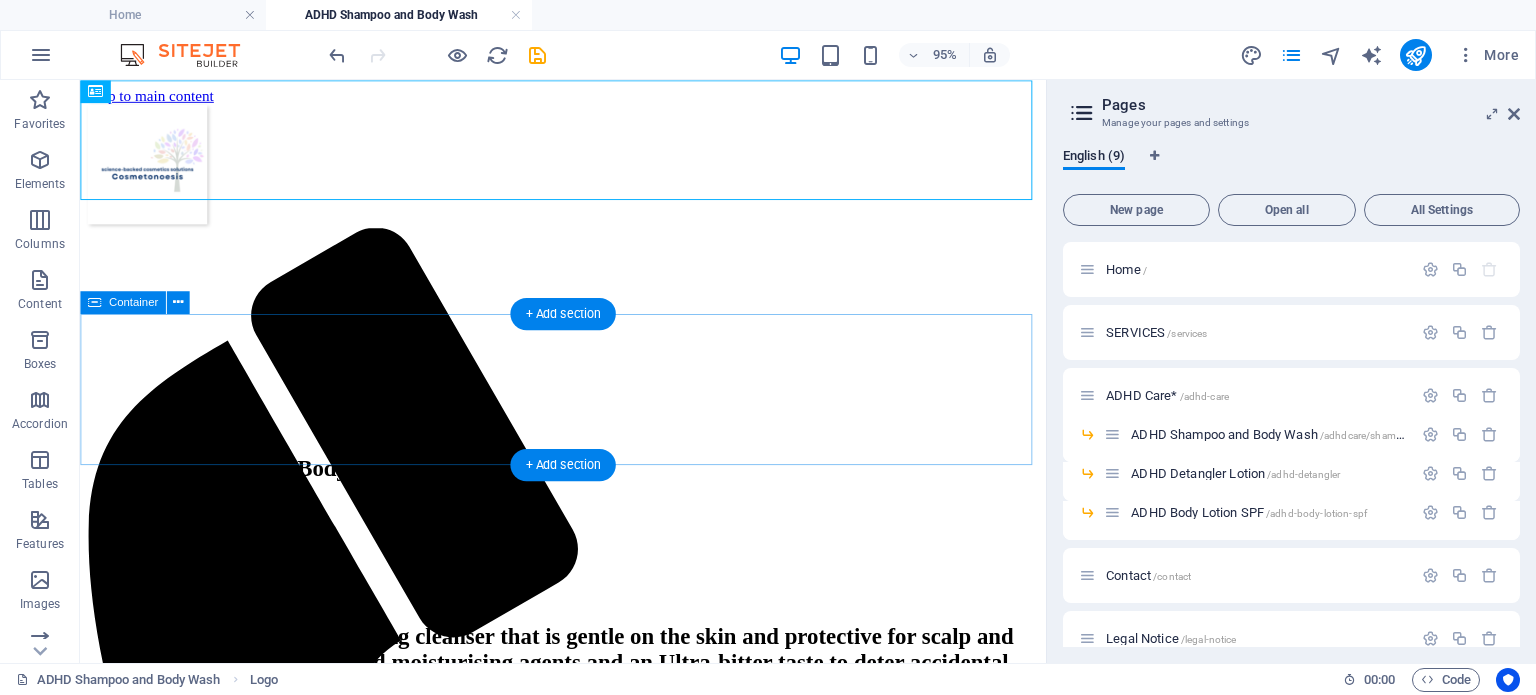 click on "ADHD Shampoo & Body Wash" at bounding box center [588, 449] 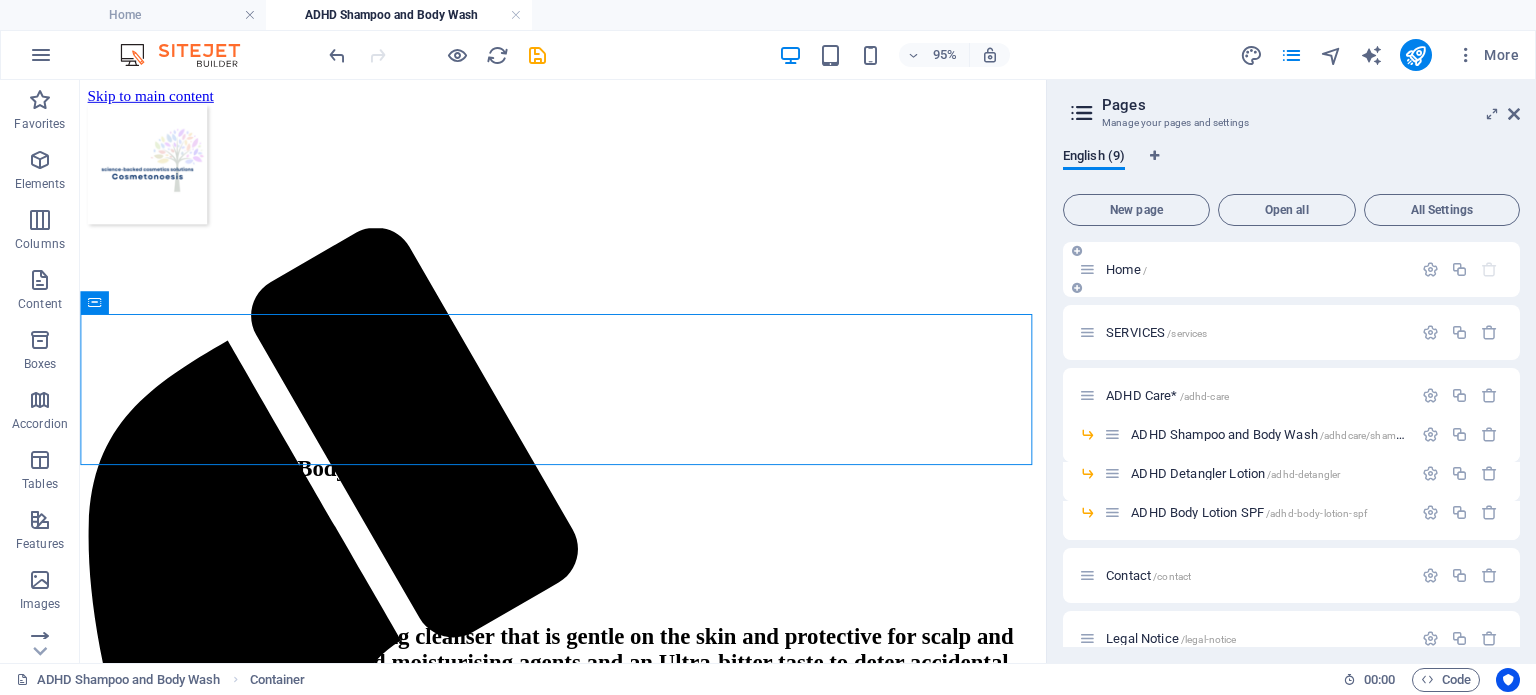 click on "Home /" at bounding box center [1245, 269] 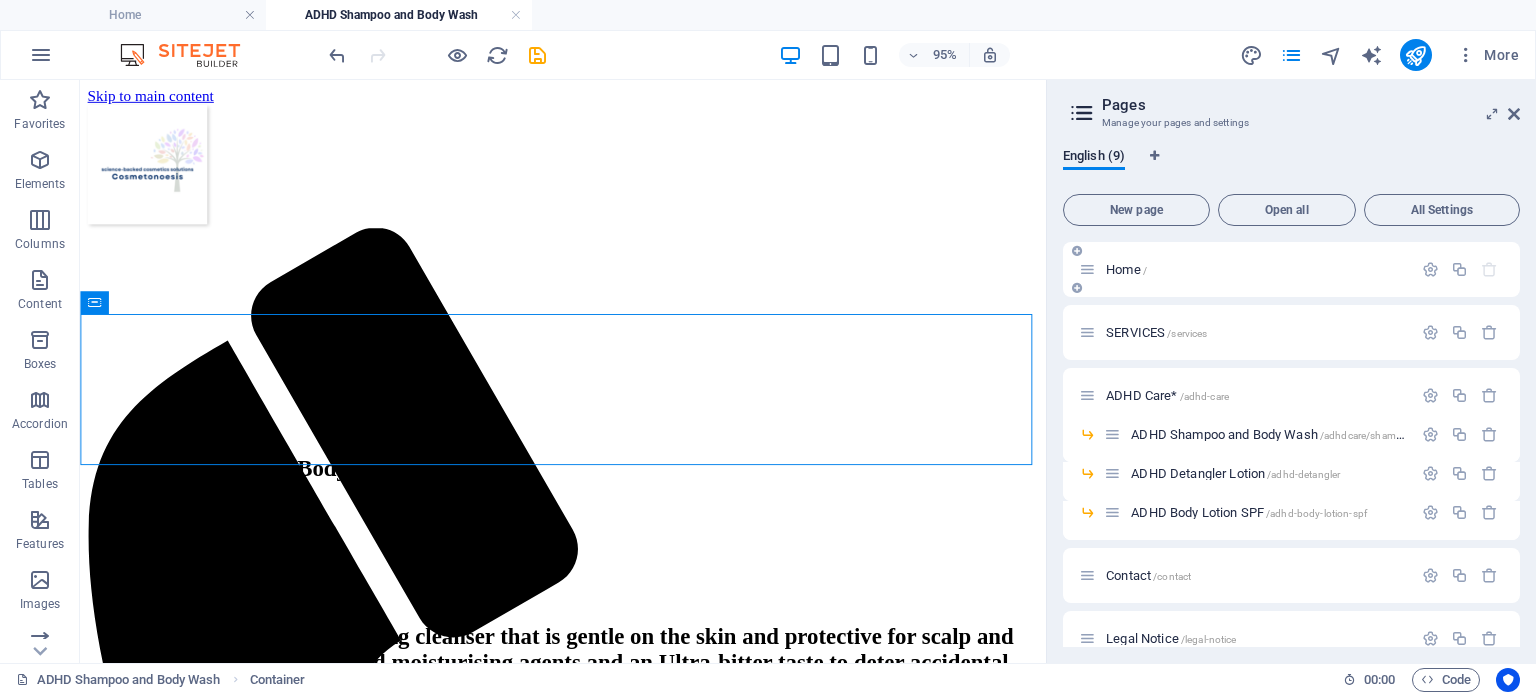 click on "Home /" at bounding box center (1126, 269) 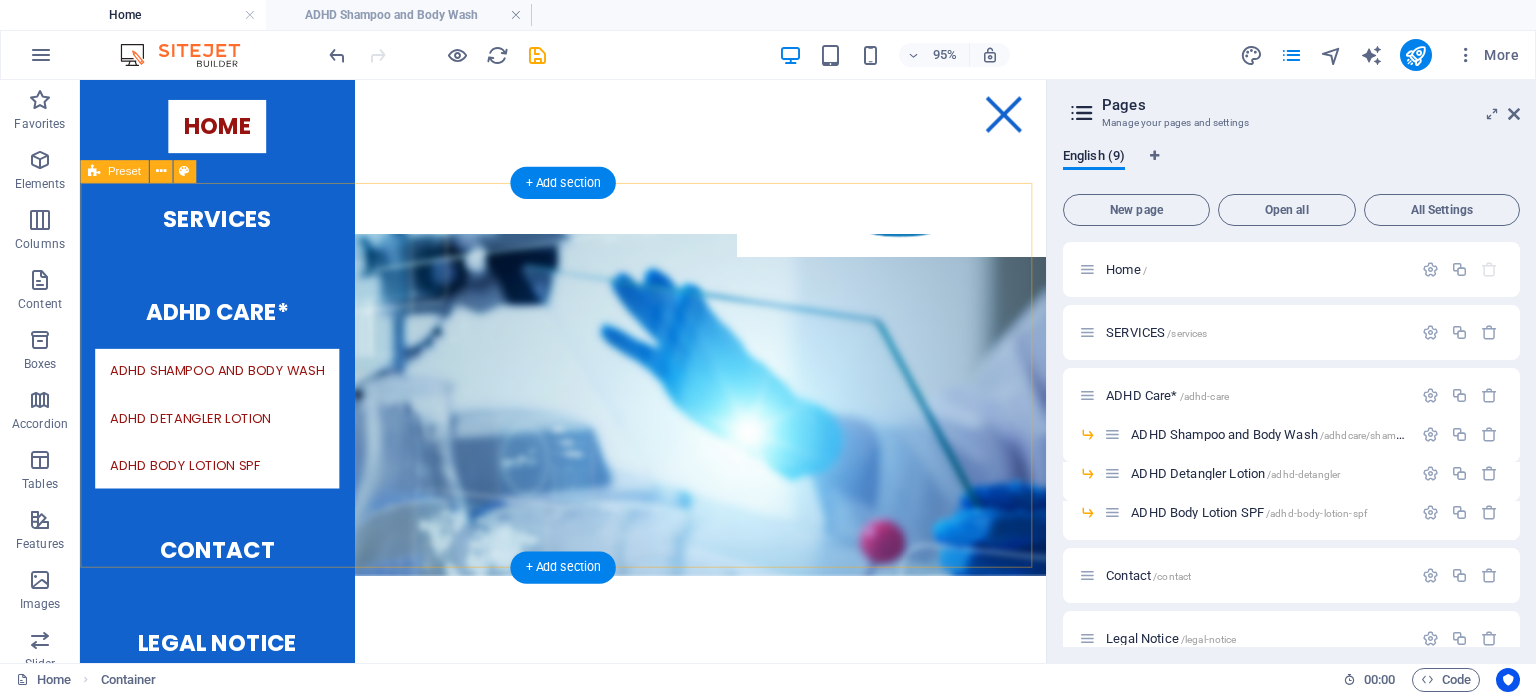 scroll, scrollTop: 0, scrollLeft: 0, axis: both 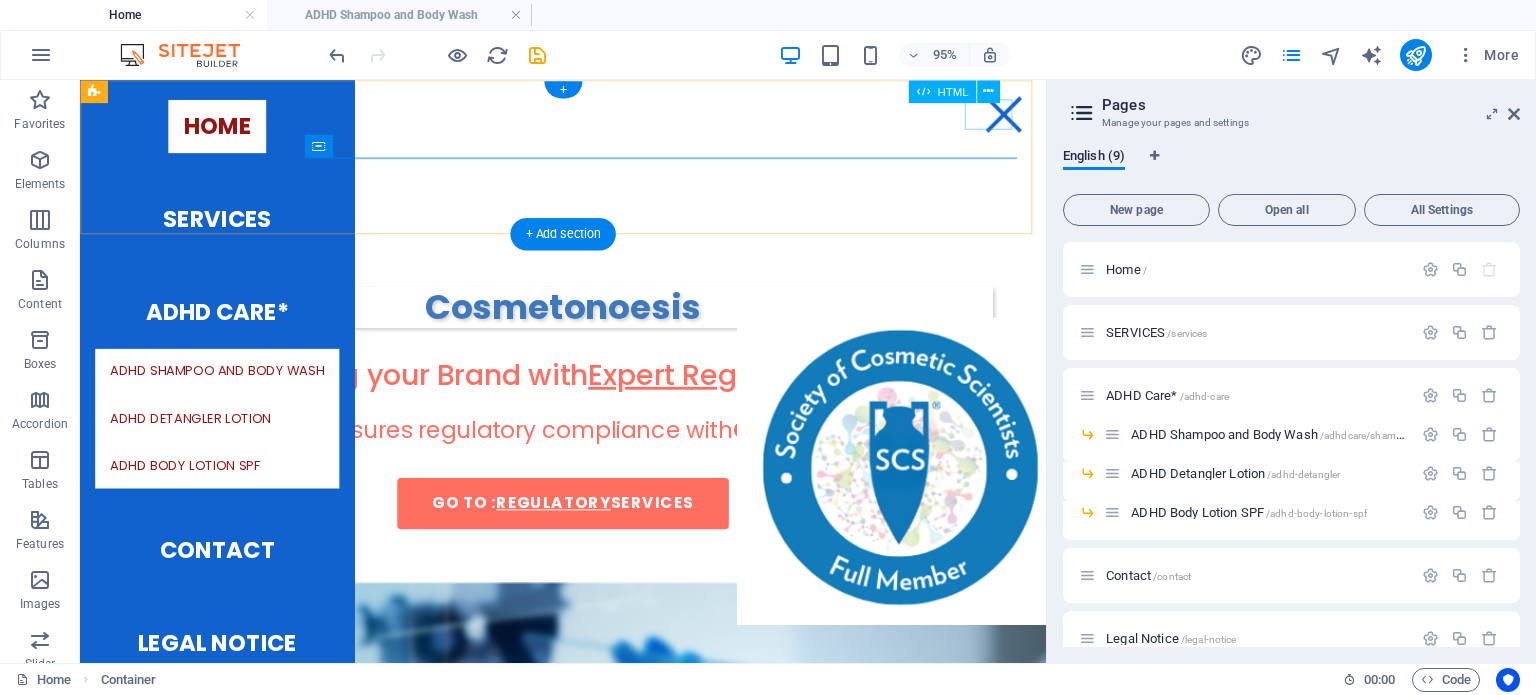 click at bounding box center (1052, 116) 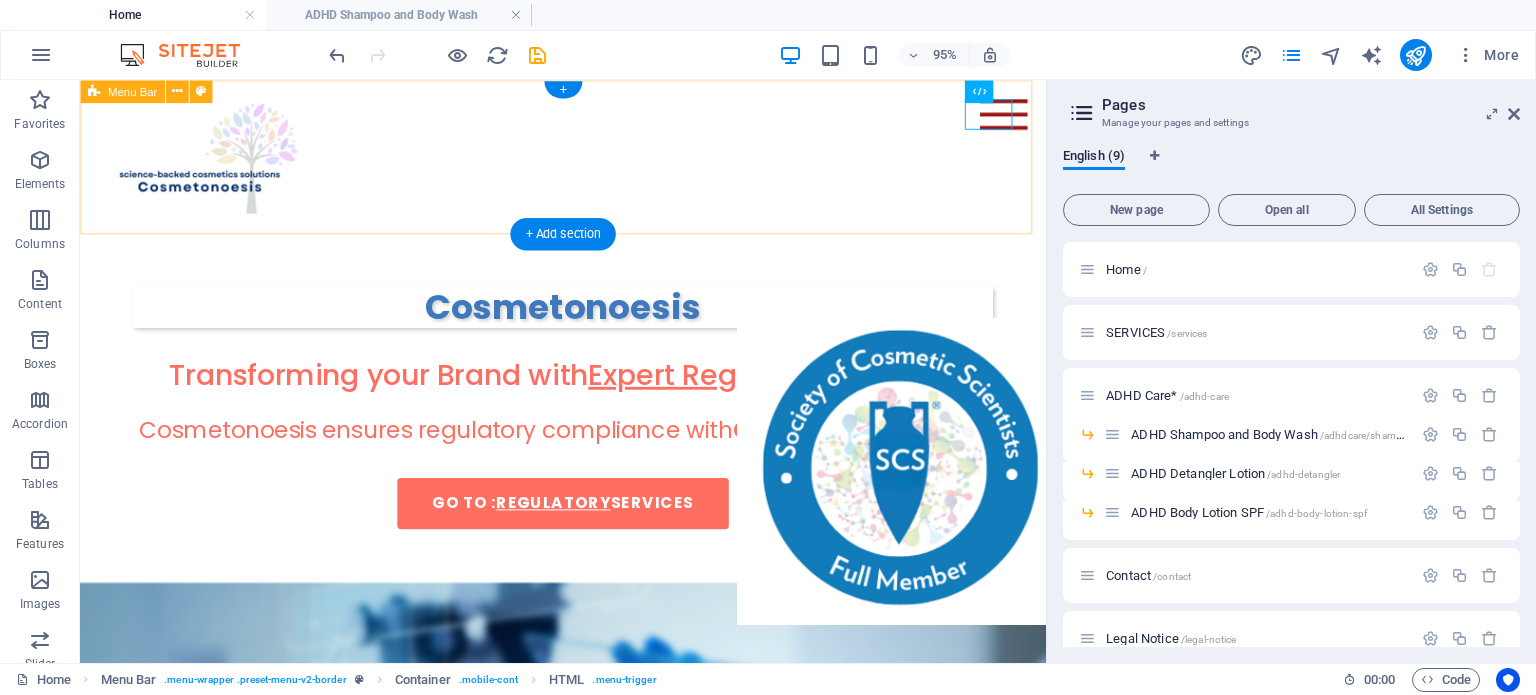 click on "Home SERVICES ADHD Care* ADHD Shampoo and Body Wash ADHD Detangler Lotion ADHD Body Lotion SPF Contact Legal Notice Privacy" at bounding box center [588, 161] 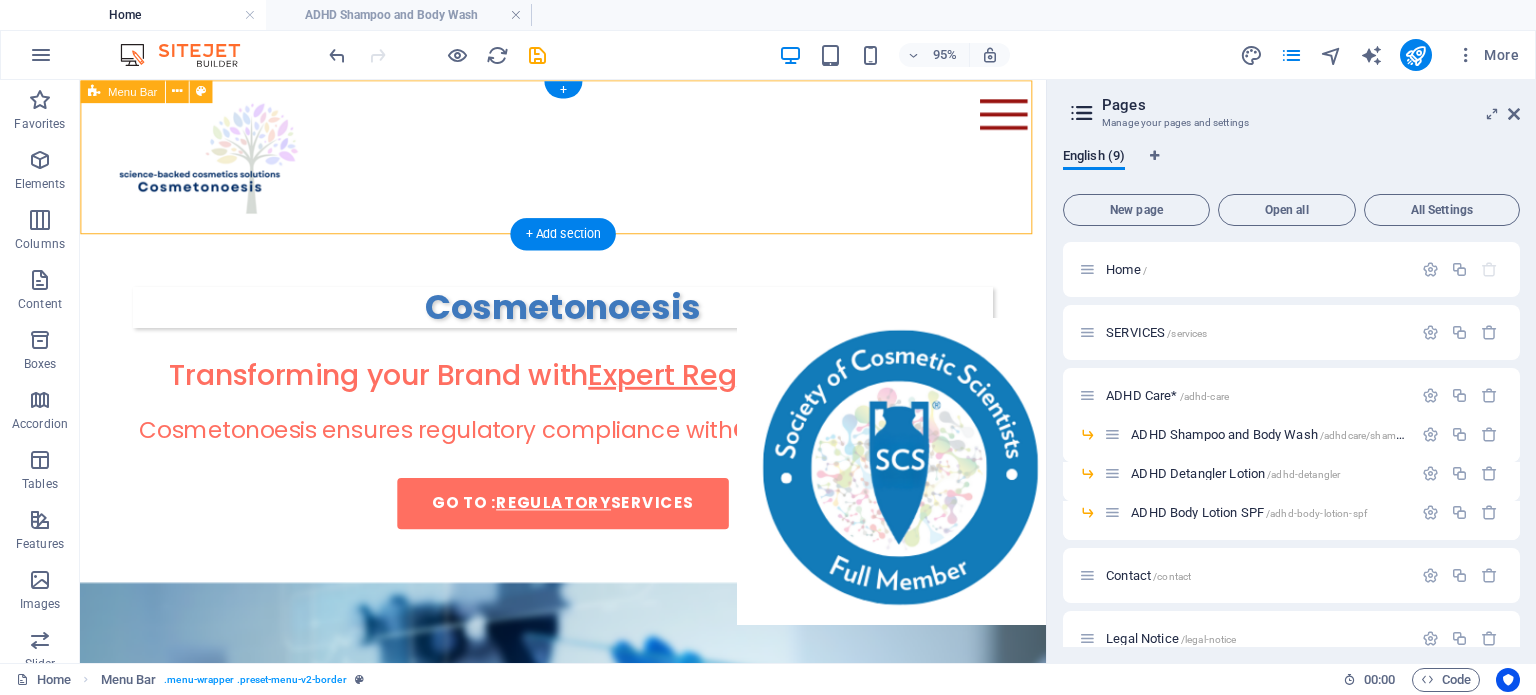 click on "Home SERVICES ADHD Care* ADHD Shampoo and Body Wash ADHD Detangler Lotion ADHD Body Lotion SPF Contact Legal Notice Privacy" at bounding box center [588, 161] 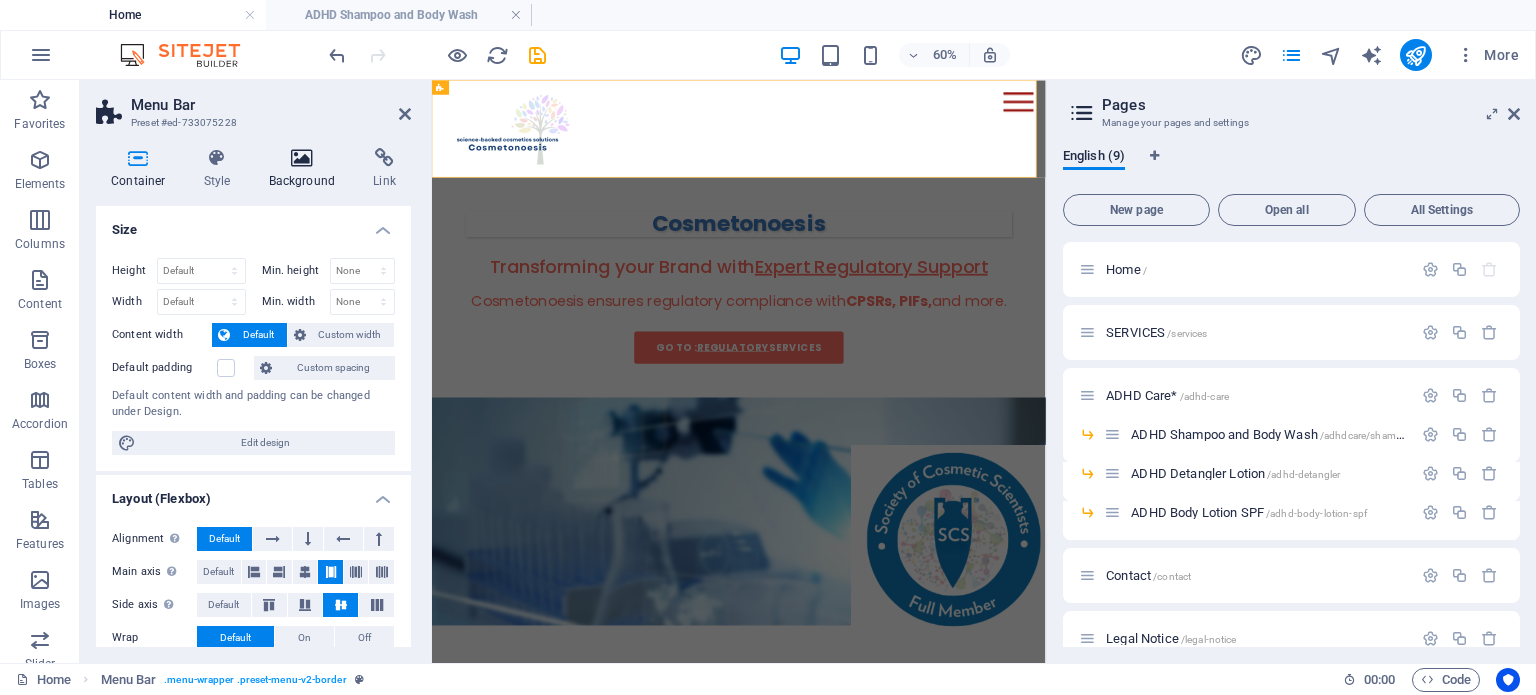 click at bounding box center (302, 158) 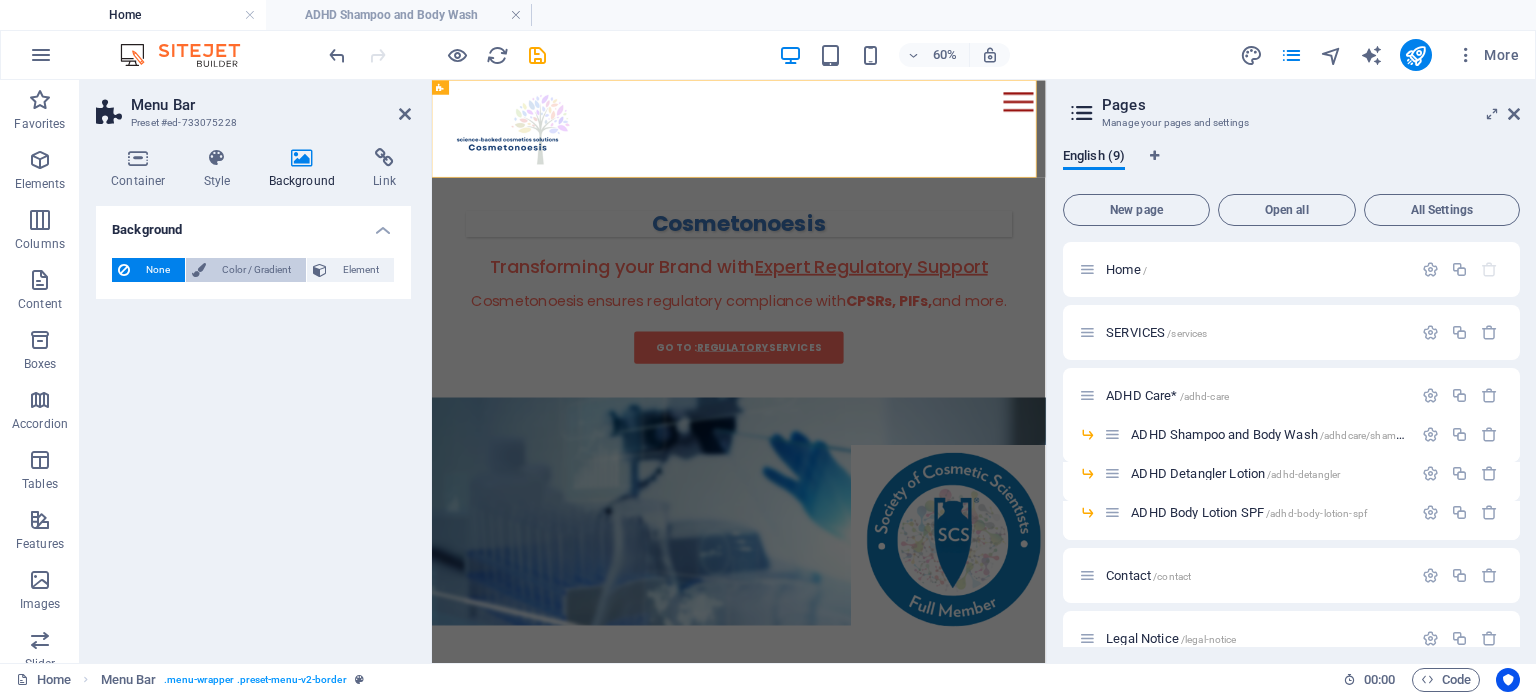click on "Color / Gradient" at bounding box center [256, 270] 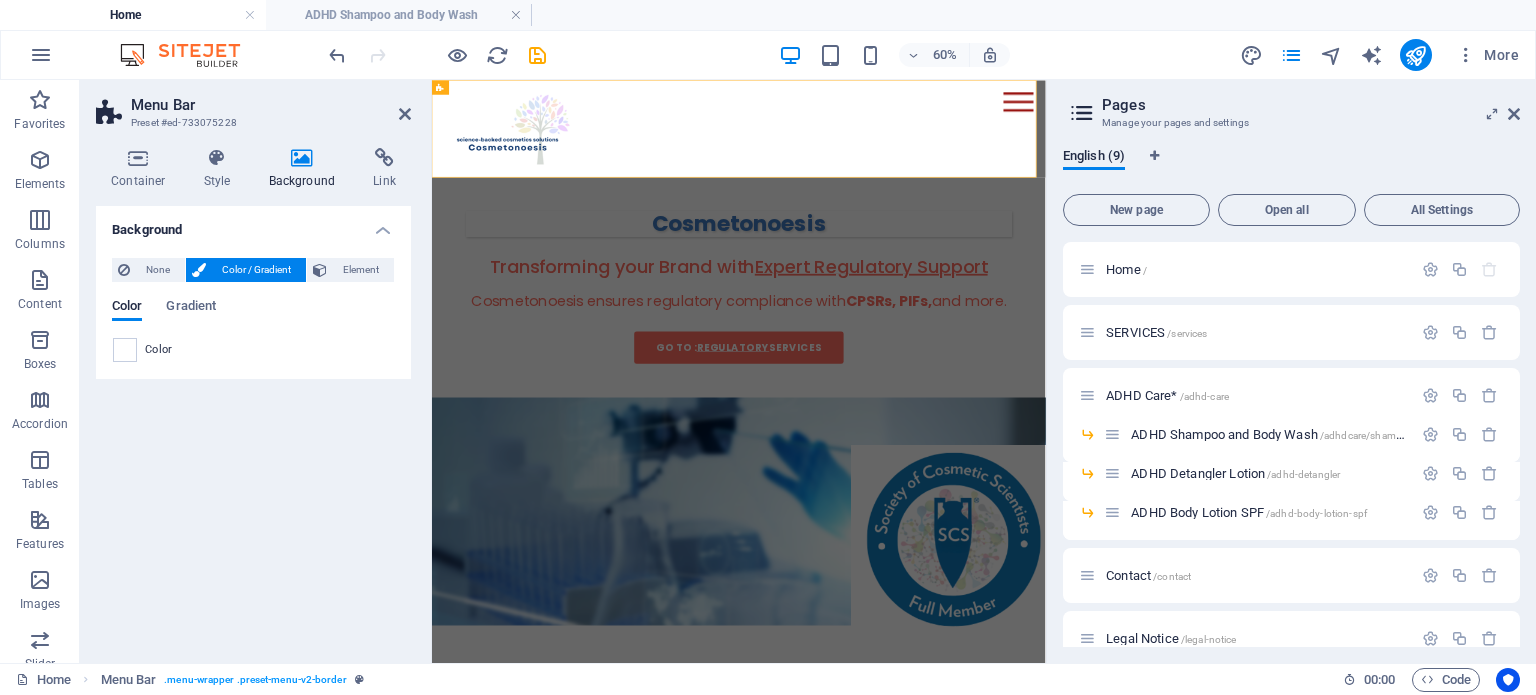 click at bounding box center (125, 350) 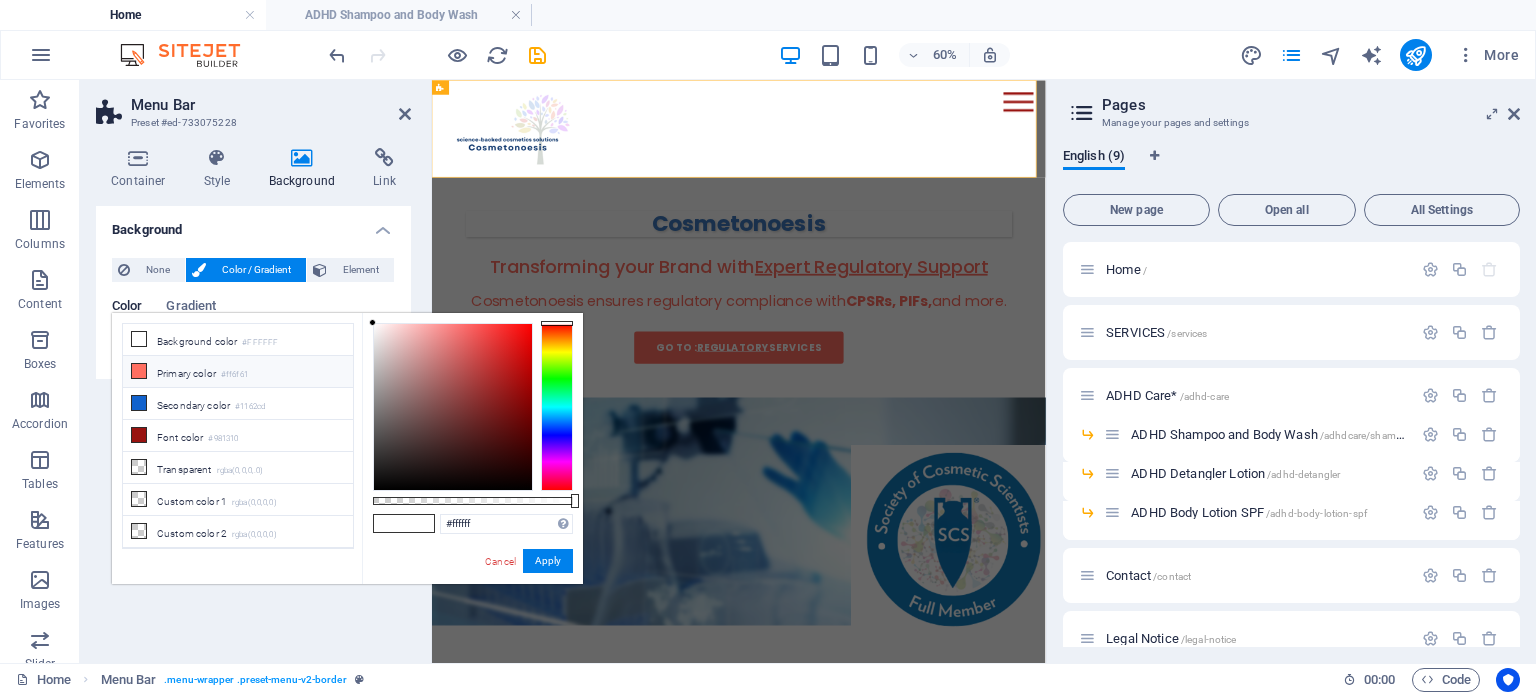 click at bounding box center [139, 371] 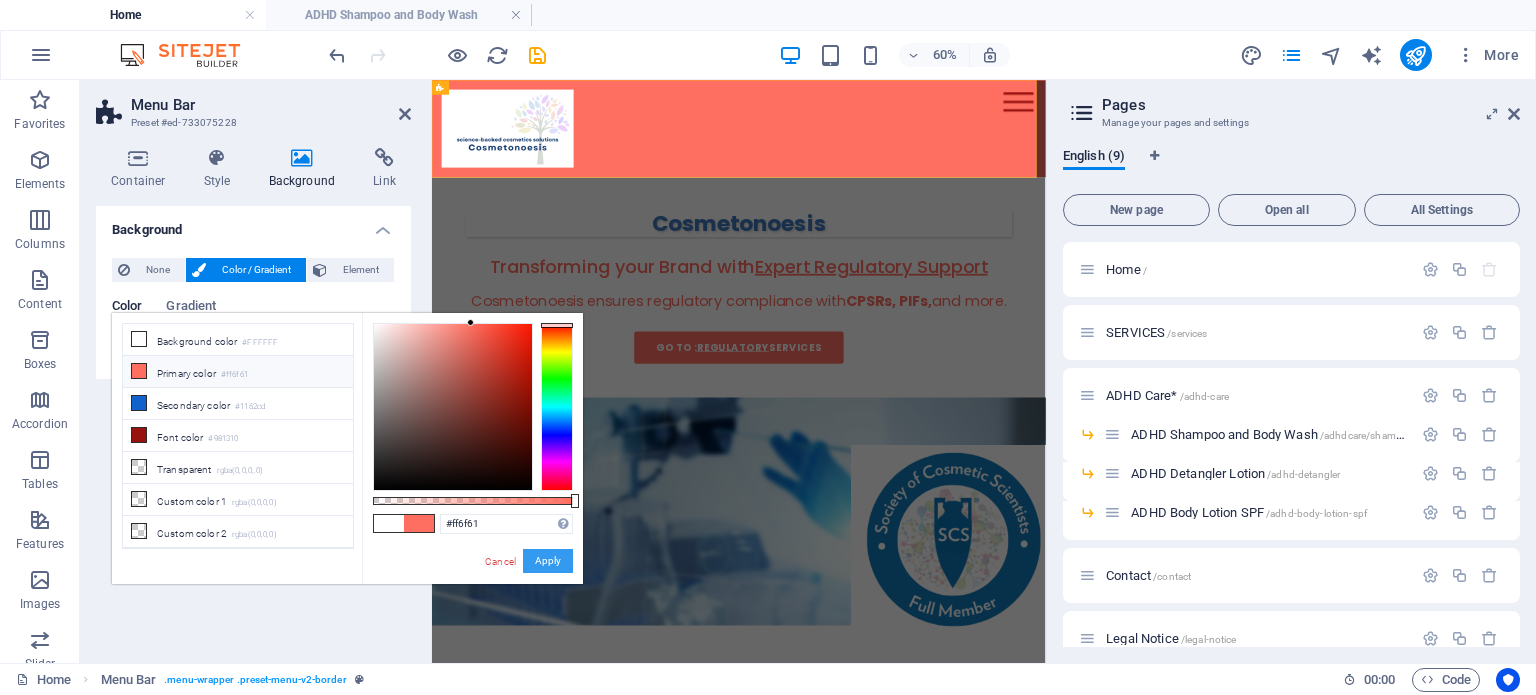 click on "Apply" at bounding box center (548, 561) 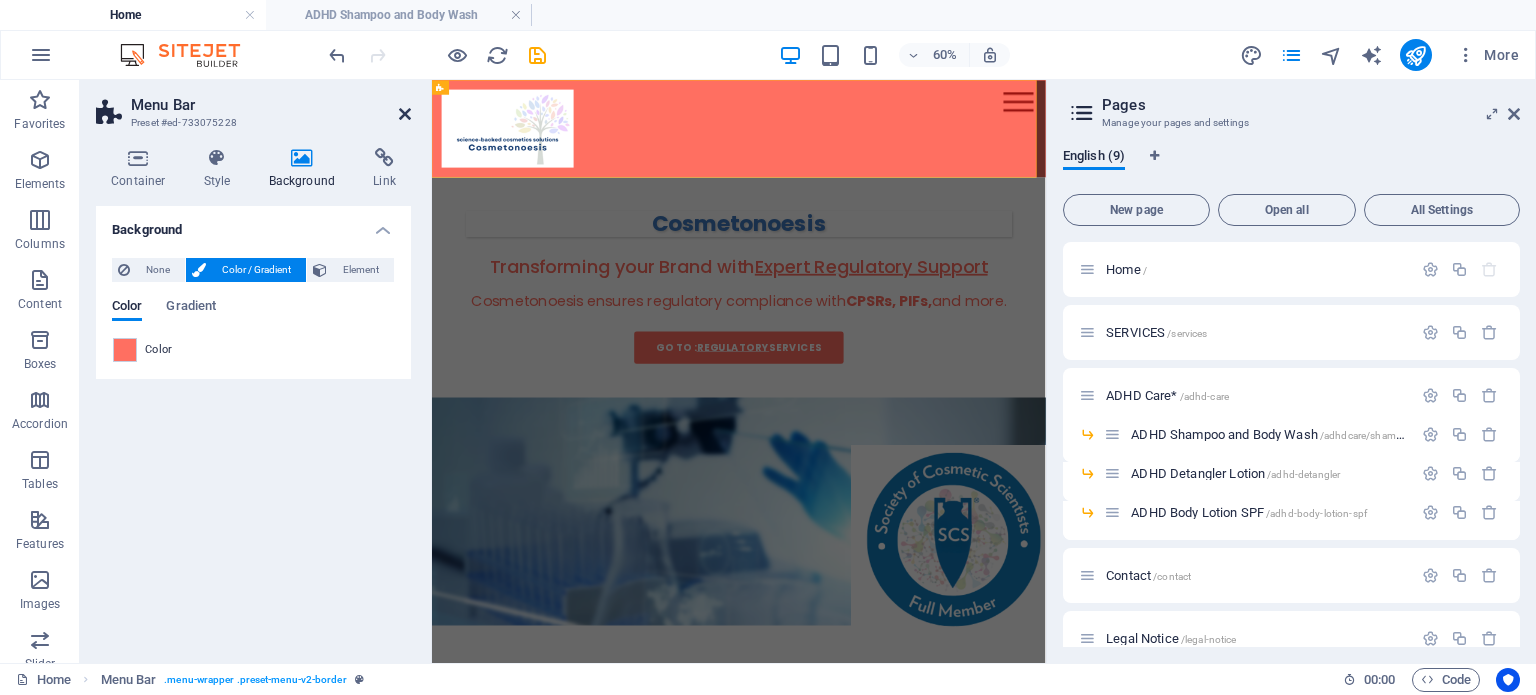 click at bounding box center [405, 114] 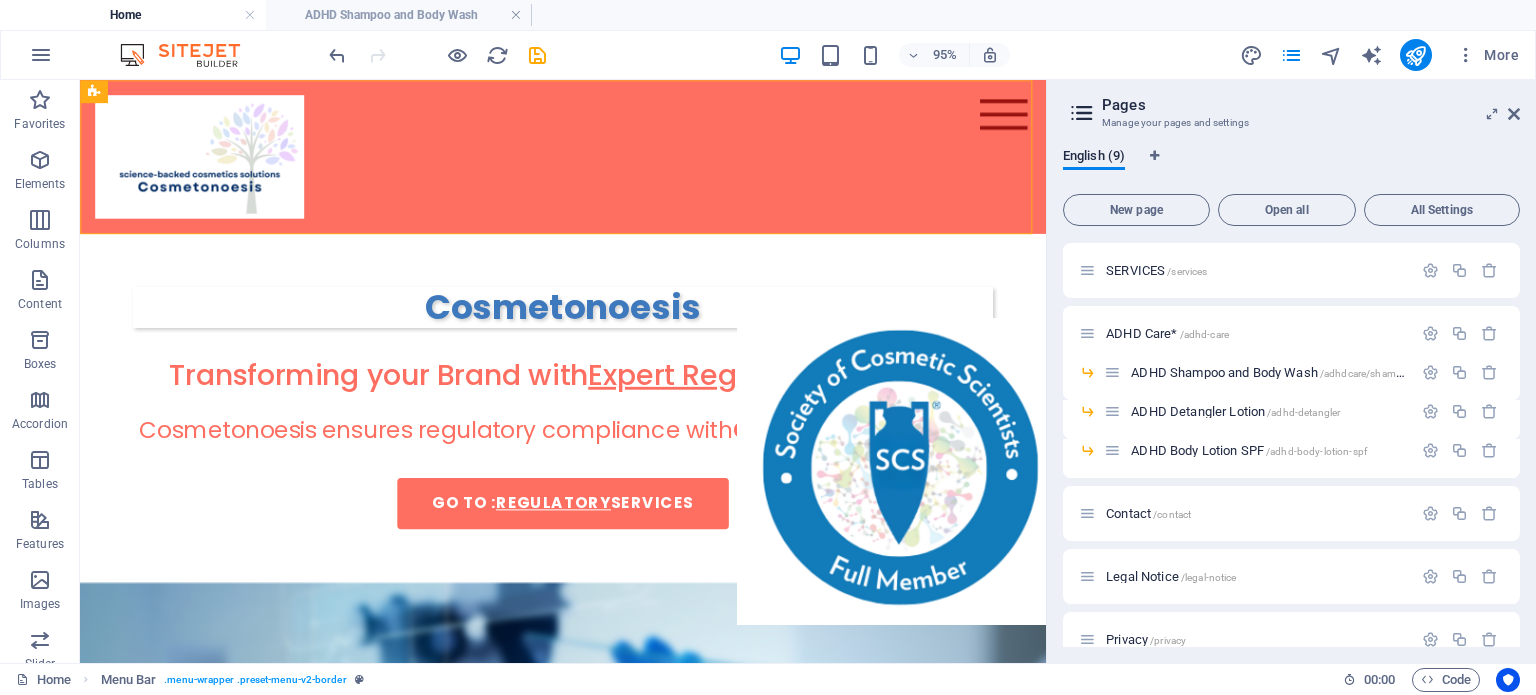 scroll, scrollTop: 89, scrollLeft: 0, axis: vertical 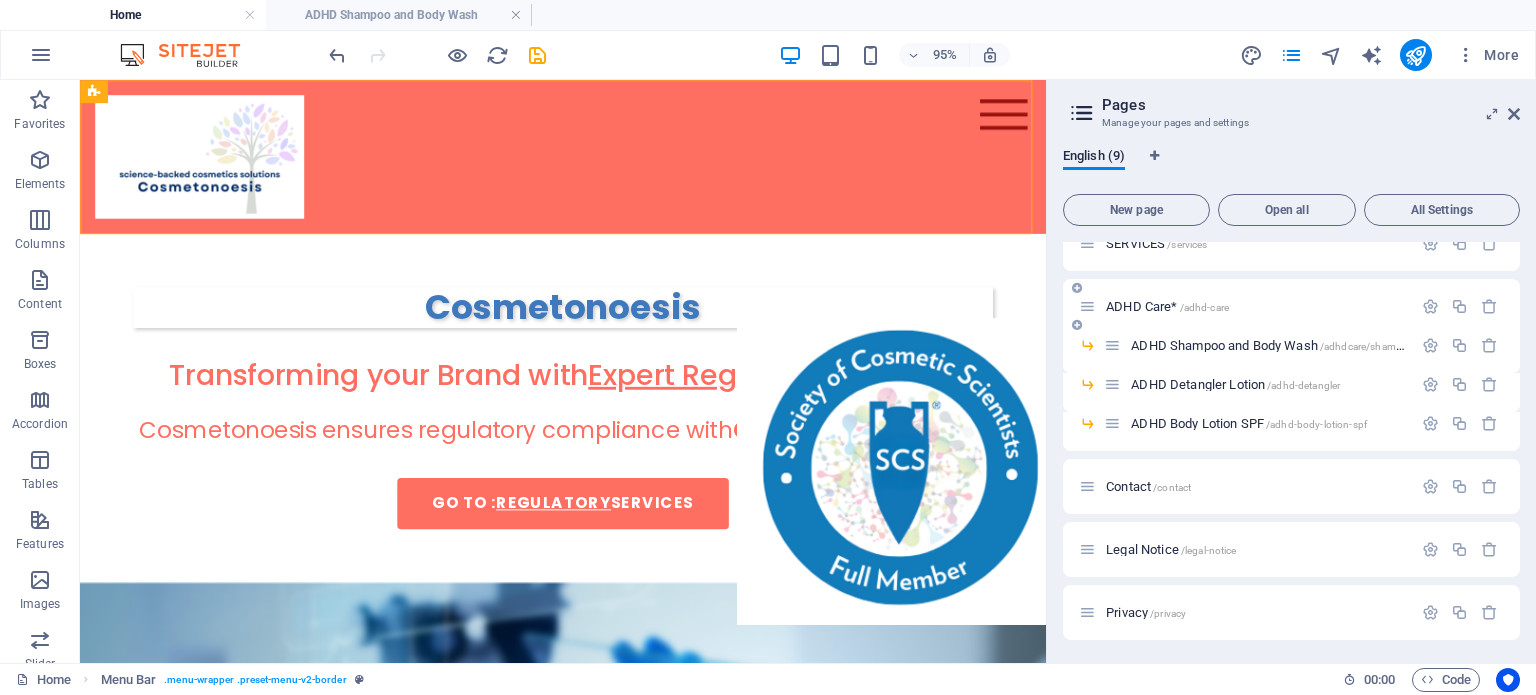 click on "ADHD Care* /adhd-care" at bounding box center (1245, 306) 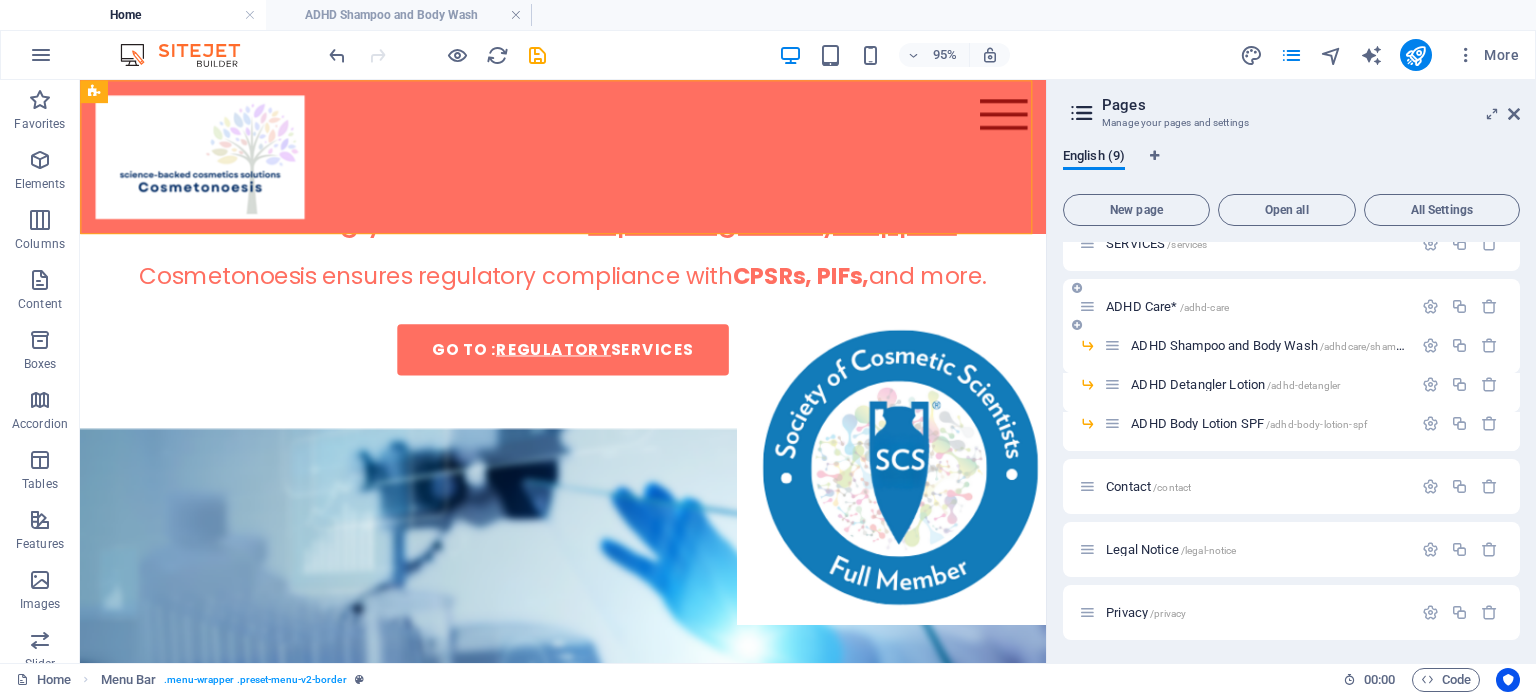 scroll, scrollTop: 8, scrollLeft: 0, axis: vertical 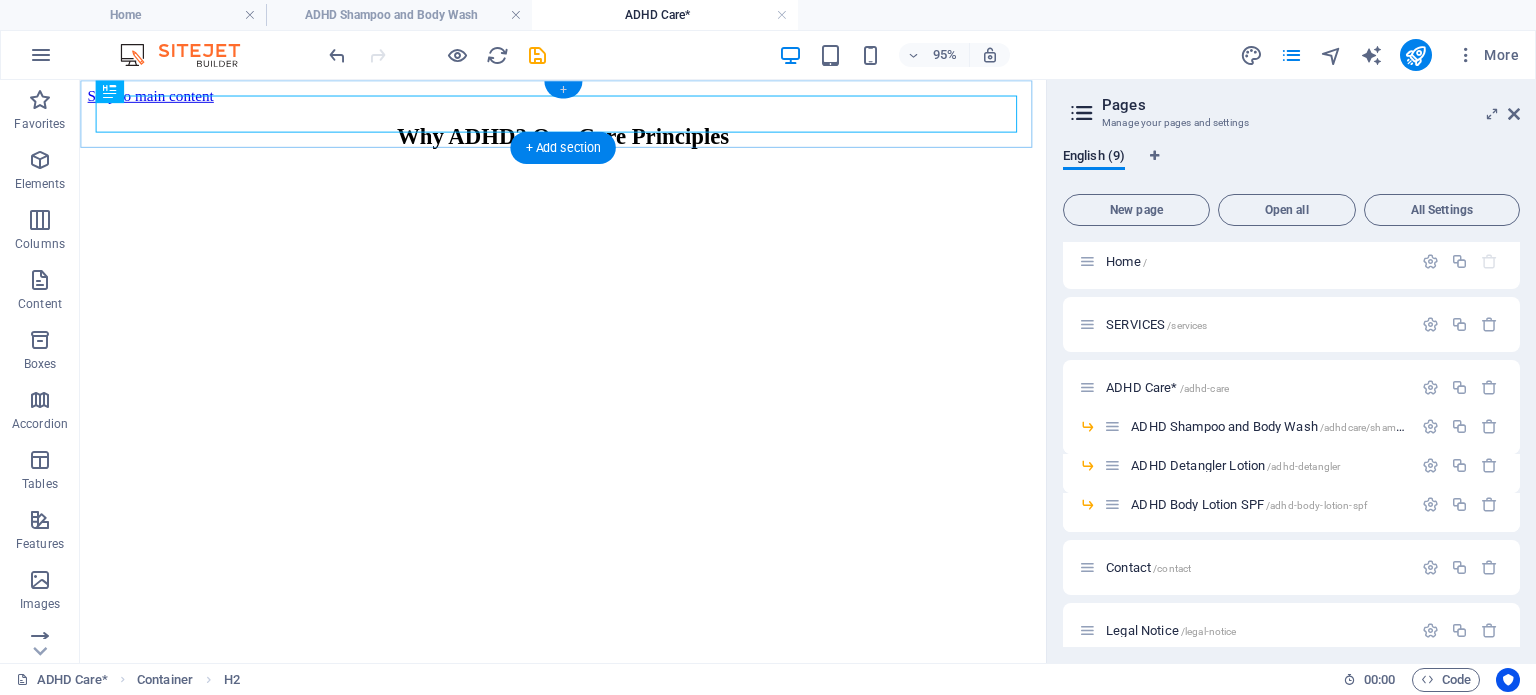 drag, startPoint x: 229, startPoint y: 15, endPoint x: 560, endPoint y: 89, distance: 339.17105 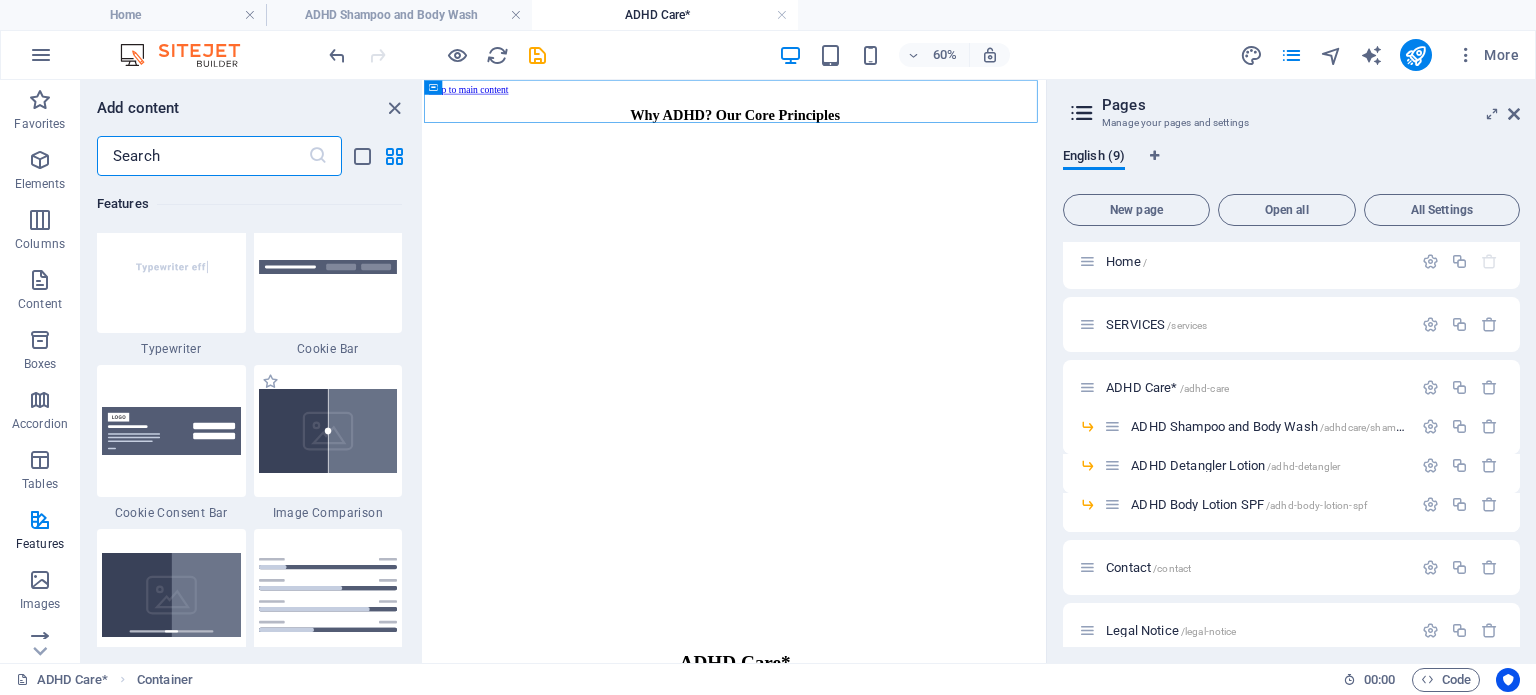 scroll, scrollTop: 8199, scrollLeft: 0, axis: vertical 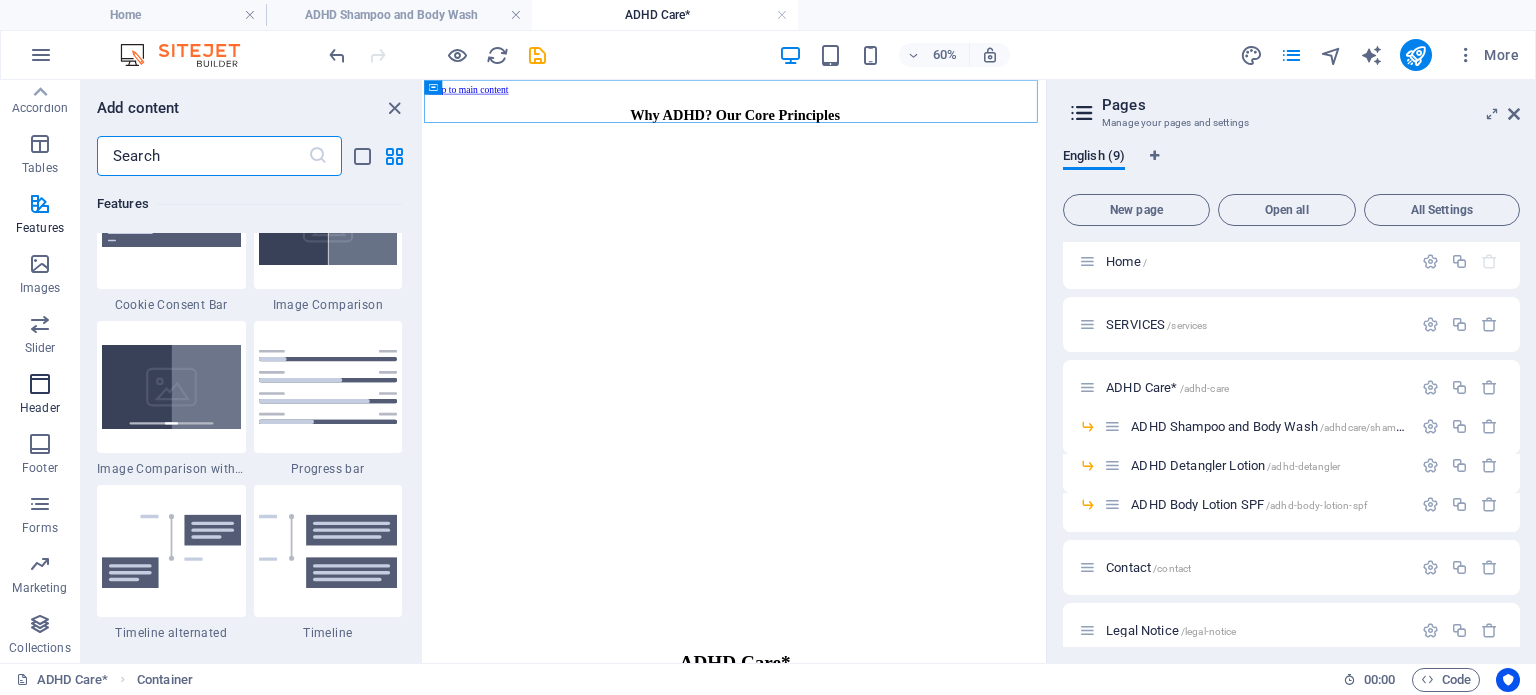 click at bounding box center (40, 384) 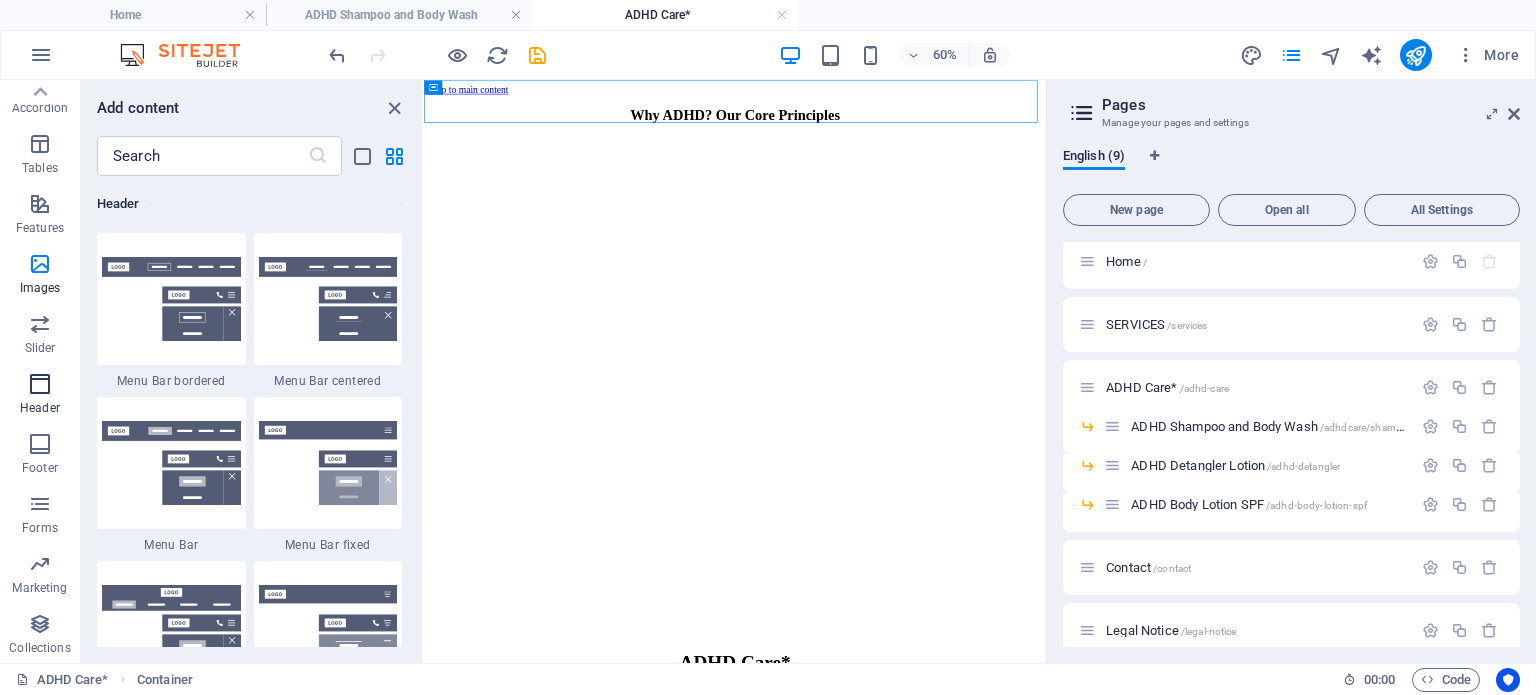 scroll, scrollTop: 12042, scrollLeft: 0, axis: vertical 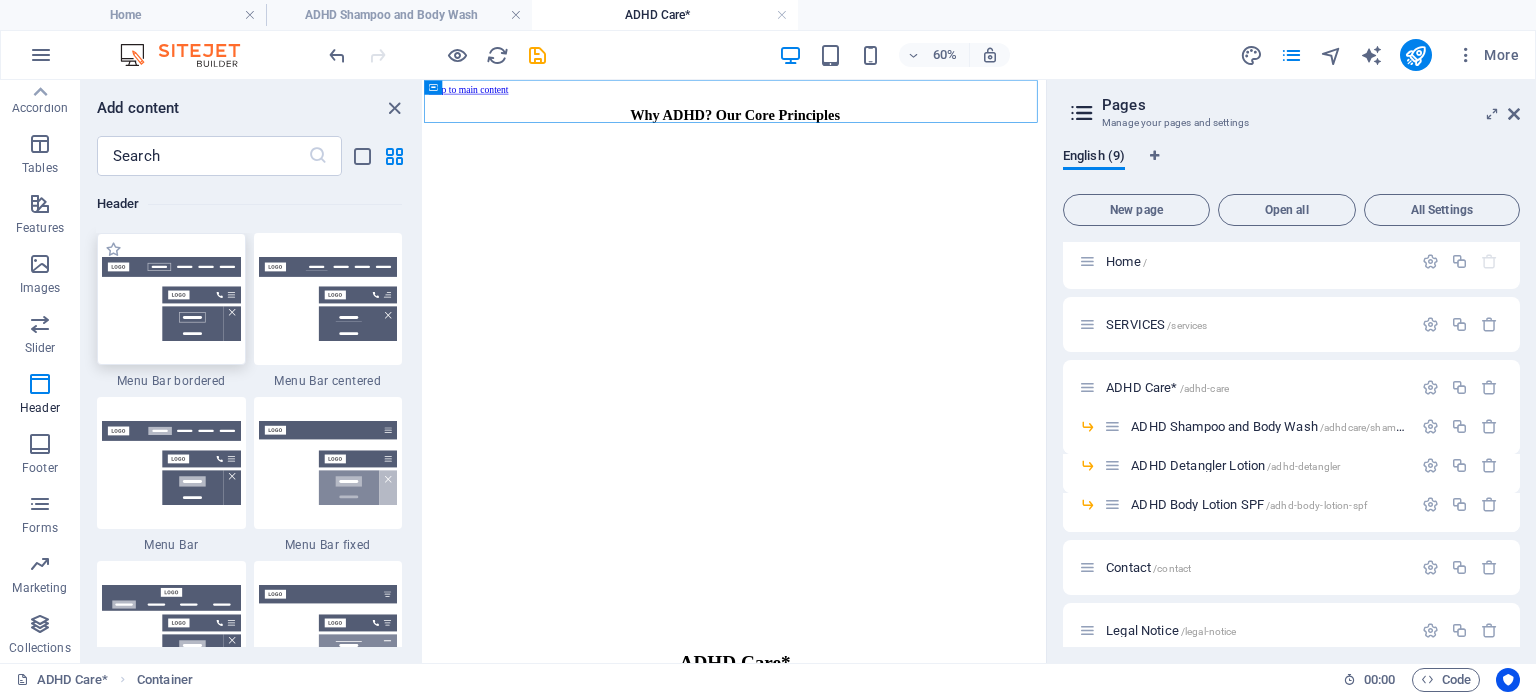 click at bounding box center (171, 299) 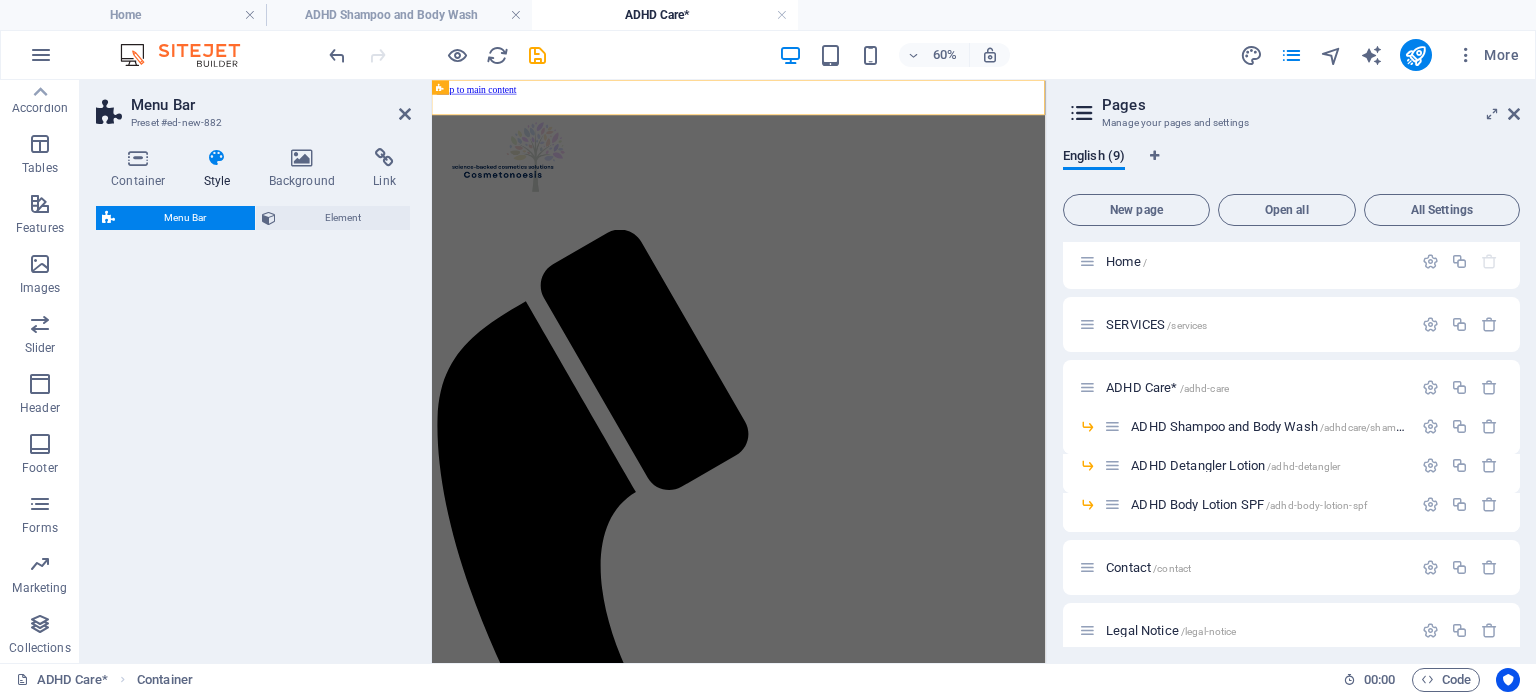 select on "rem" 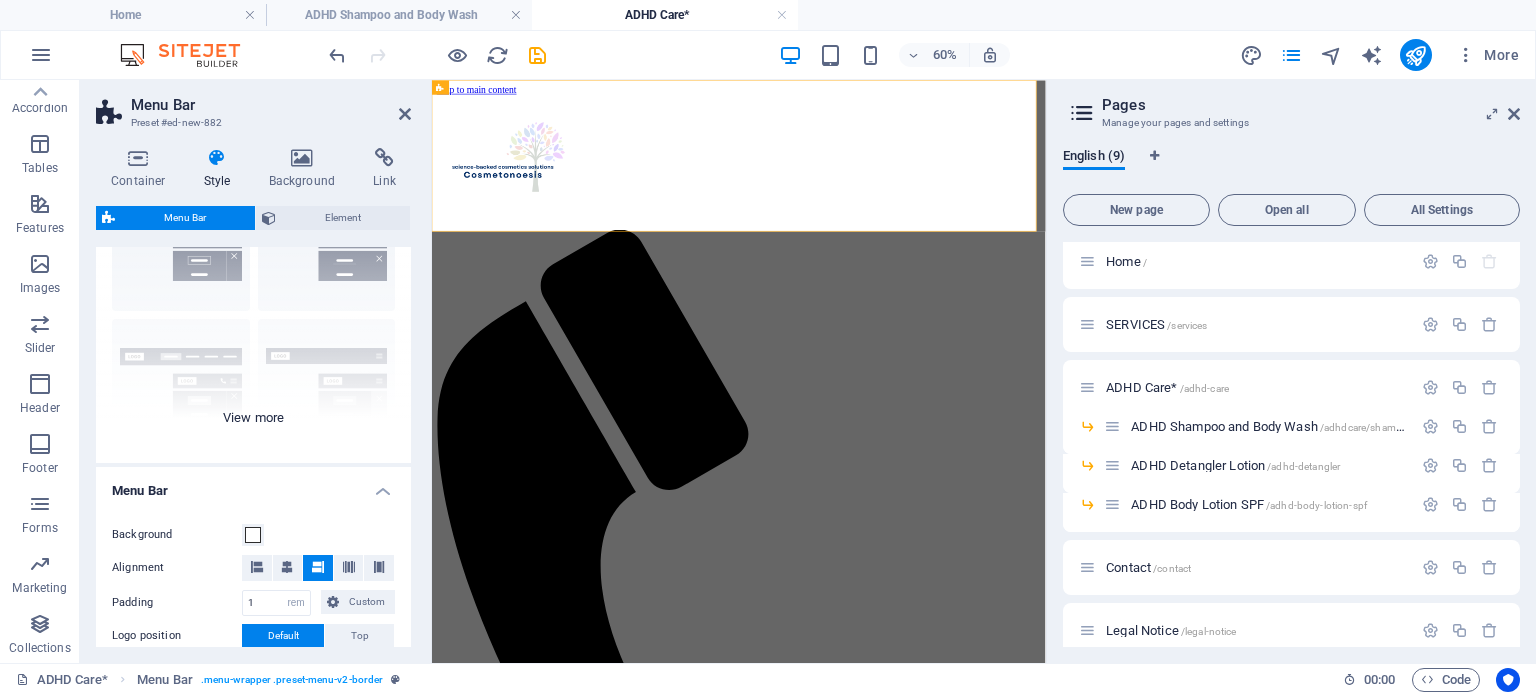 scroll, scrollTop: 200, scrollLeft: 0, axis: vertical 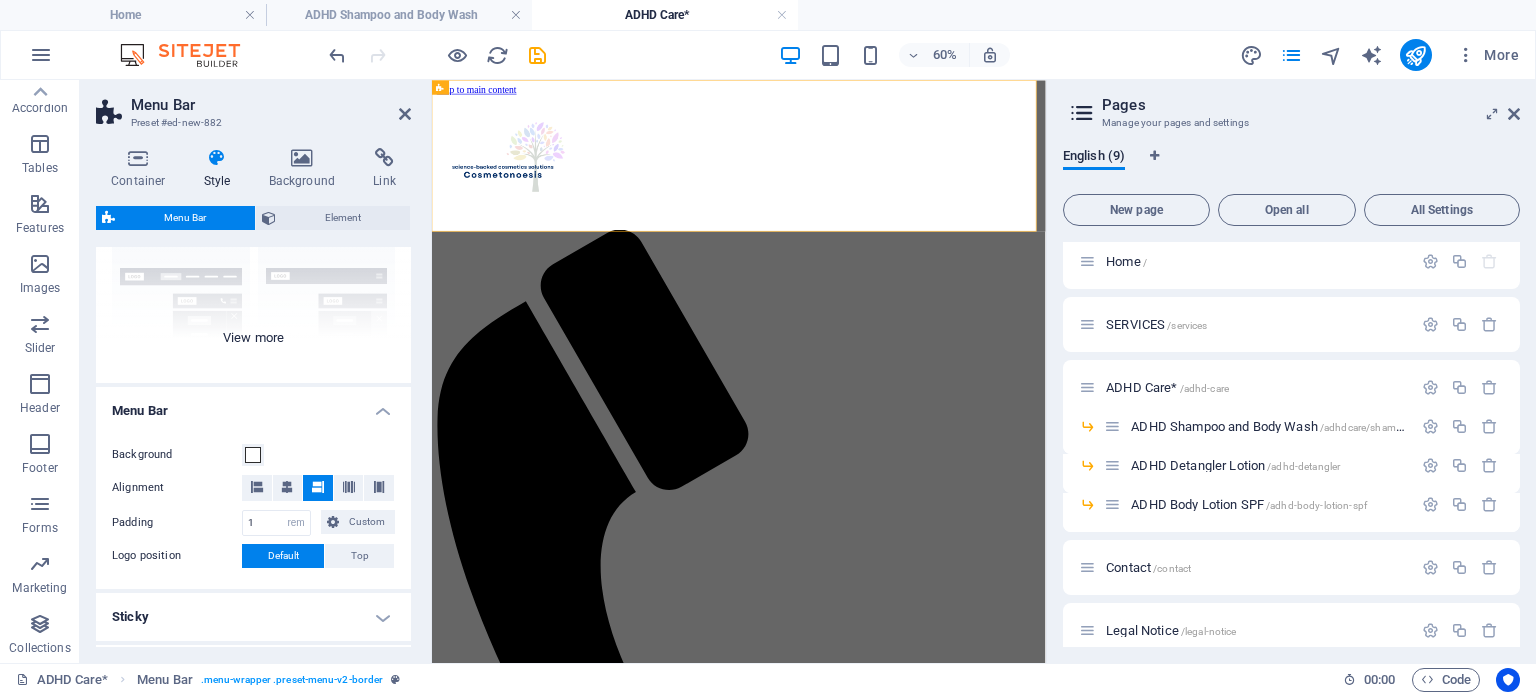 click on "Border Centered Default Fixed Loki Trigger Wide XXL" at bounding box center [253, 233] 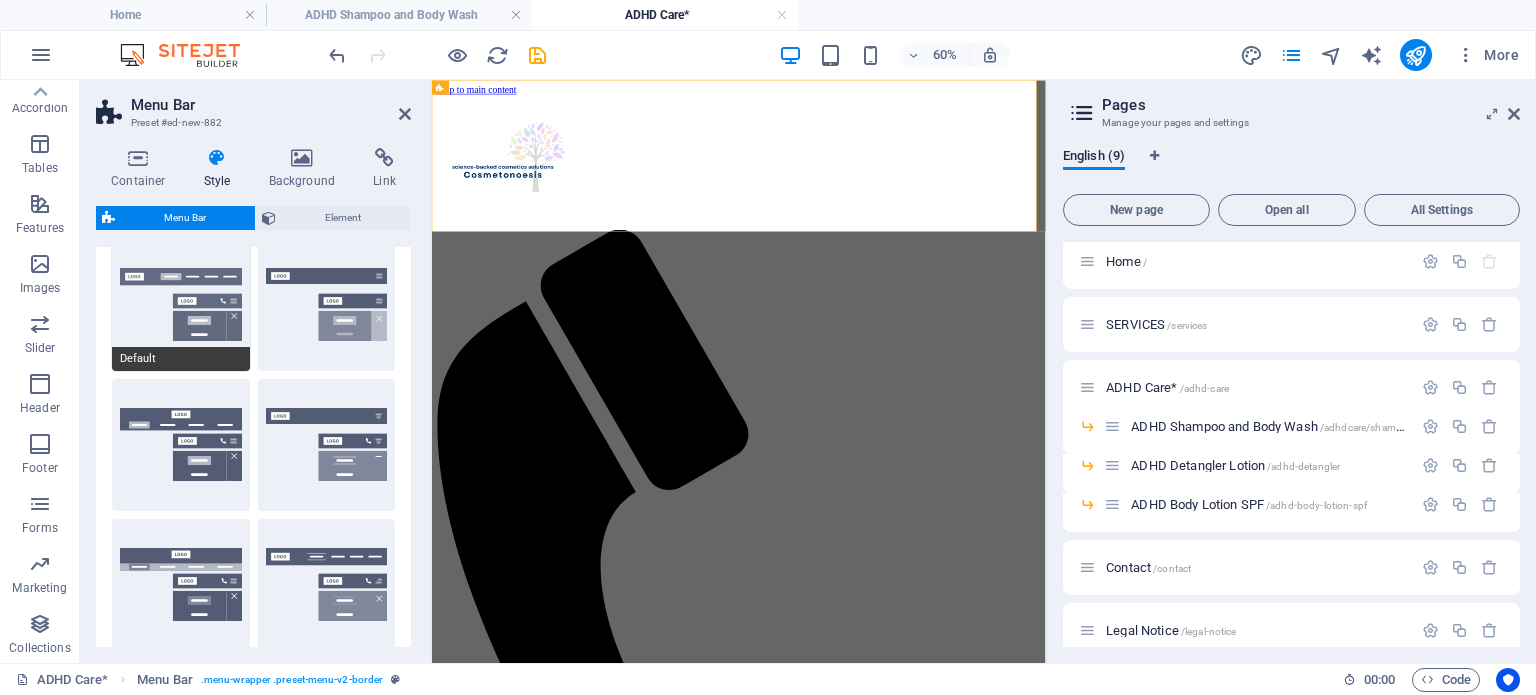 click on "Default" at bounding box center [181, 305] 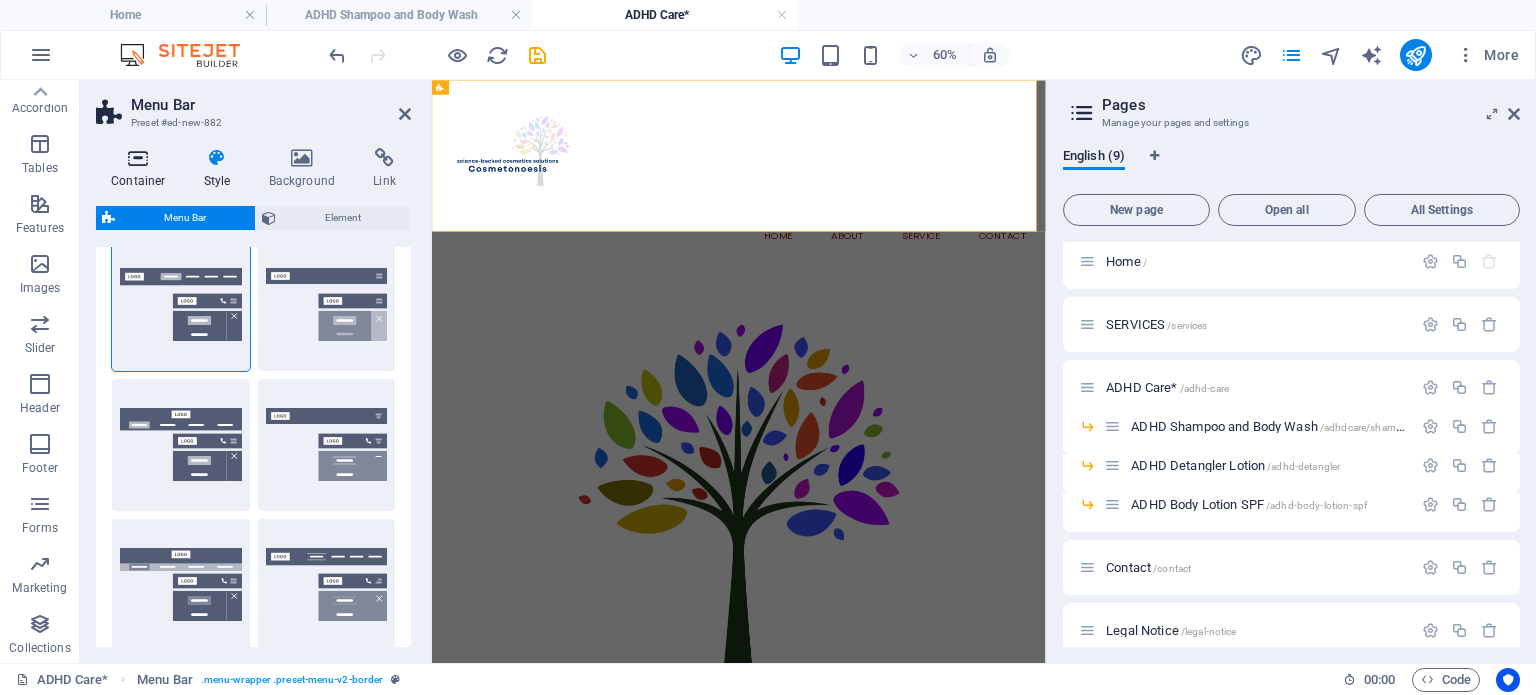 click at bounding box center [138, 158] 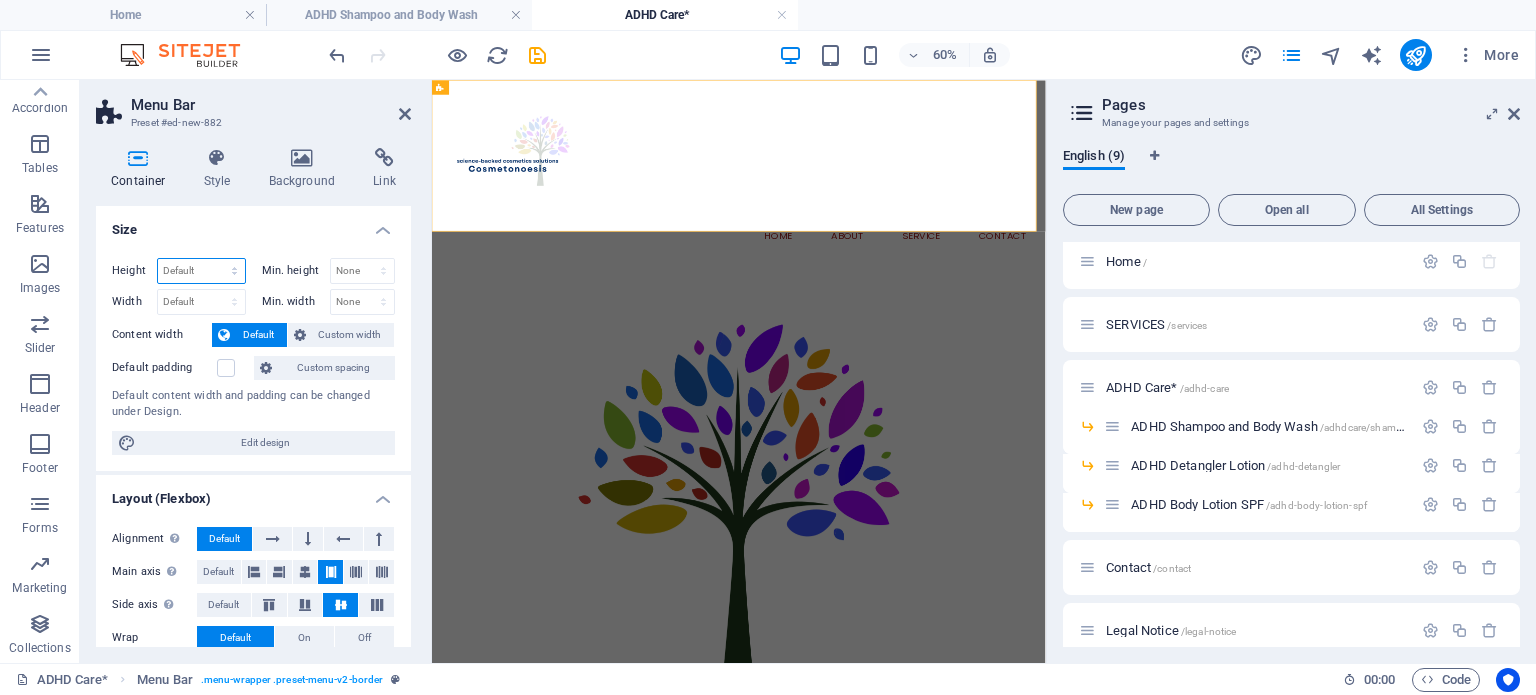 click on "Default px rem % vh vw" at bounding box center [201, 271] 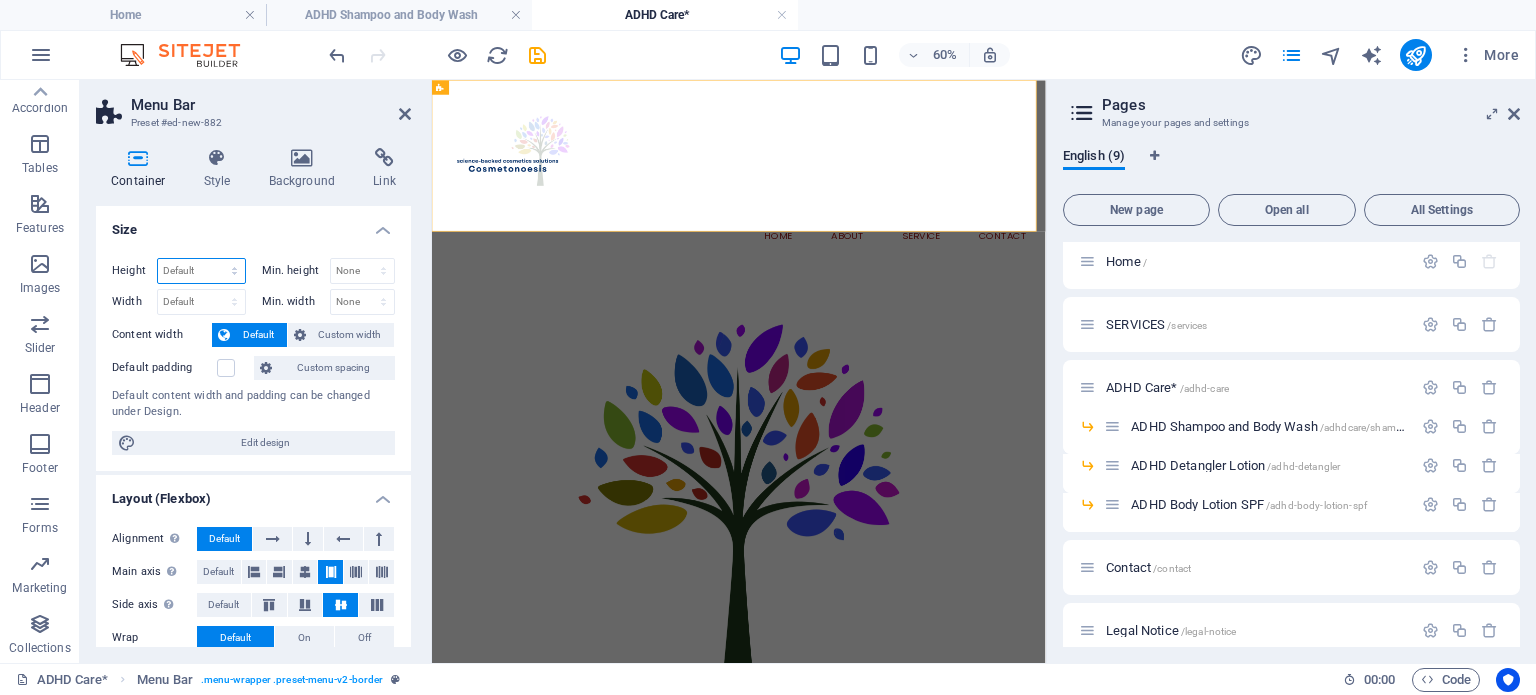 select on "px" 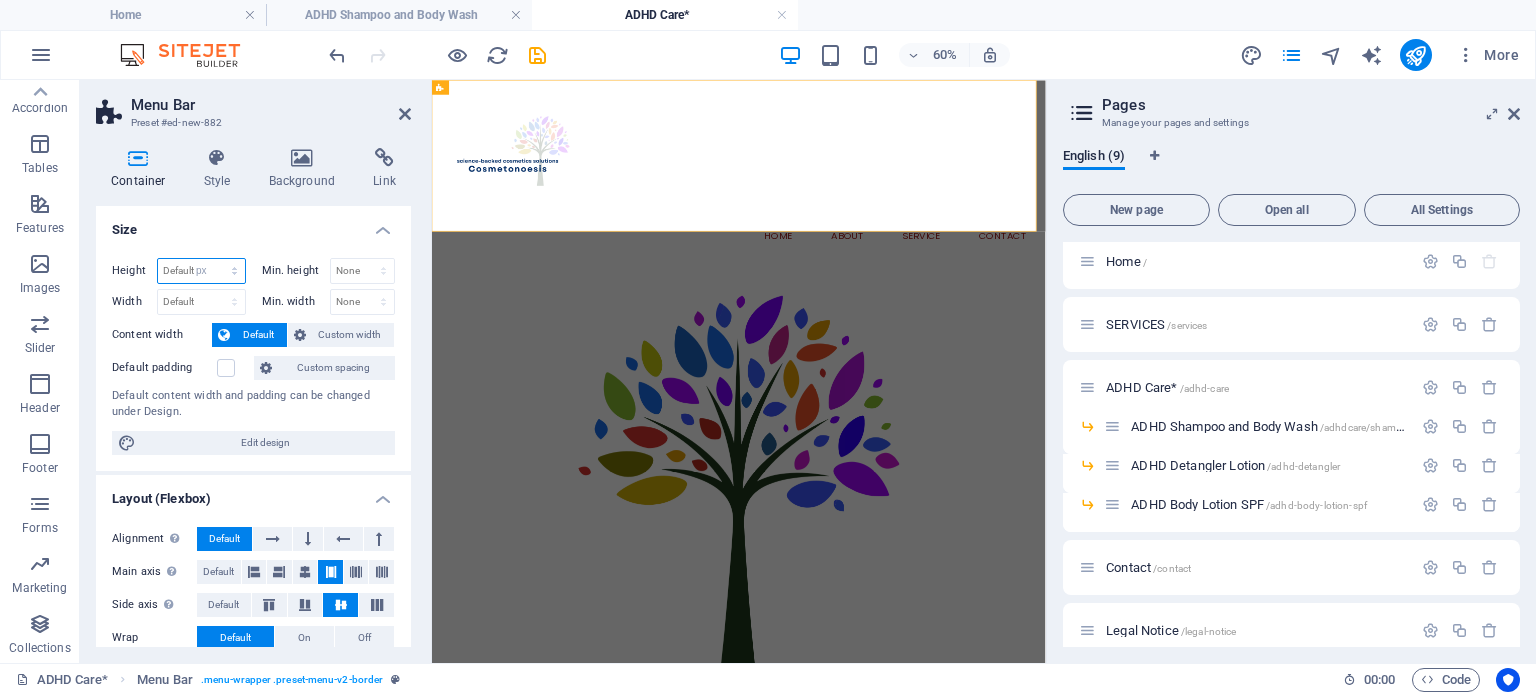 click on "Default px rem % vh vw" at bounding box center [201, 271] 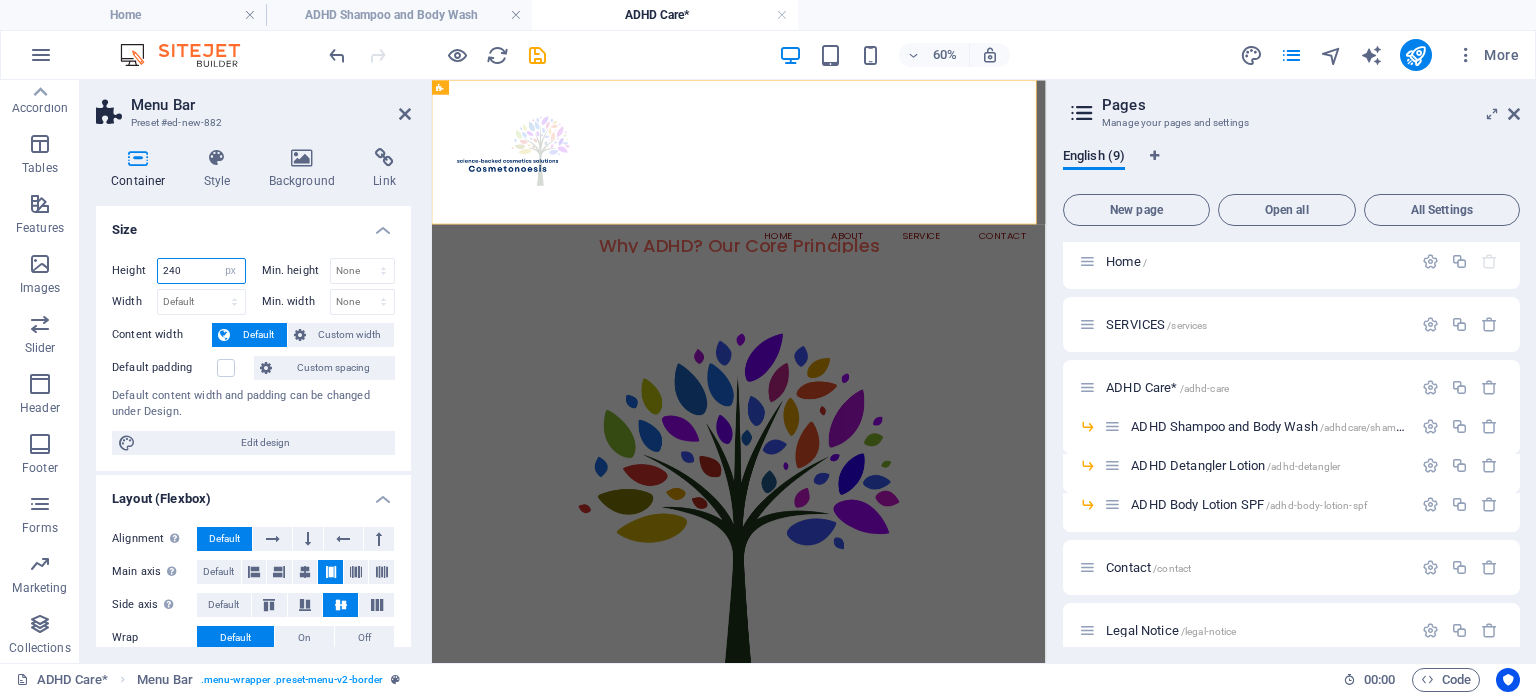 drag, startPoint x: 184, startPoint y: 271, endPoint x: 148, endPoint y: 263, distance: 36.878178 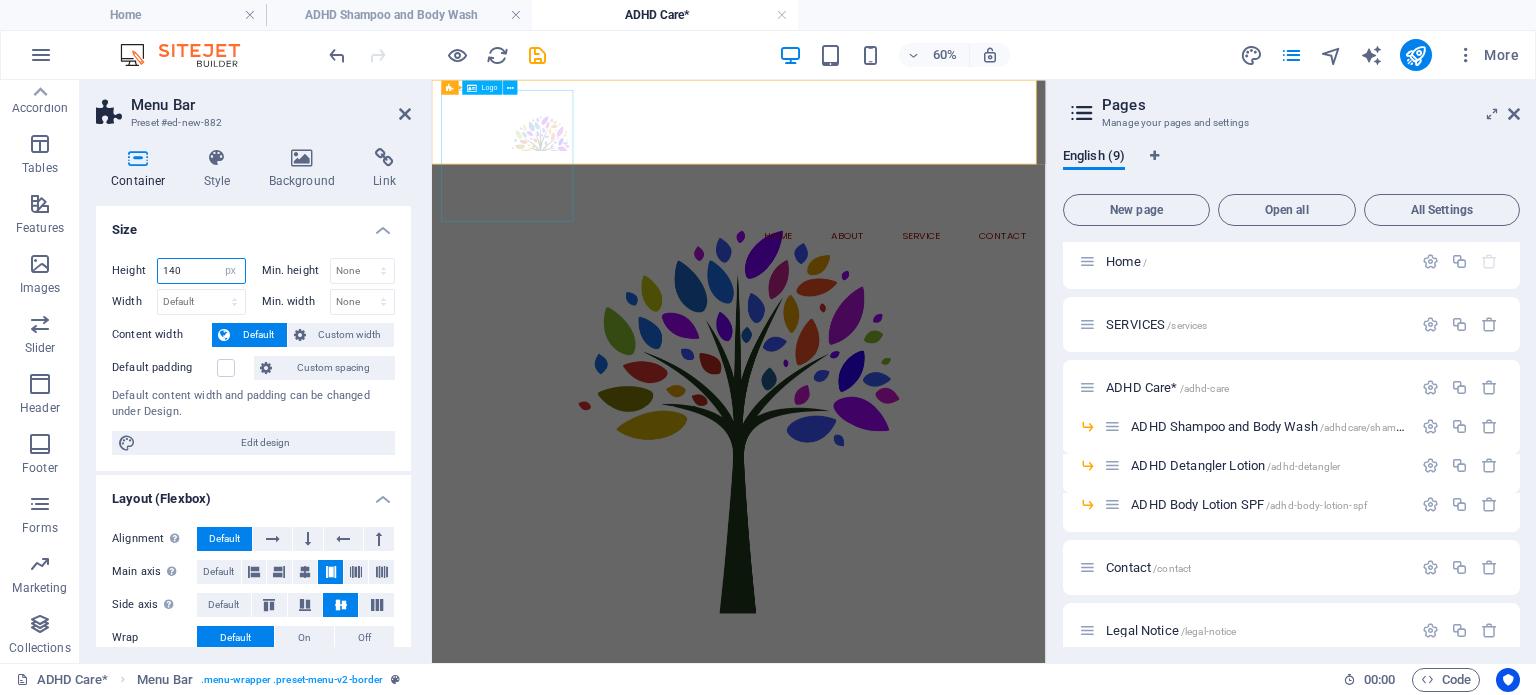 type on "140" 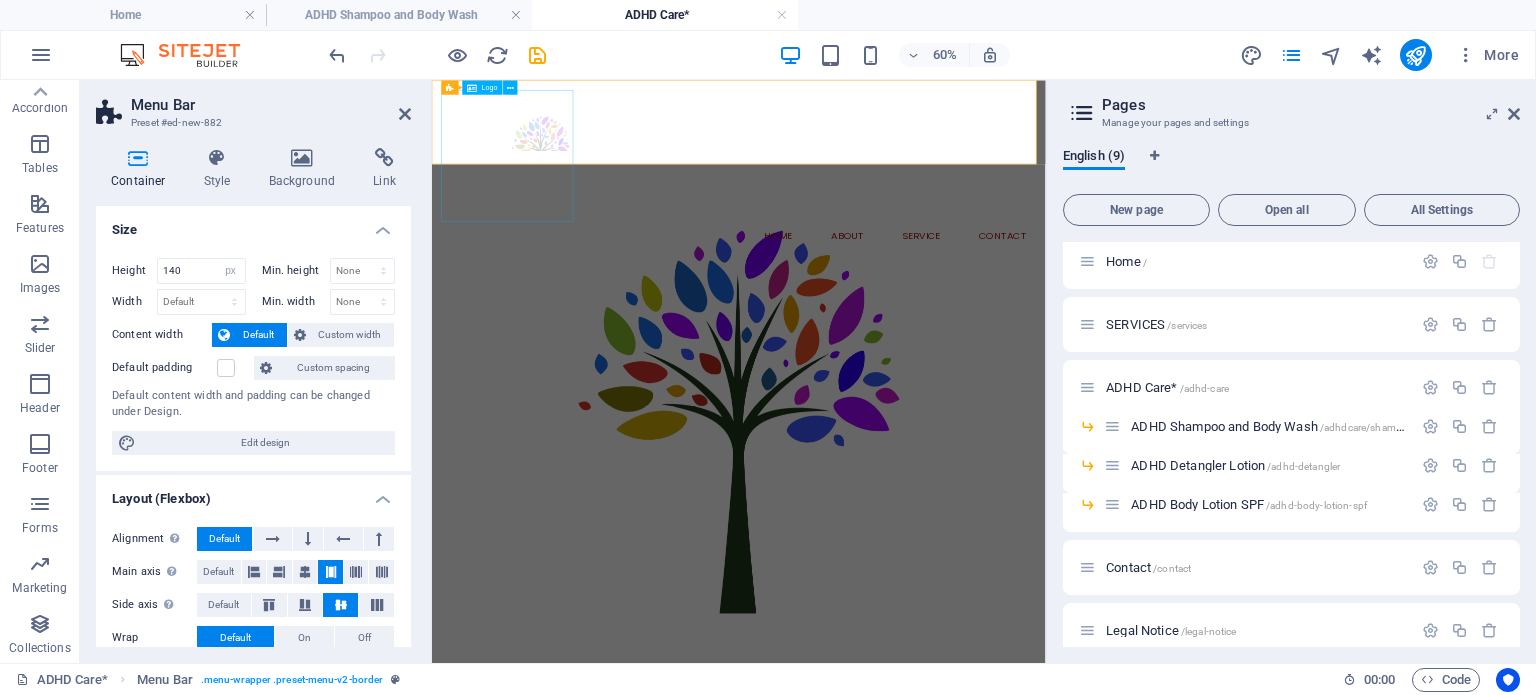 drag, startPoint x: 602, startPoint y: 150, endPoint x: 906, endPoint y: 125, distance: 305.0262 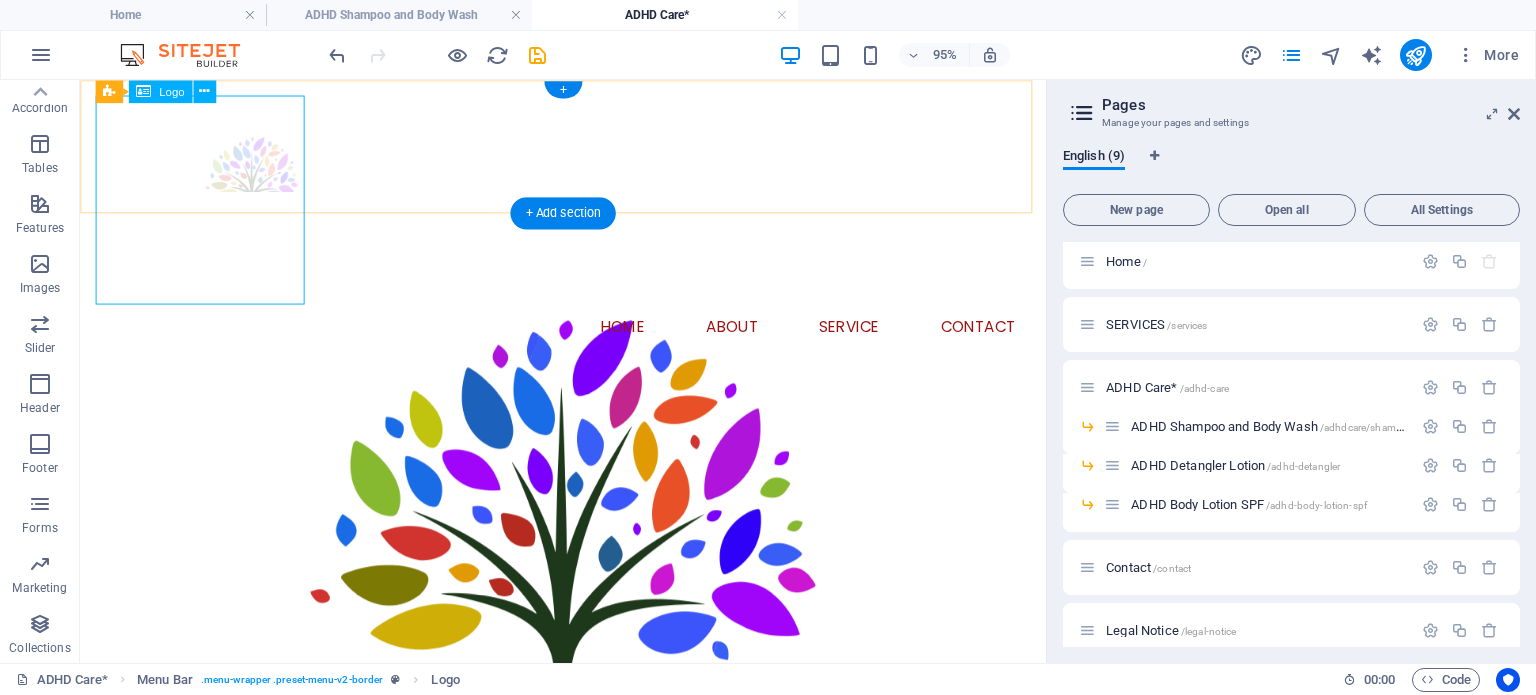 click at bounding box center [588, 206] 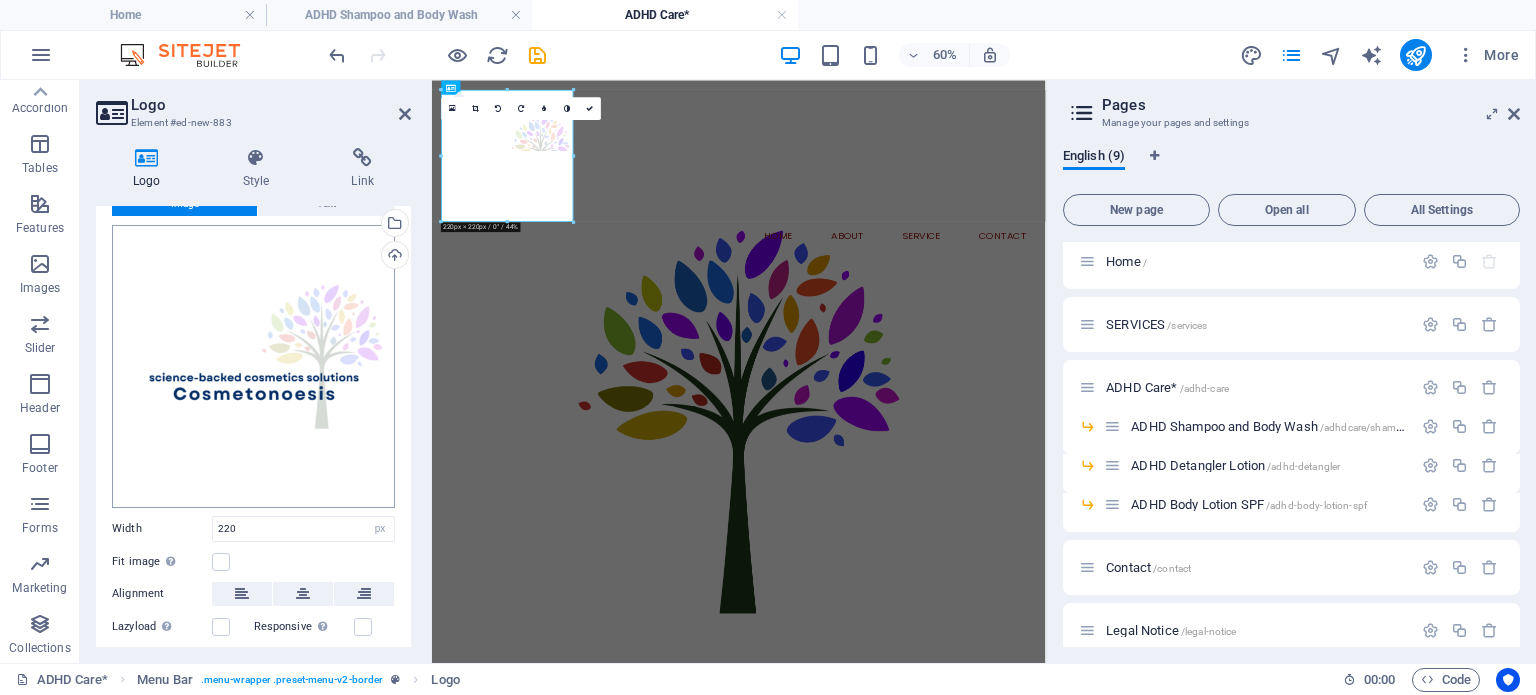 scroll, scrollTop: 100, scrollLeft: 0, axis: vertical 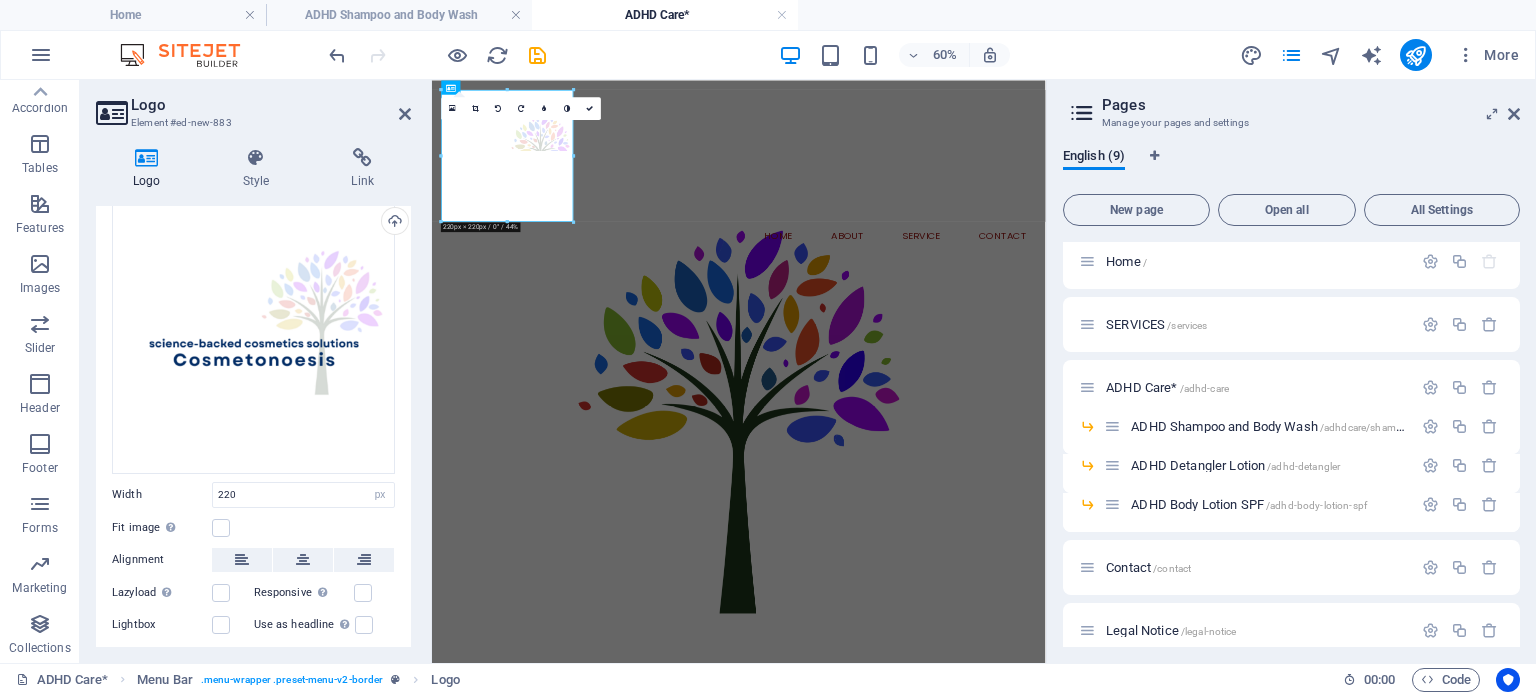 click on "Fit image Automatically fit image to a fixed width and height" at bounding box center [162, 528] 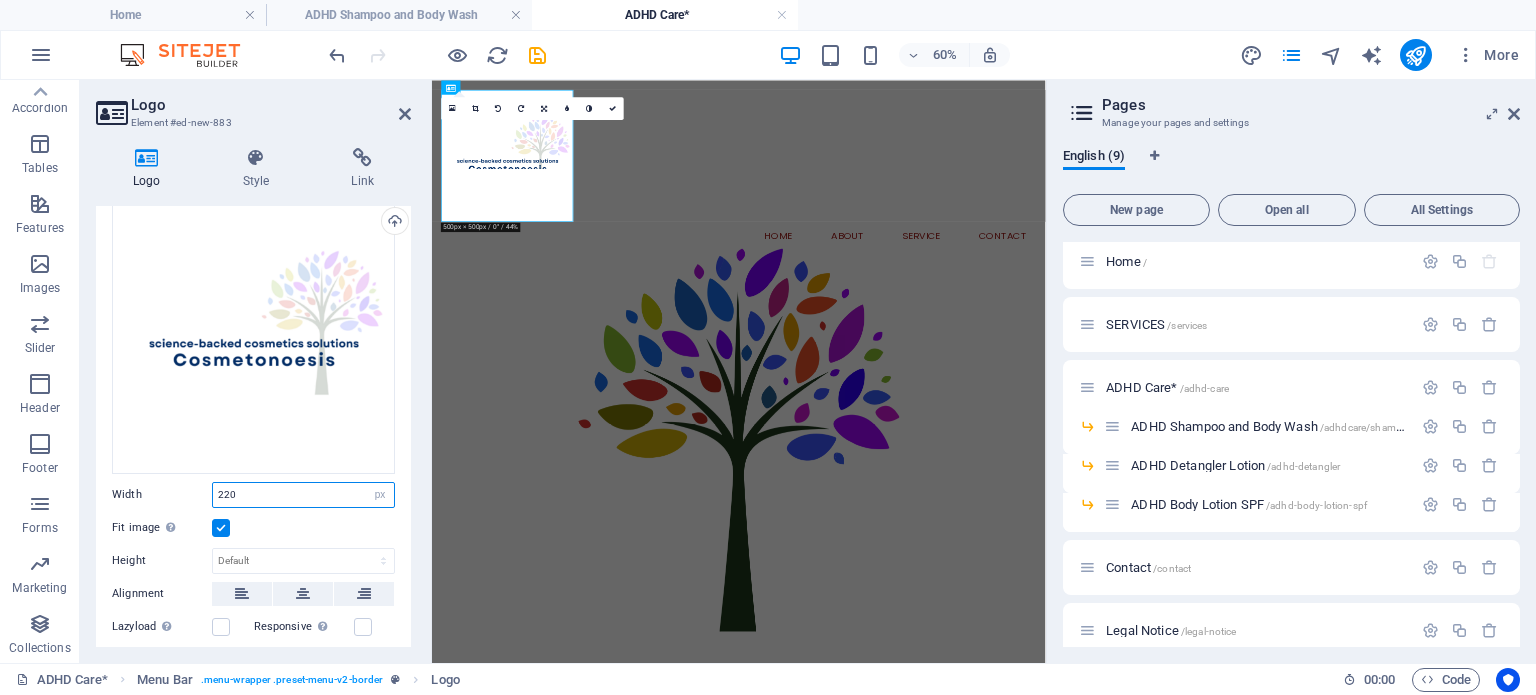 click on "220" at bounding box center (303, 495) 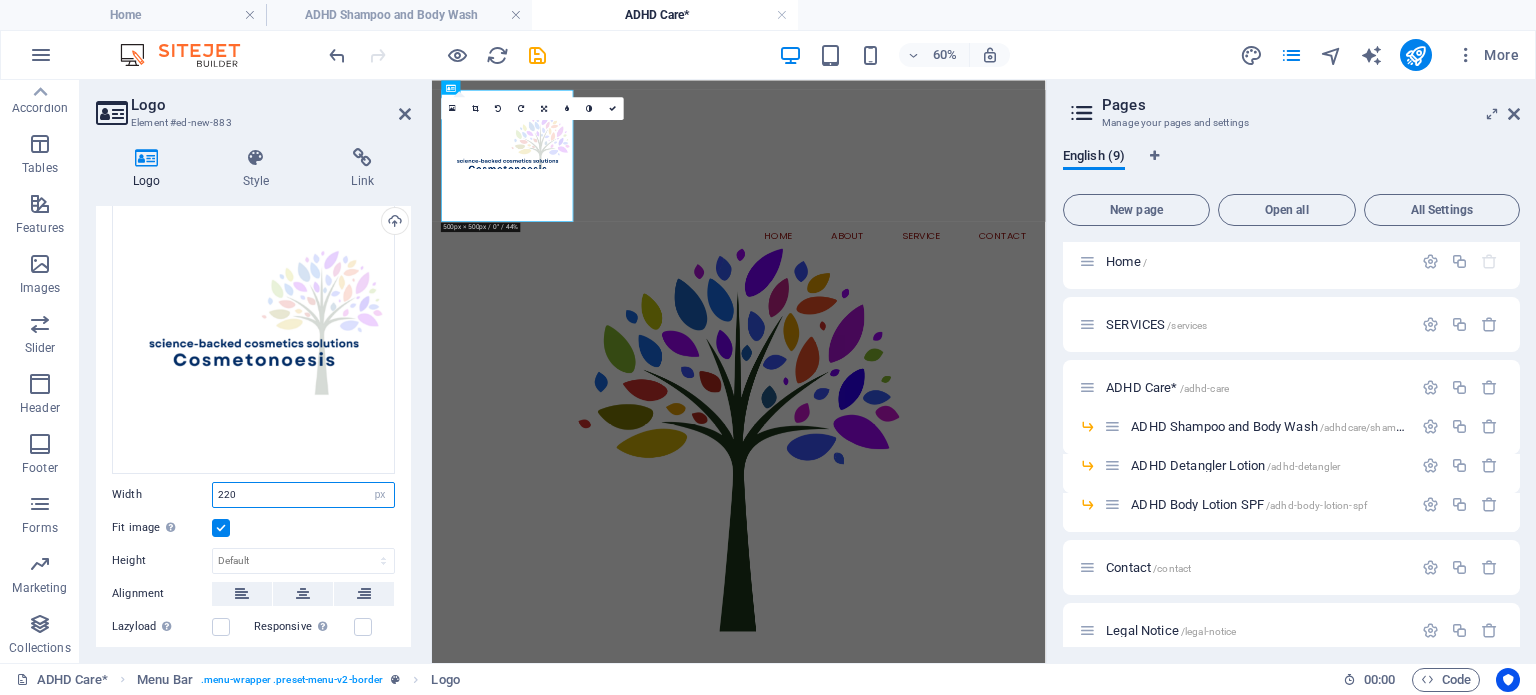 click on "220" at bounding box center (303, 495) 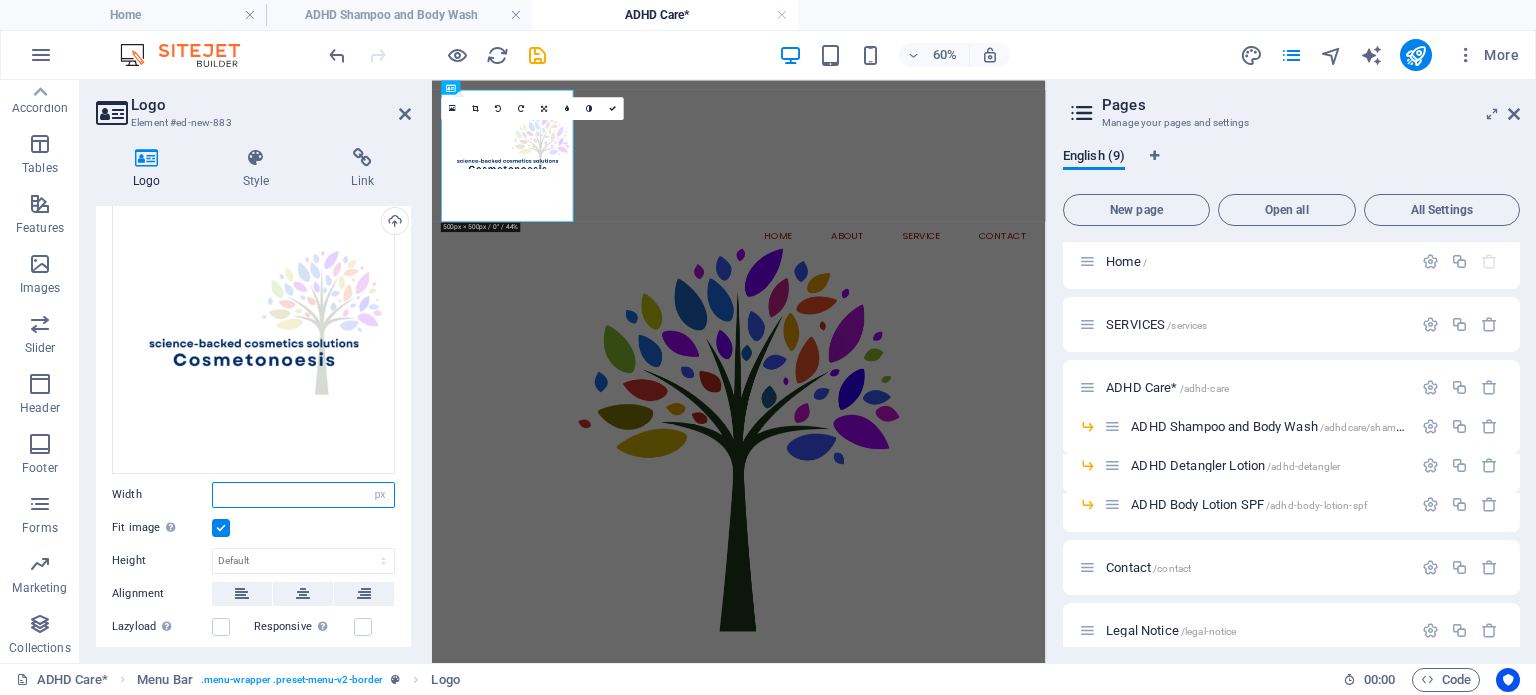 type 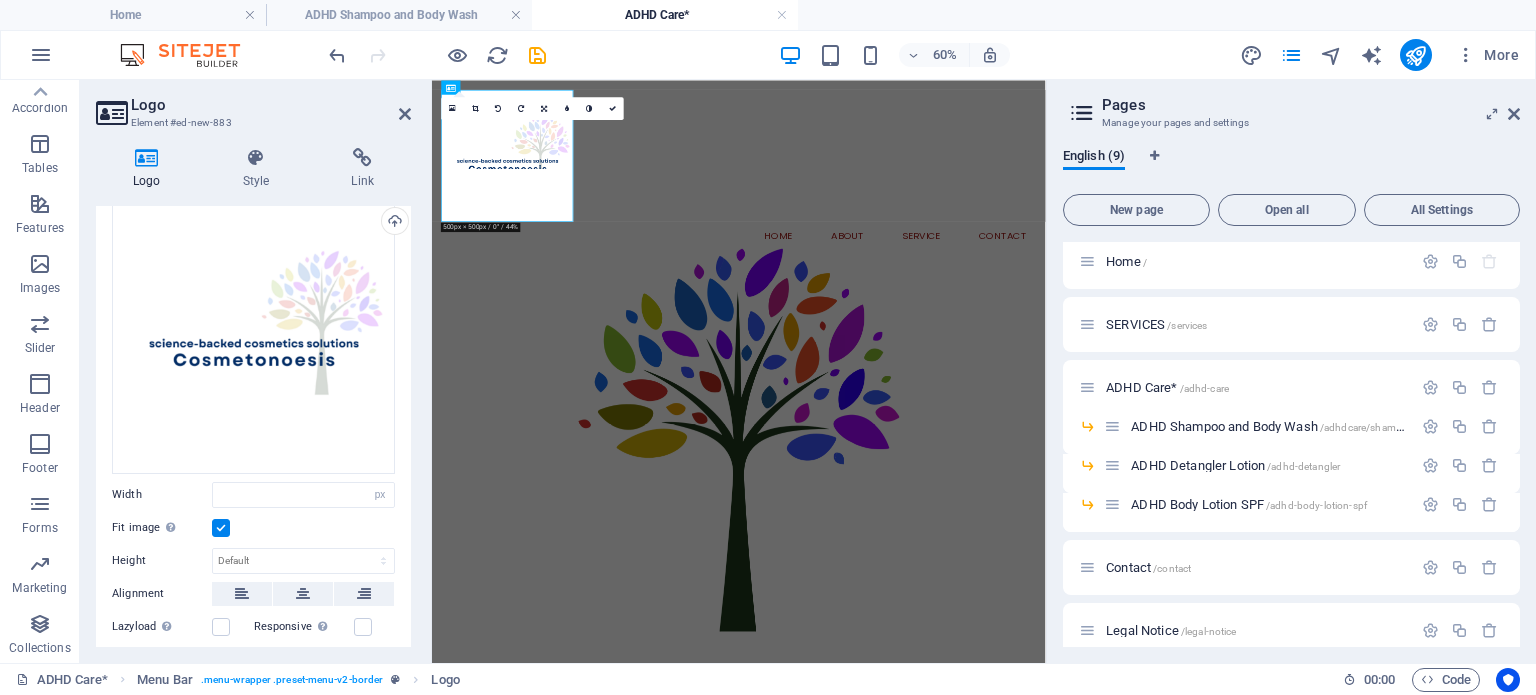 click on "Fit image Automatically fit image to a fixed width and height" at bounding box center (253, 528) 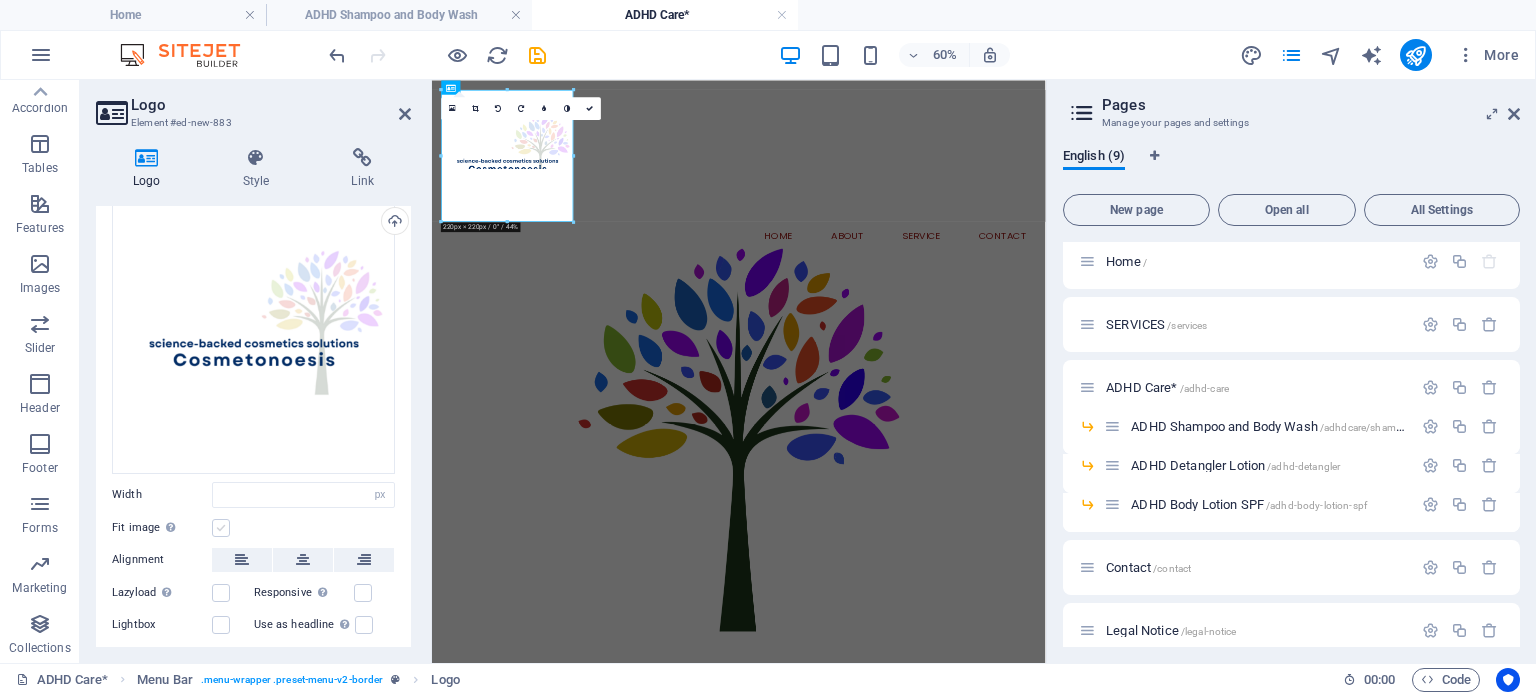 click at bounding box center (221, 528) 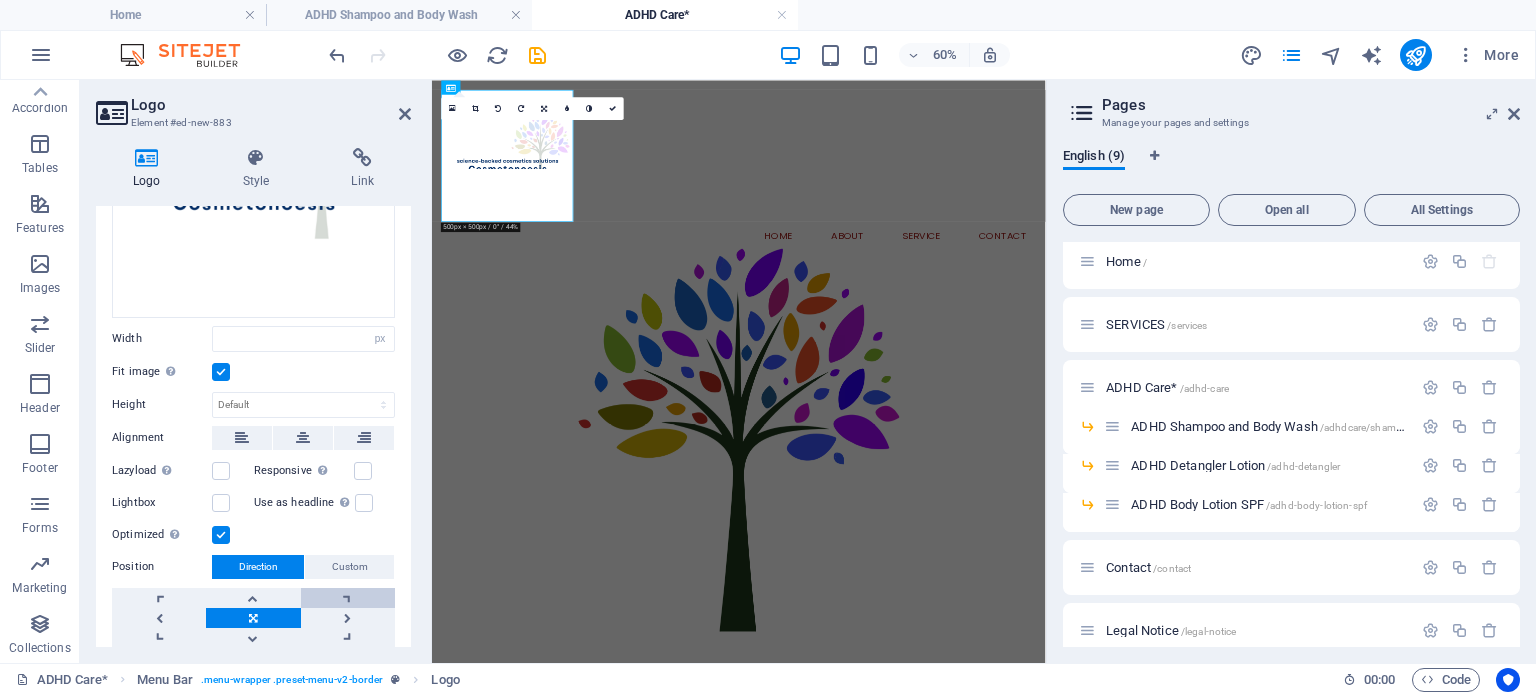 scroll, scrollTop: 300, scrollLeft: 0, axis: vertical 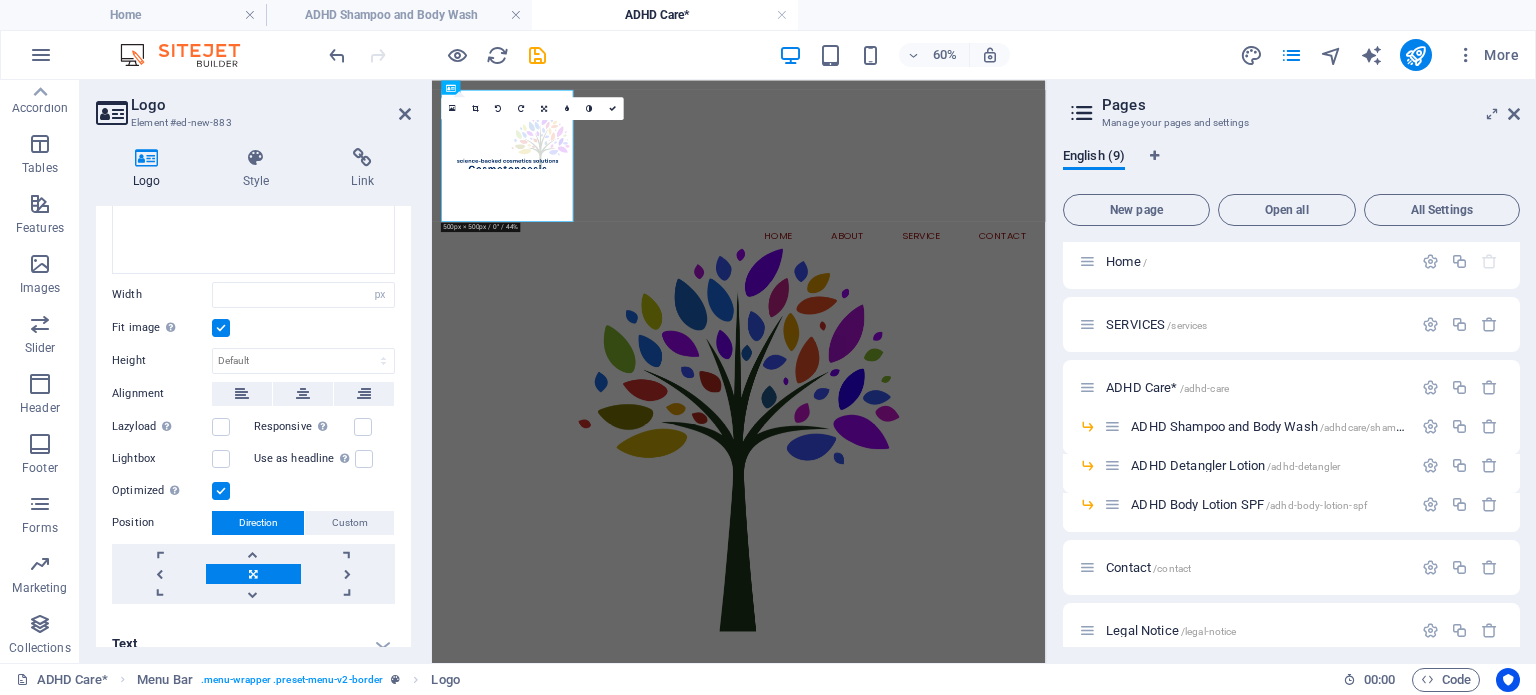 click at bounding box center [253, 574] 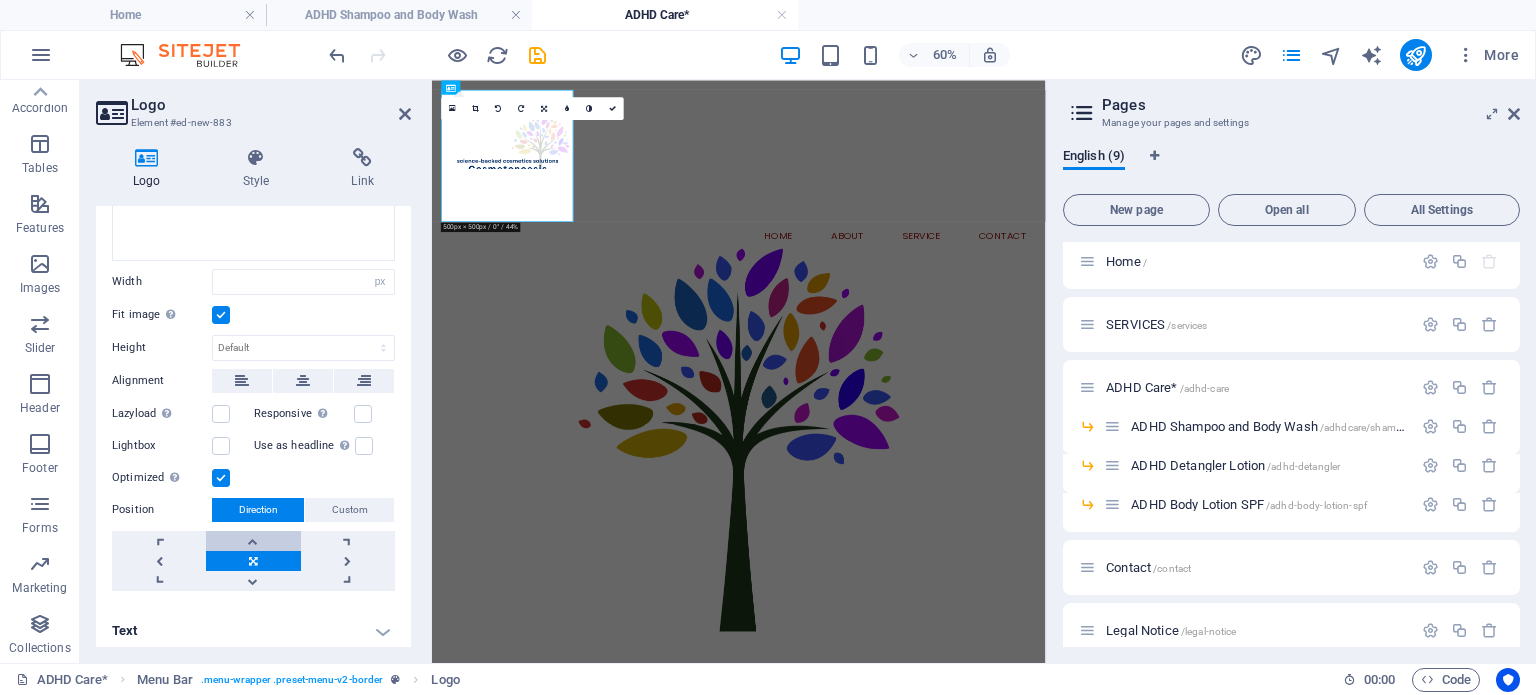 scroll, scrollTop: 316, scrollLeft: 0, axis: vertical 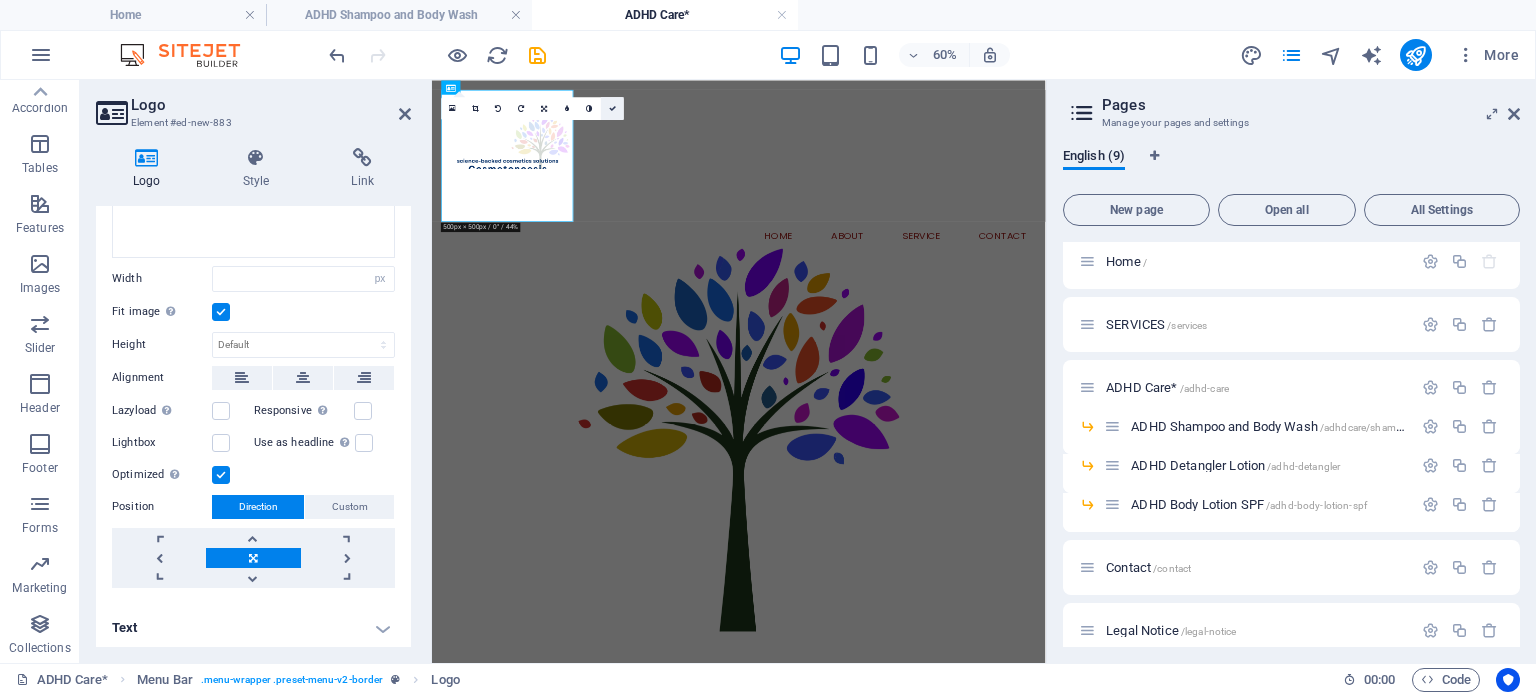 drag, startPoint x: 616, startPoint y: 110, endPoint x: 563, endPoint y: 31, distance: 95.131485 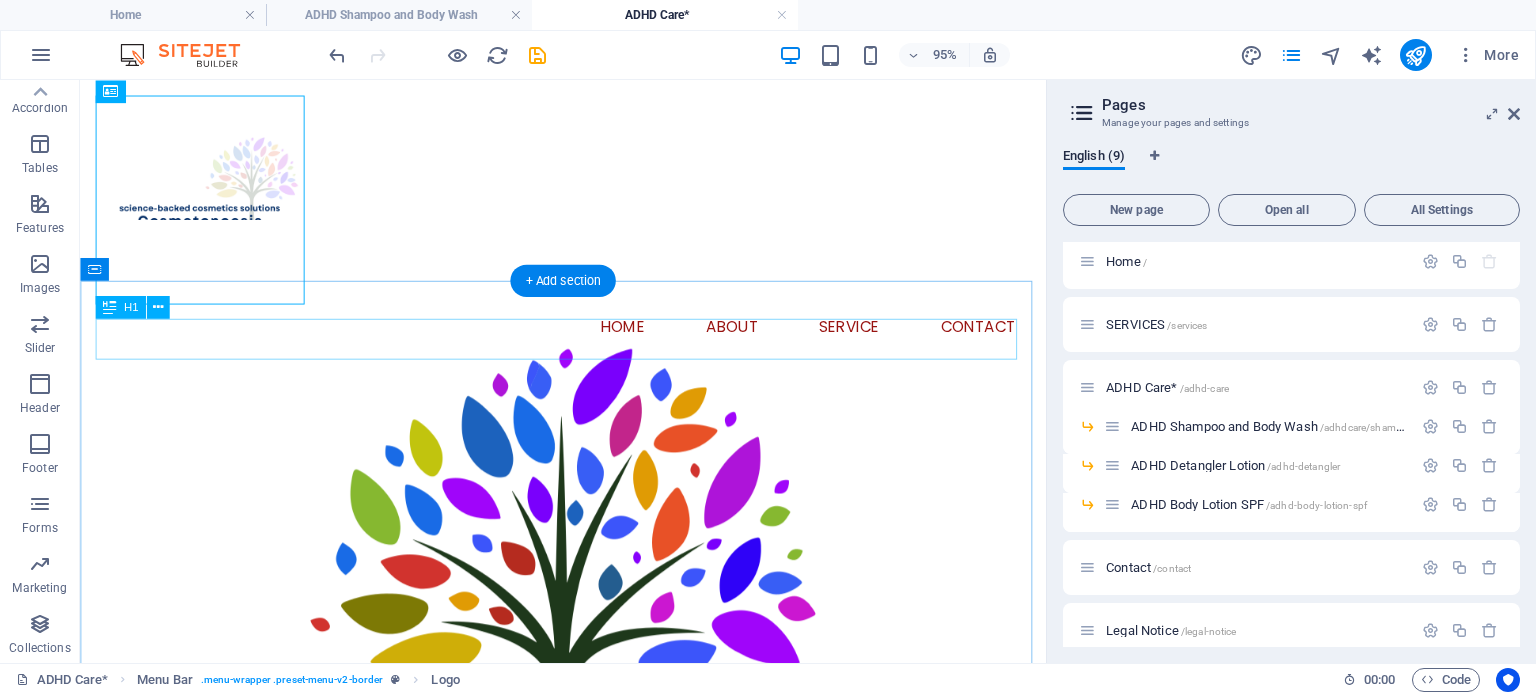 click on "ADHD Care*" at bounding box center [588, 1257] 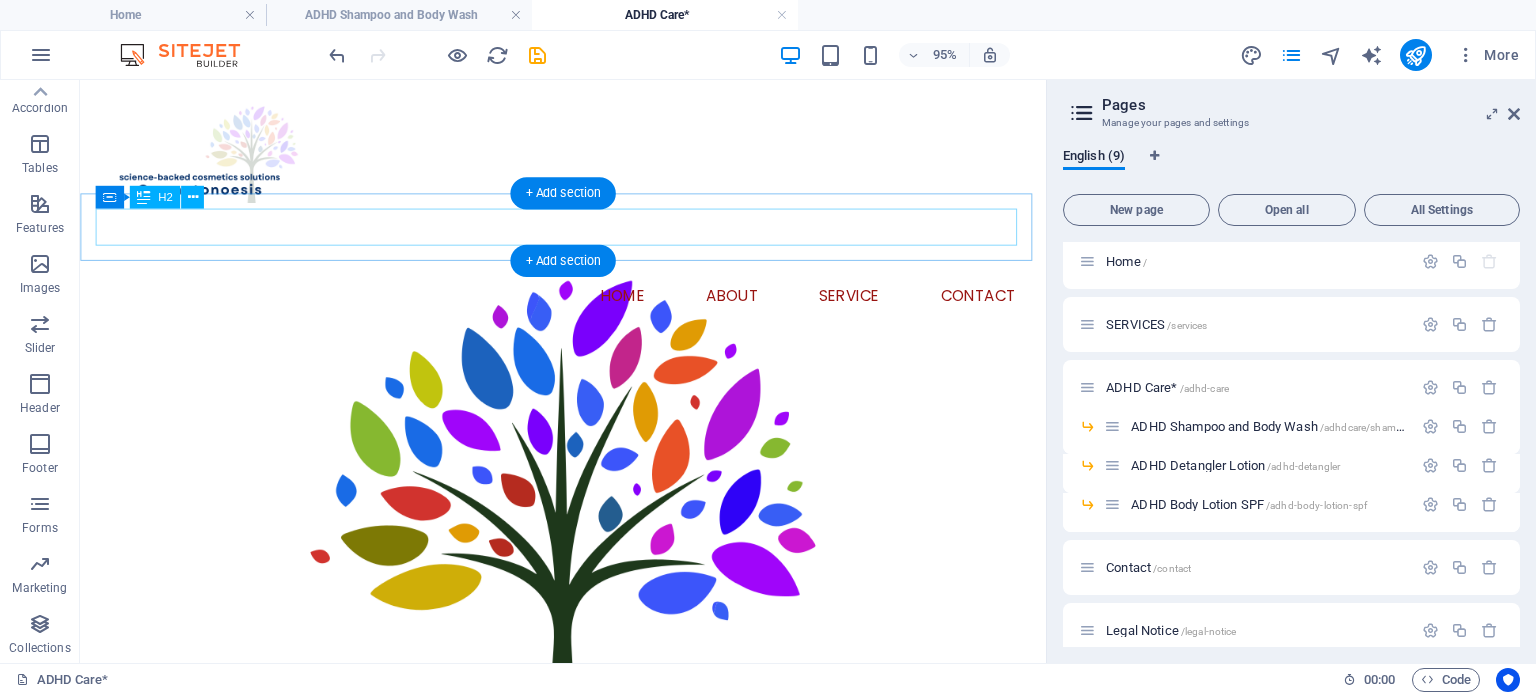 scroll, scrollTop: 0, scrollLeft: 0, axis: both 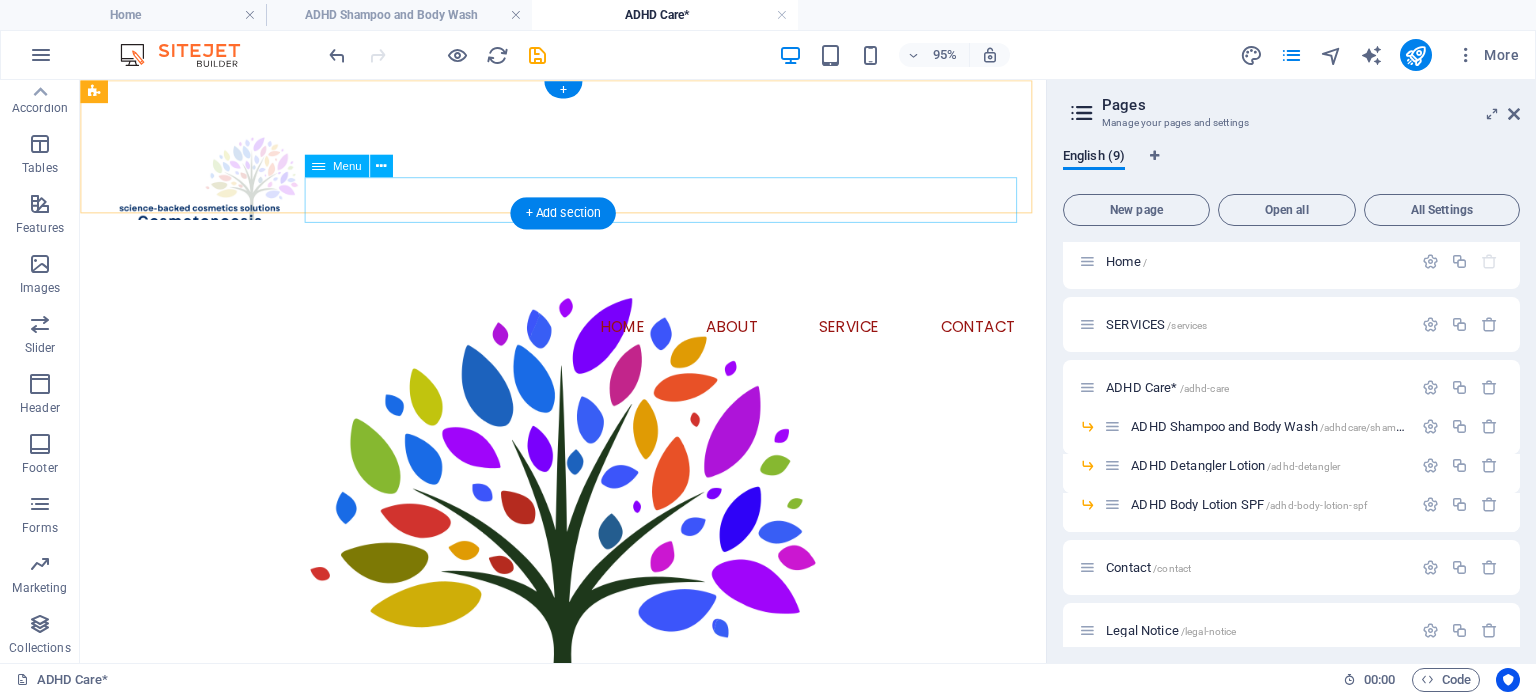 click on "Home About Service Contact" at bounding box center (588, 340) 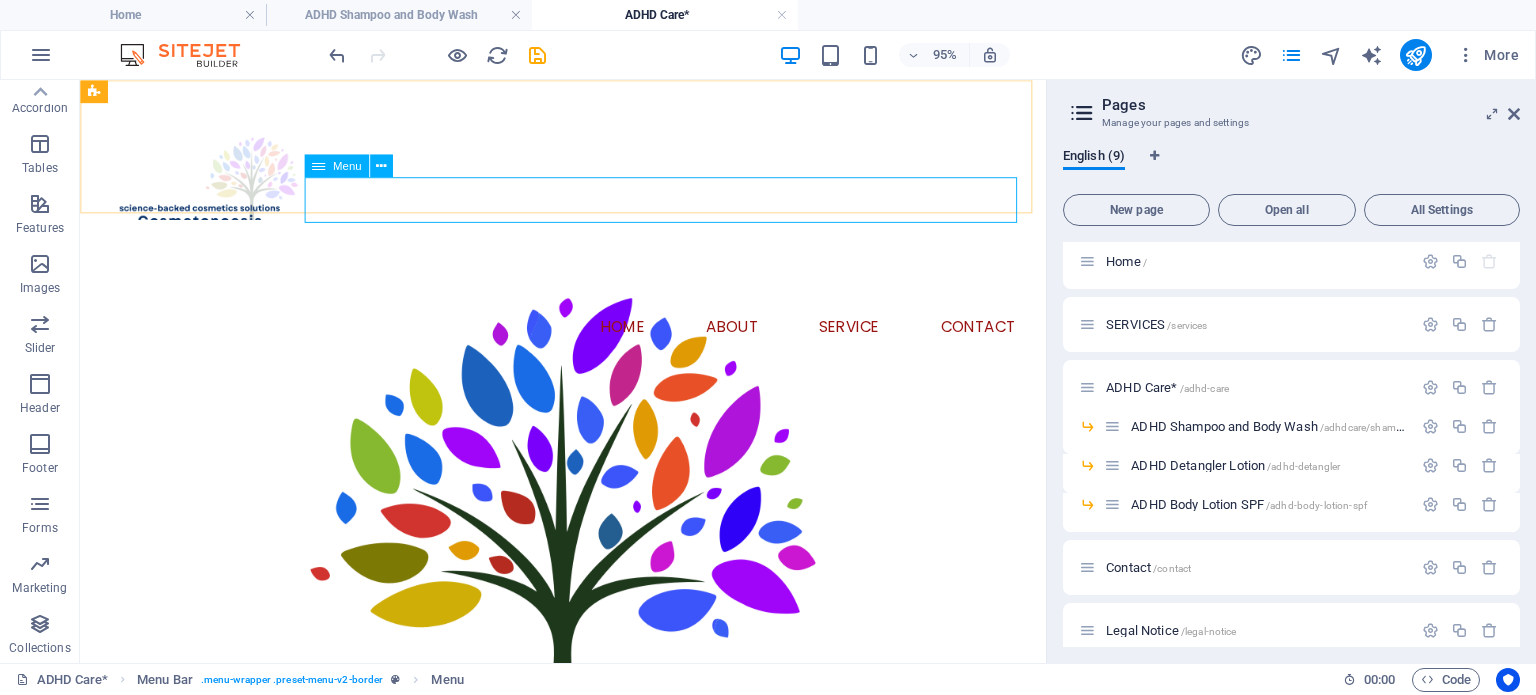 click at bounding box center (318, 165) 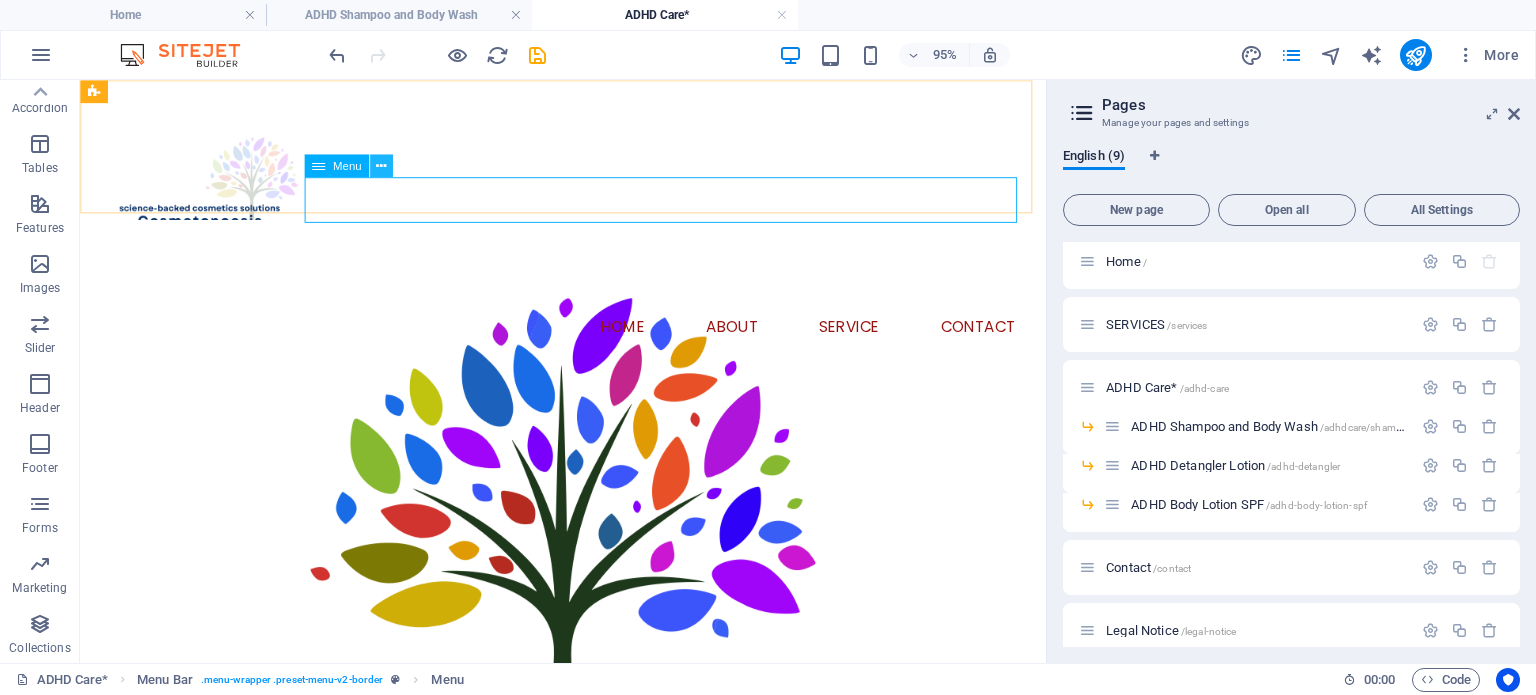 click at bounding box center (381, 166) 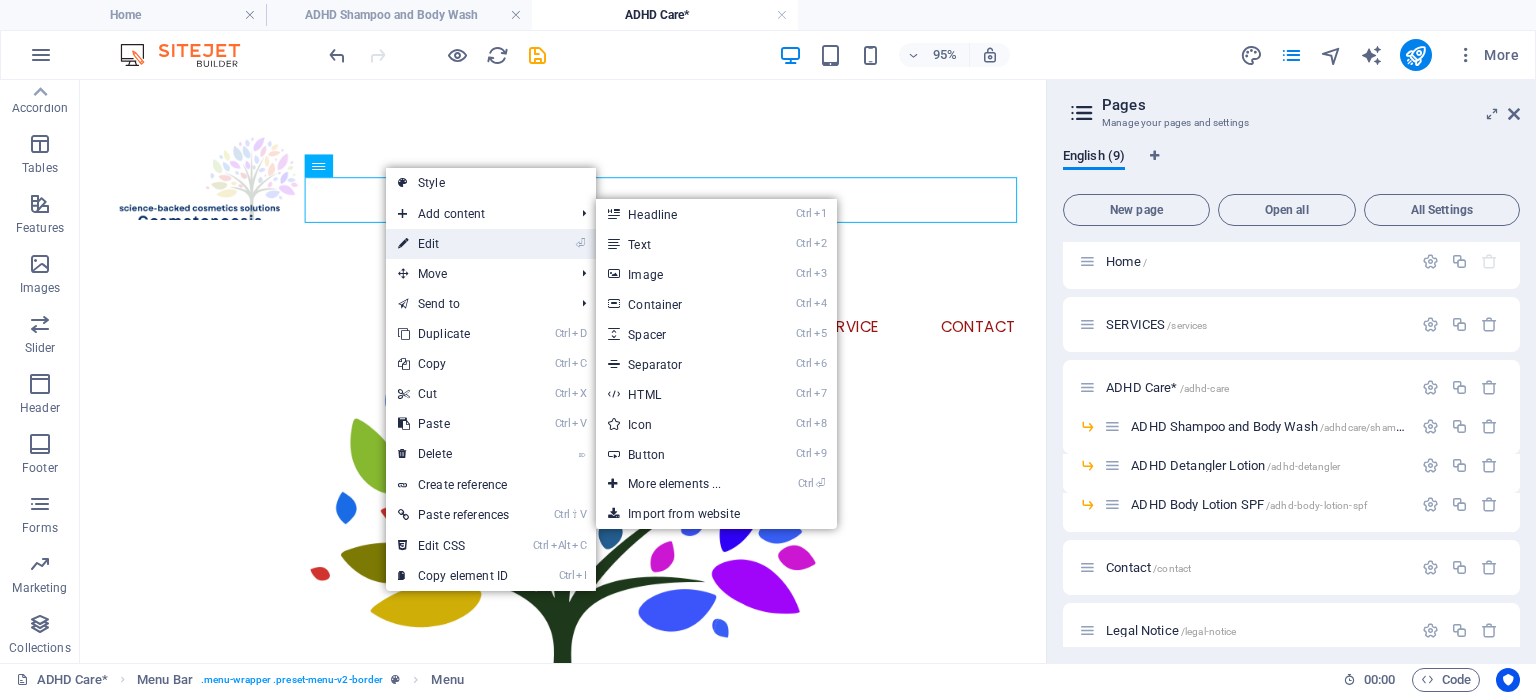 drag, startPoint x: -1, startPoint y: 255, endPoint x: 432, endPoint y: 233, distance: 433.55853 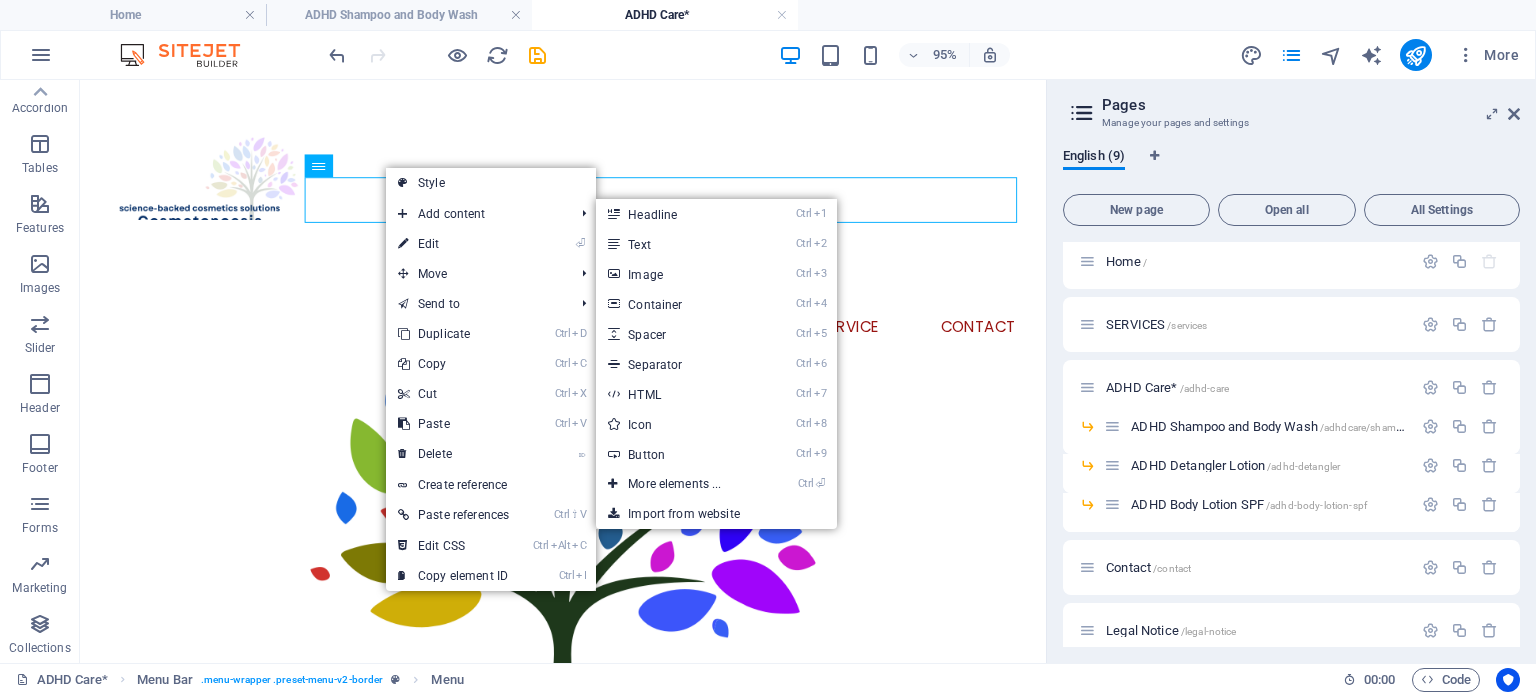 select 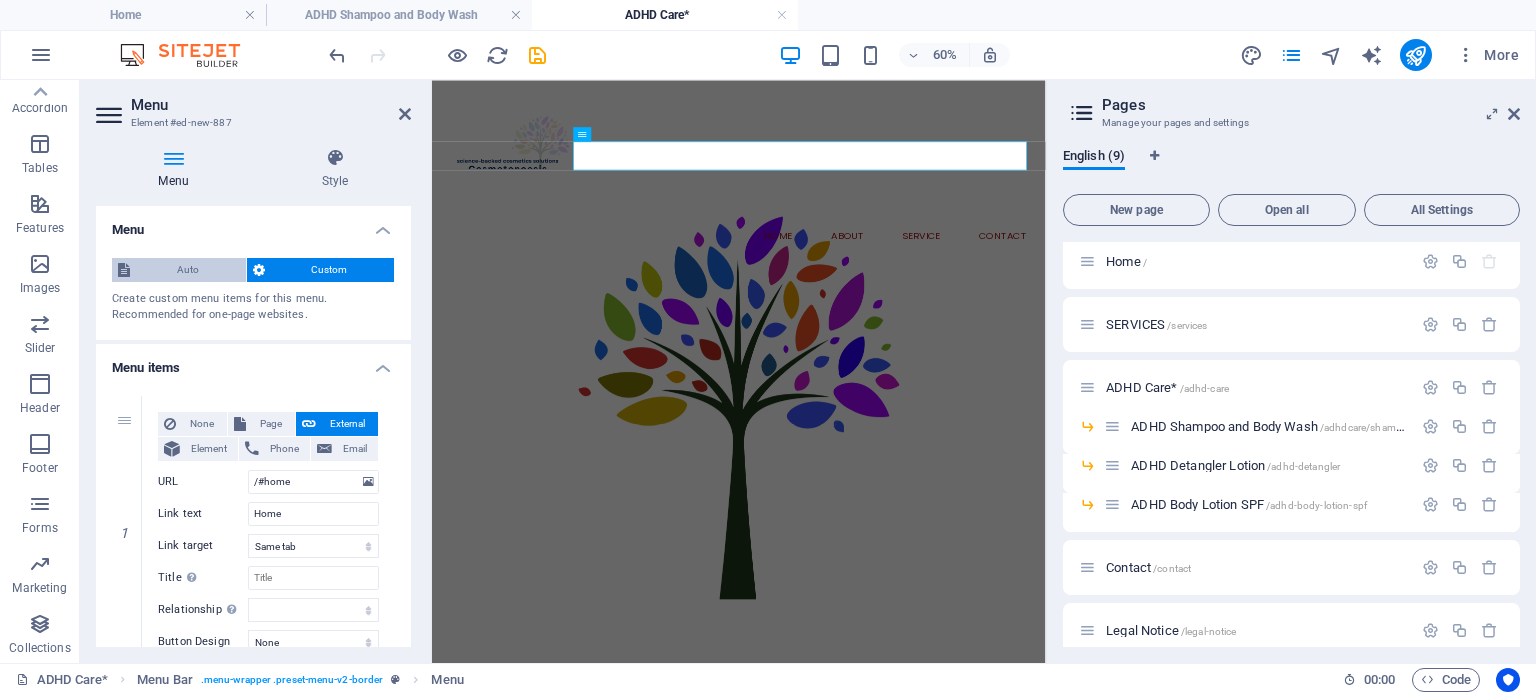click on "Auto" at bounding box center [188, 270] 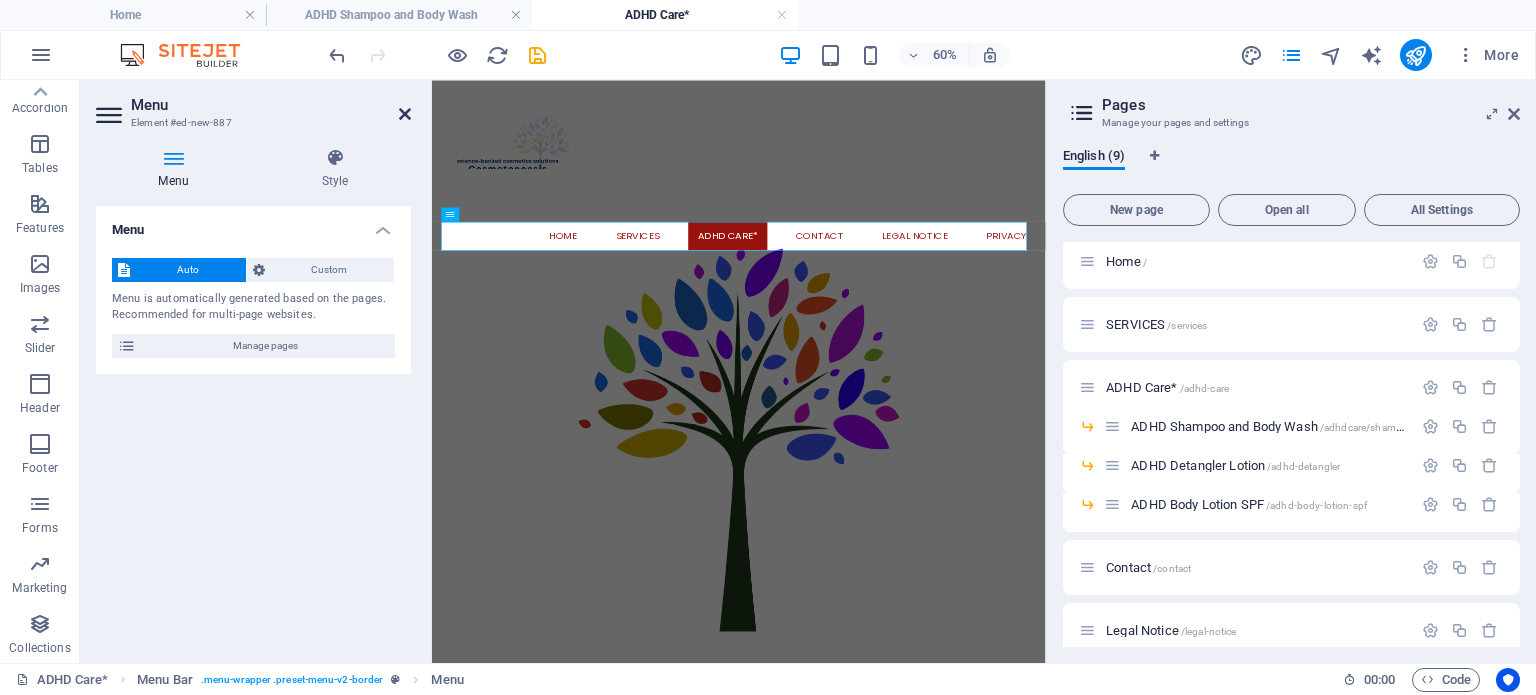 click at bounding box center (405, 114) 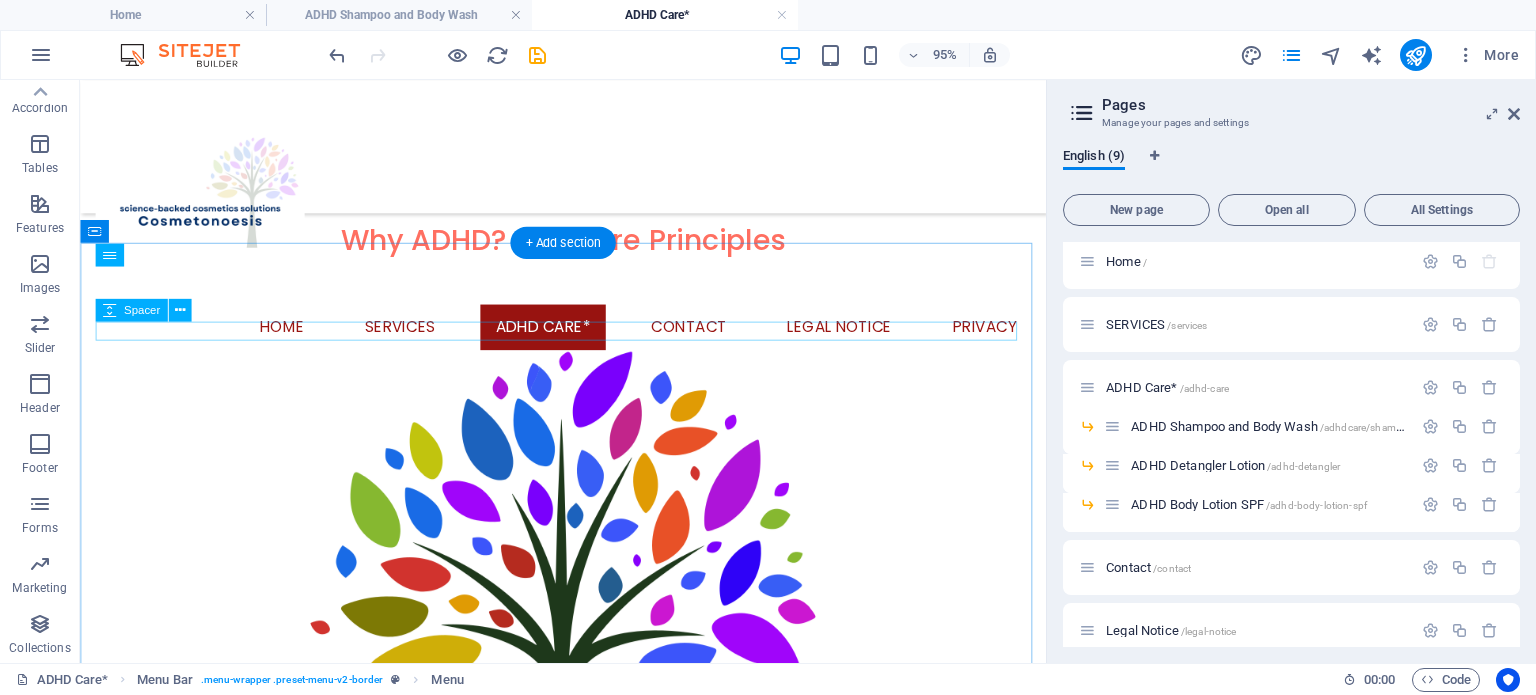scroll, scrollTop: 0, scrollLeft: 0, axis: both 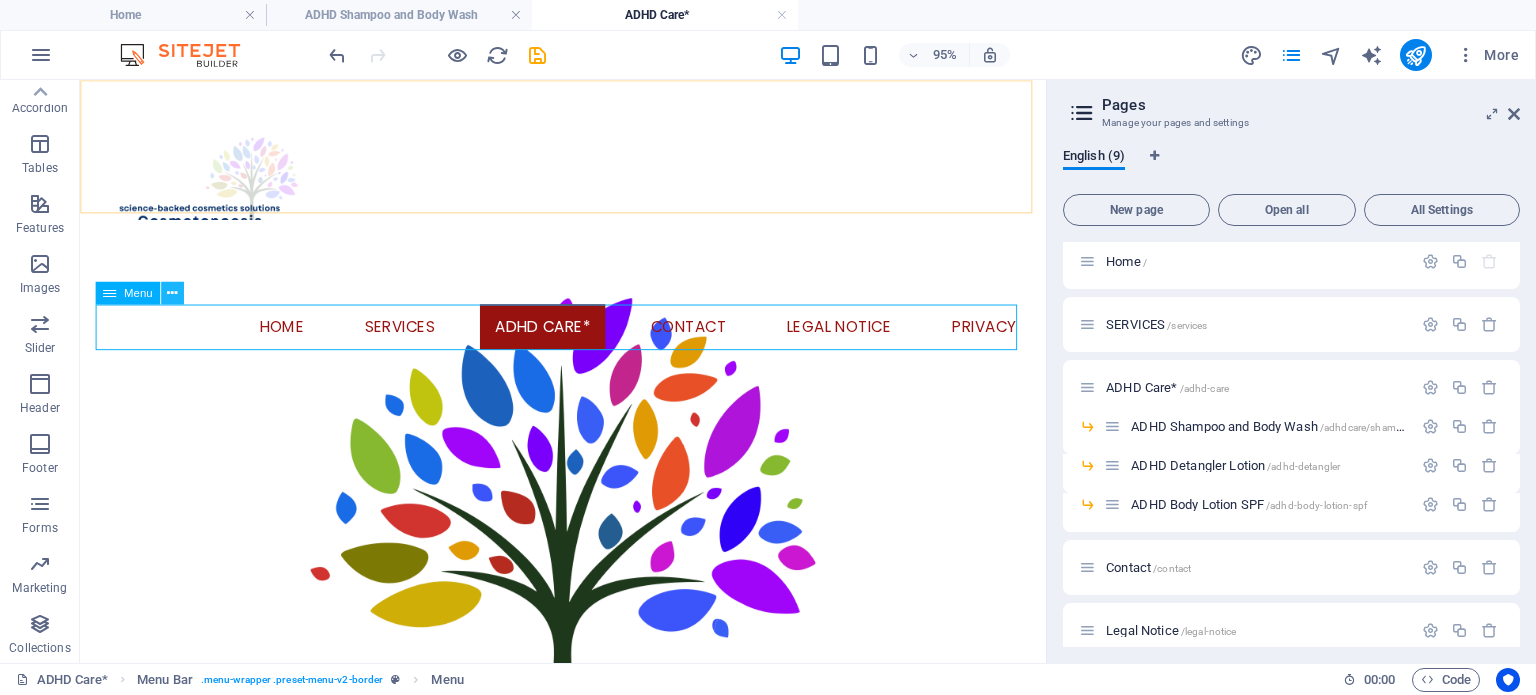 click at bounding box center (172, 293) 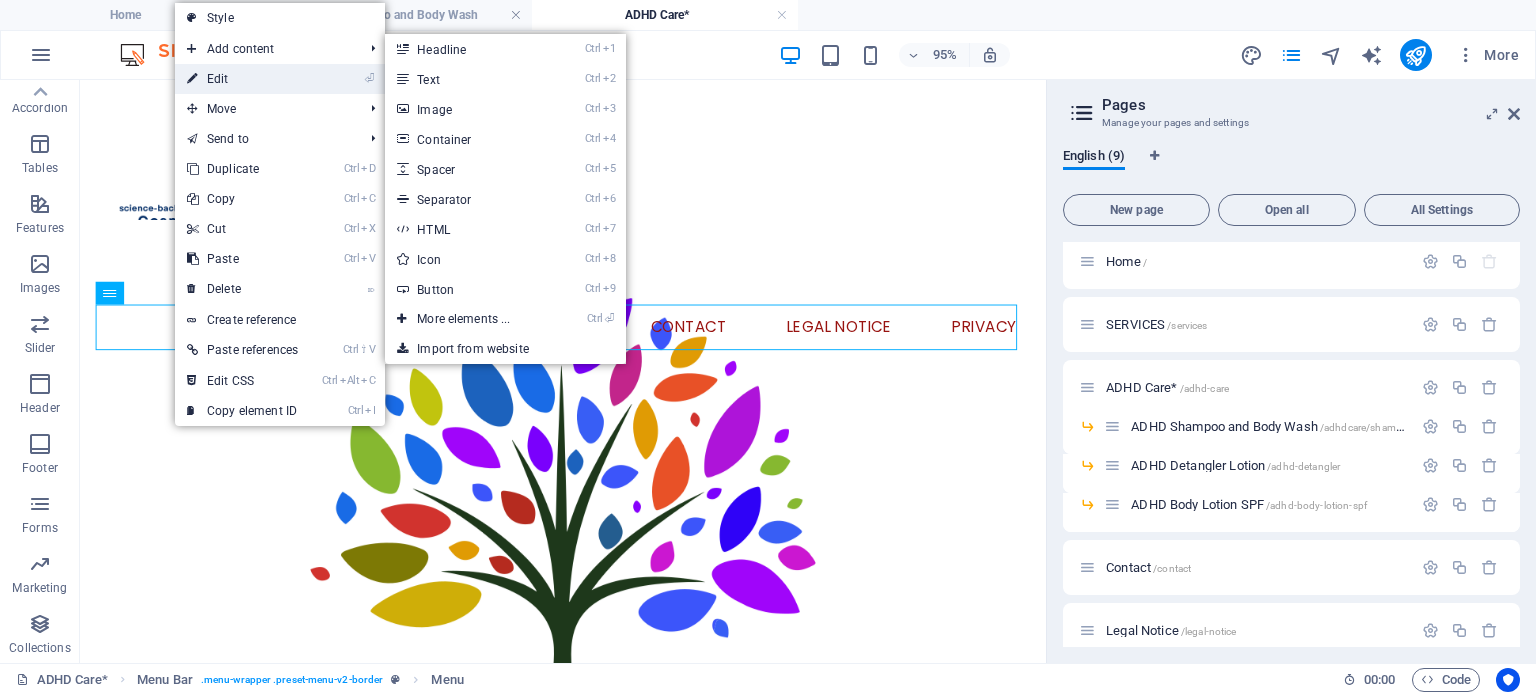 click on "⏎  Edit" at bounding box center (242, 79) 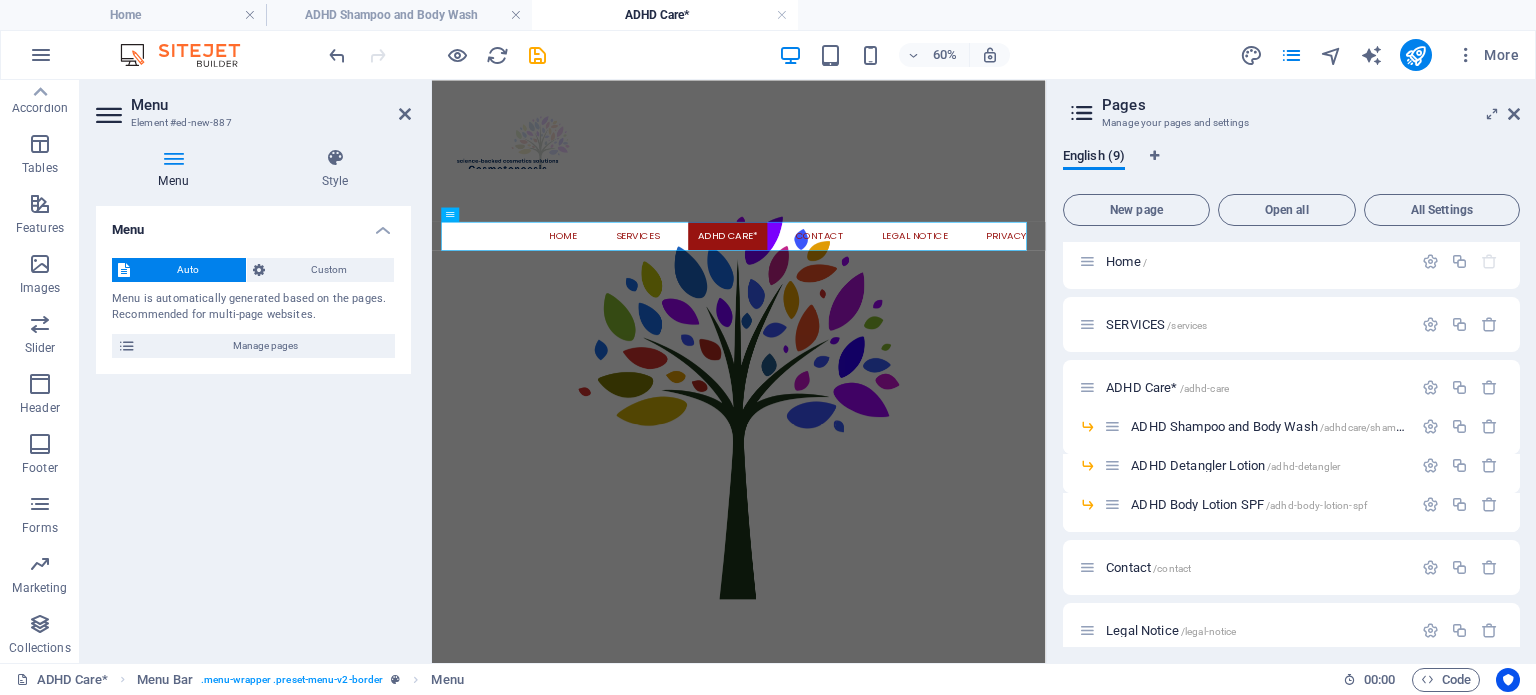 click at bounding box center [173, 158] 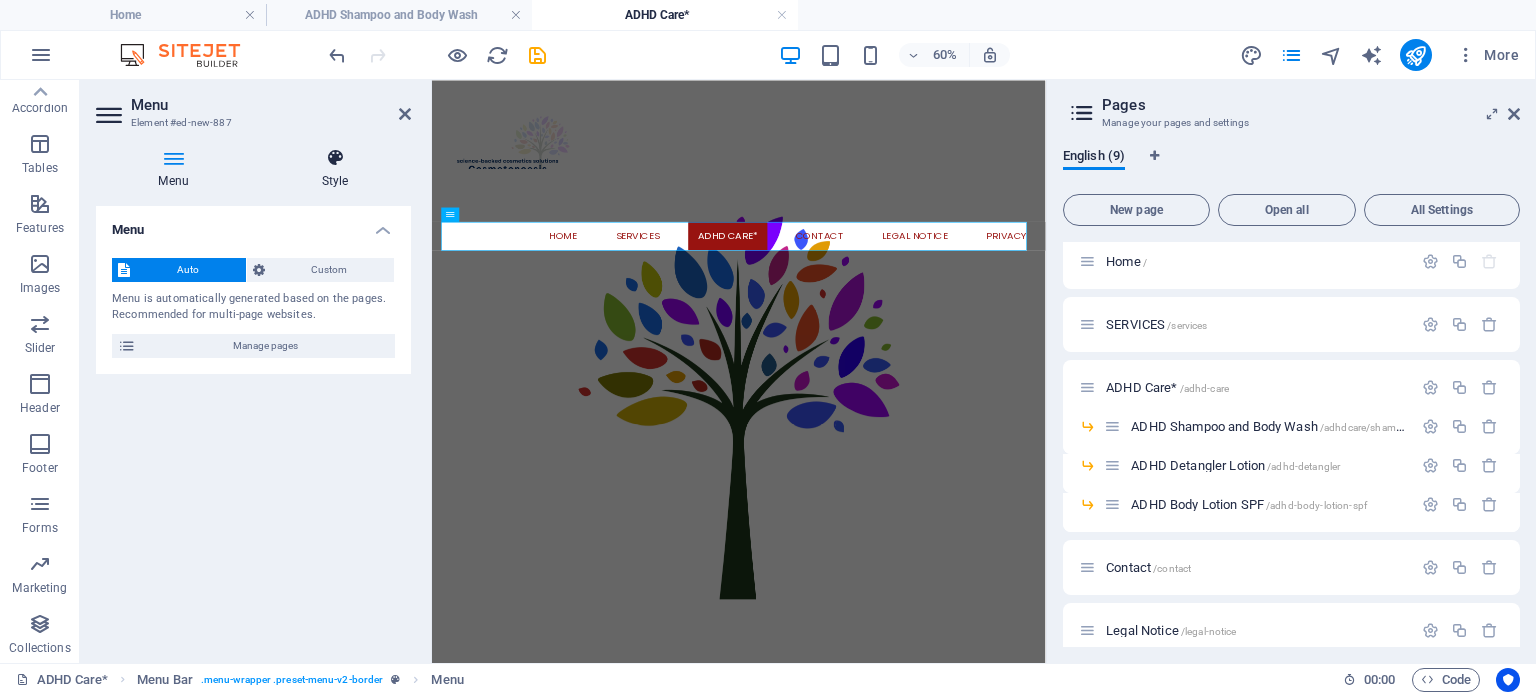 click at bounding box center (335, 158) 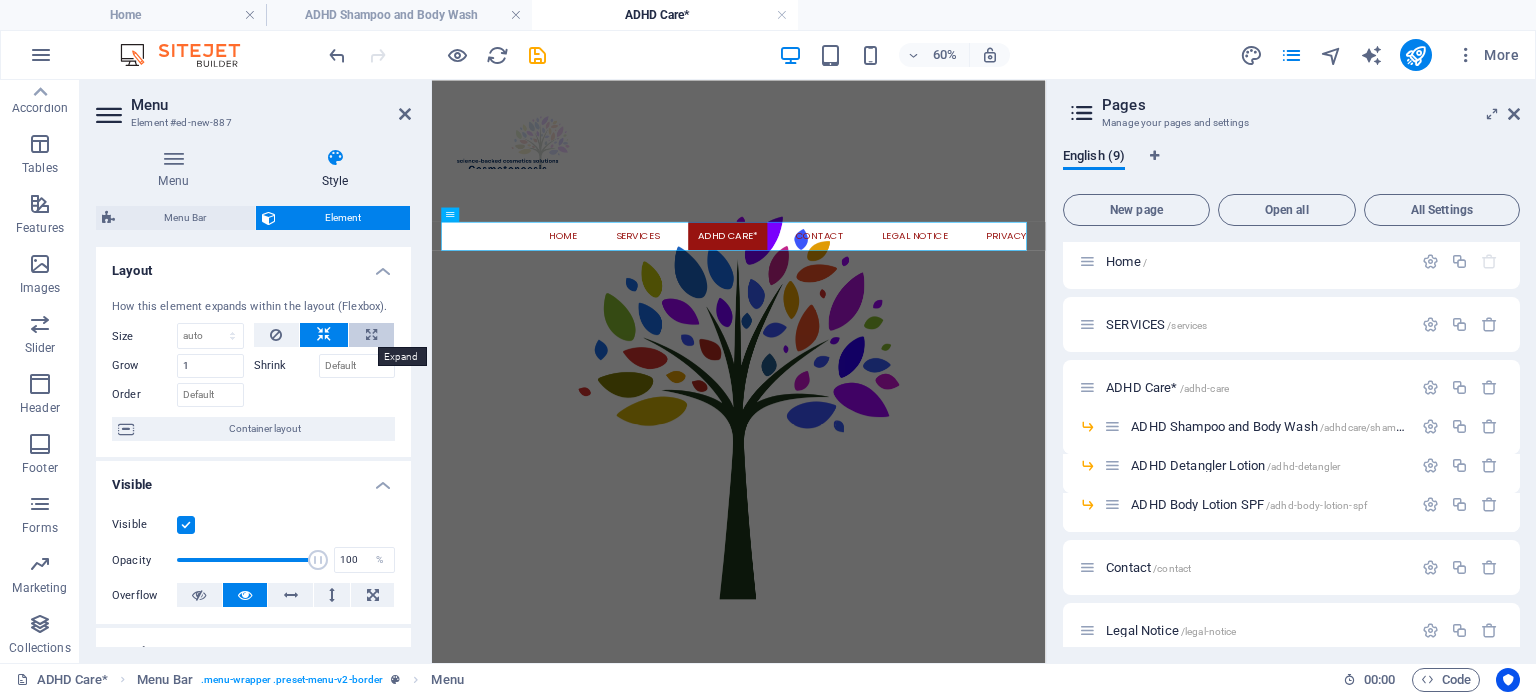 click at bounding box center (371, 335) 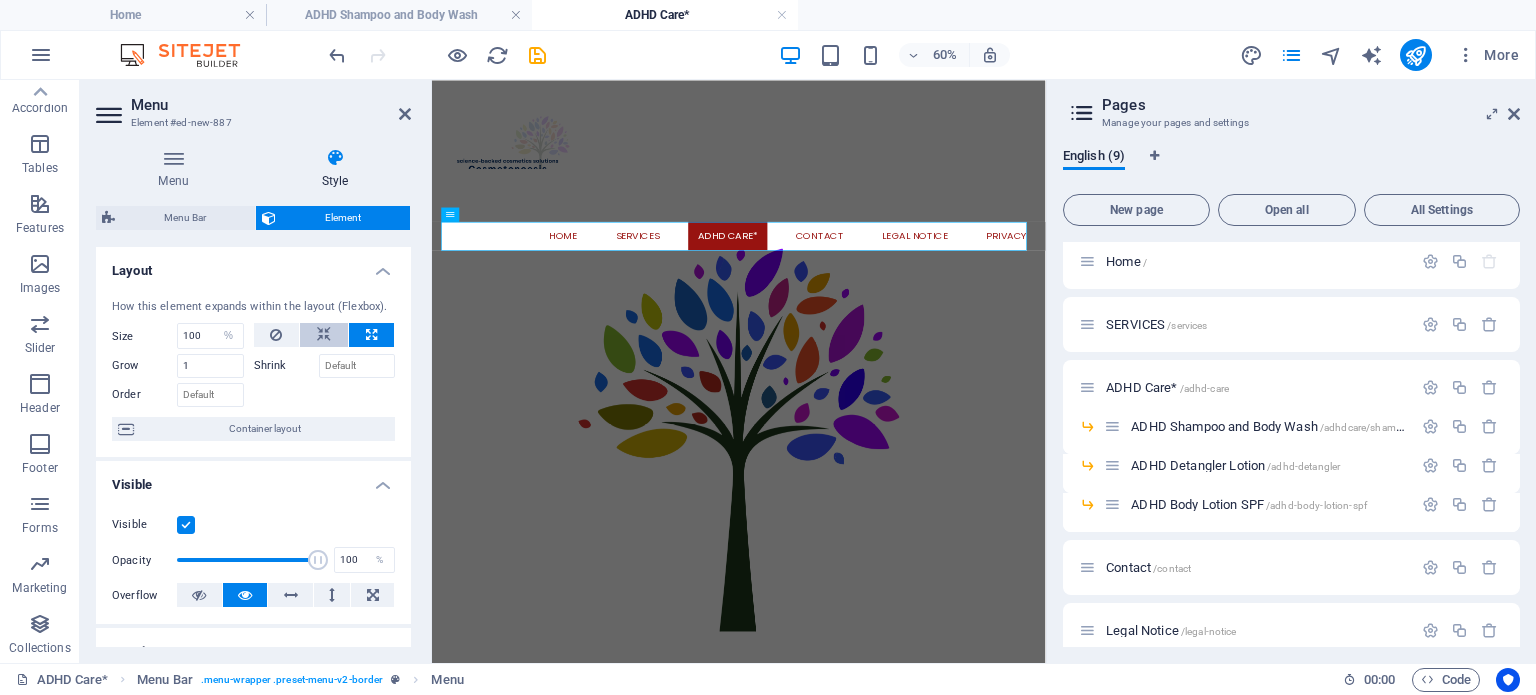 click at bounding box center [324, 335] 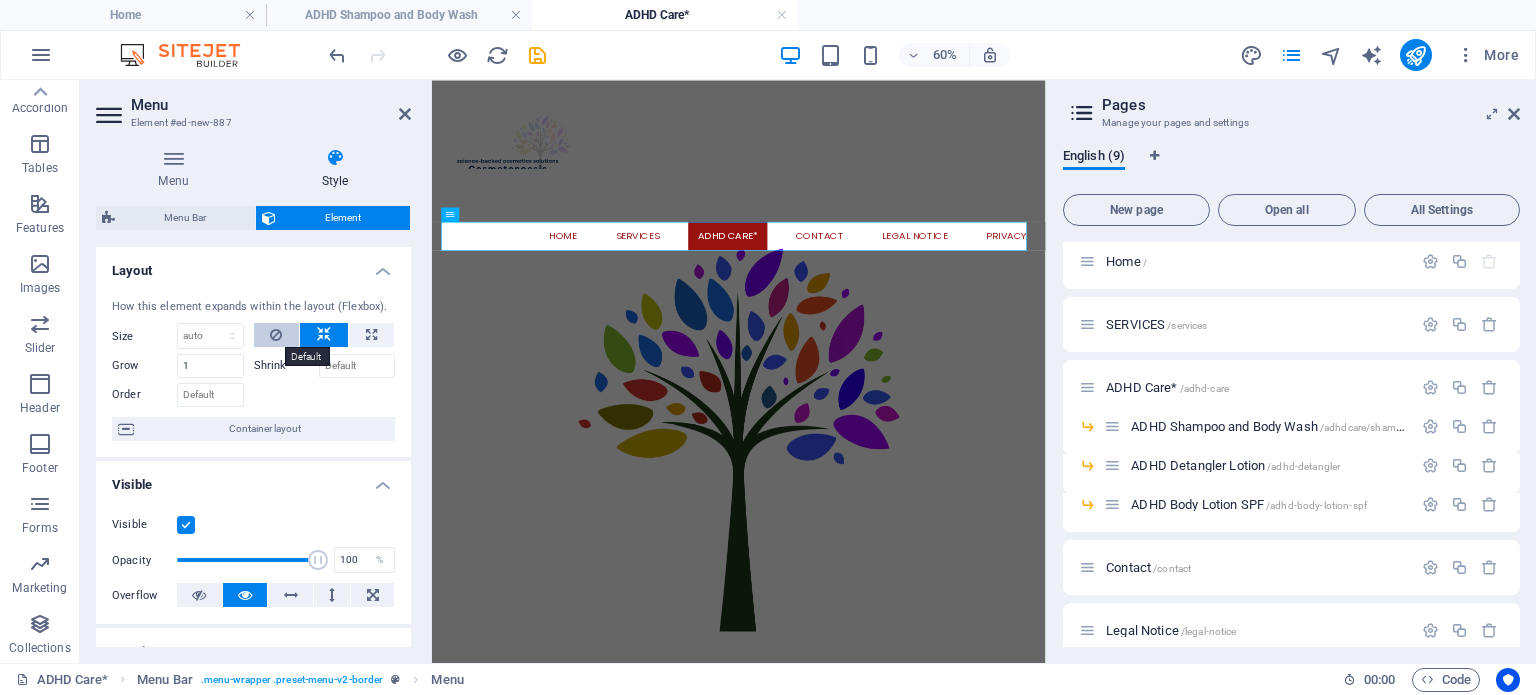 click at bounding box center (276, 335) 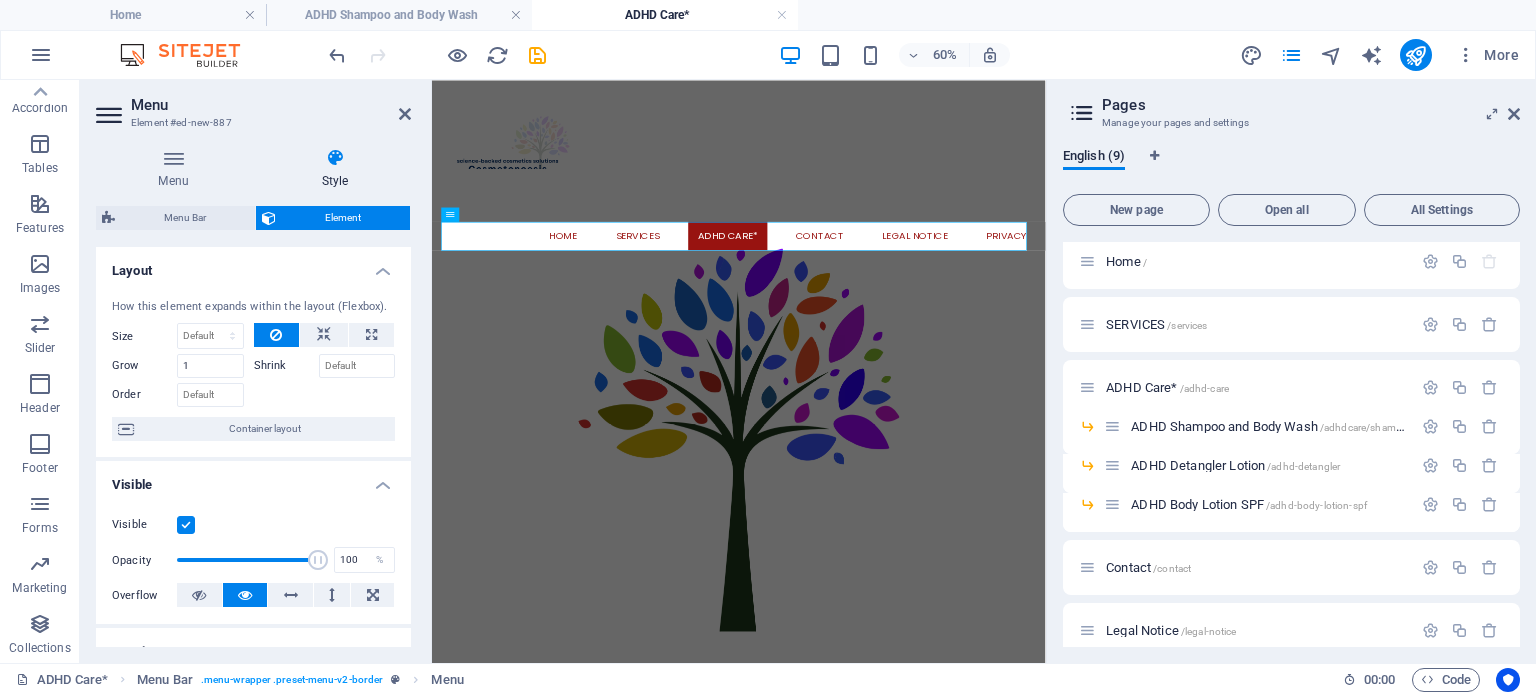 click at bounding box center (276, 335) 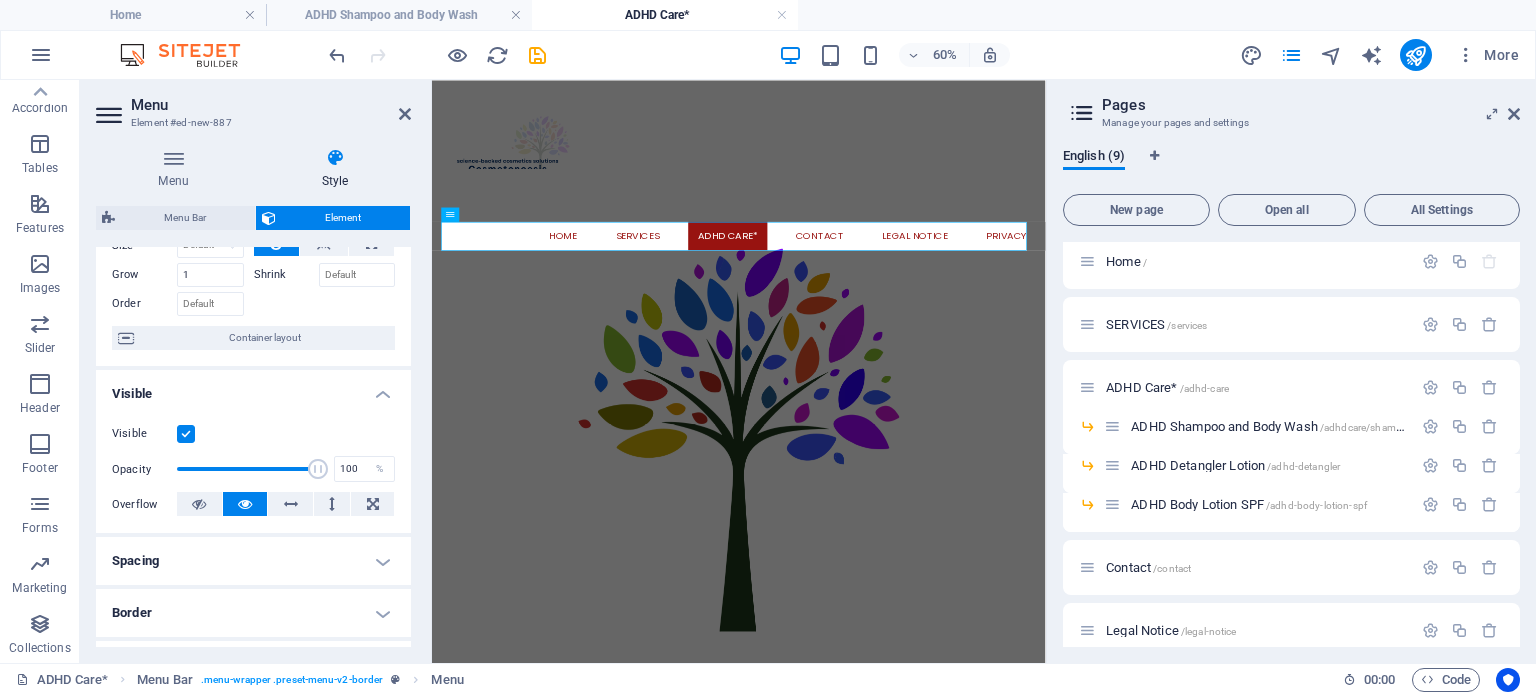 scroll, scrollTop: 0, scrollLeft: 0, axis: both 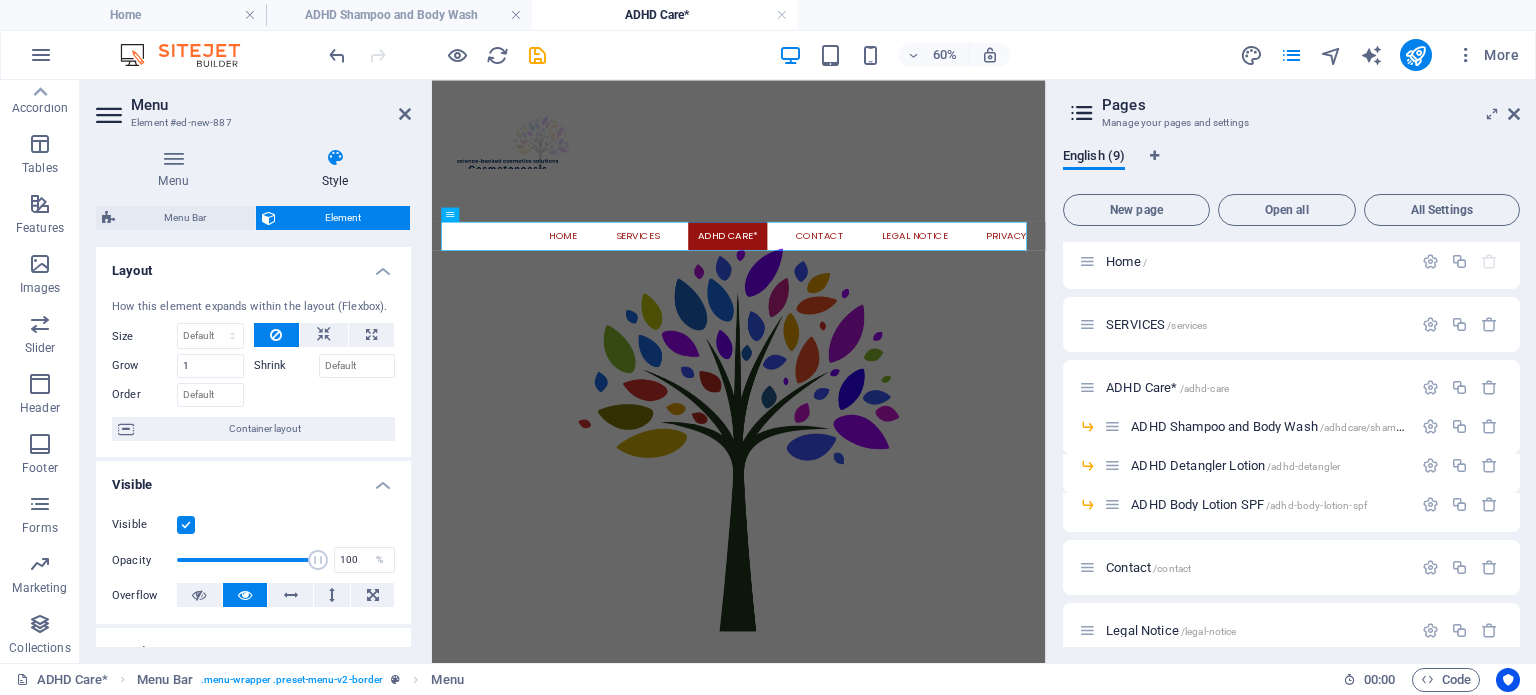 click on "Layout" at bounding box center (253, 265) 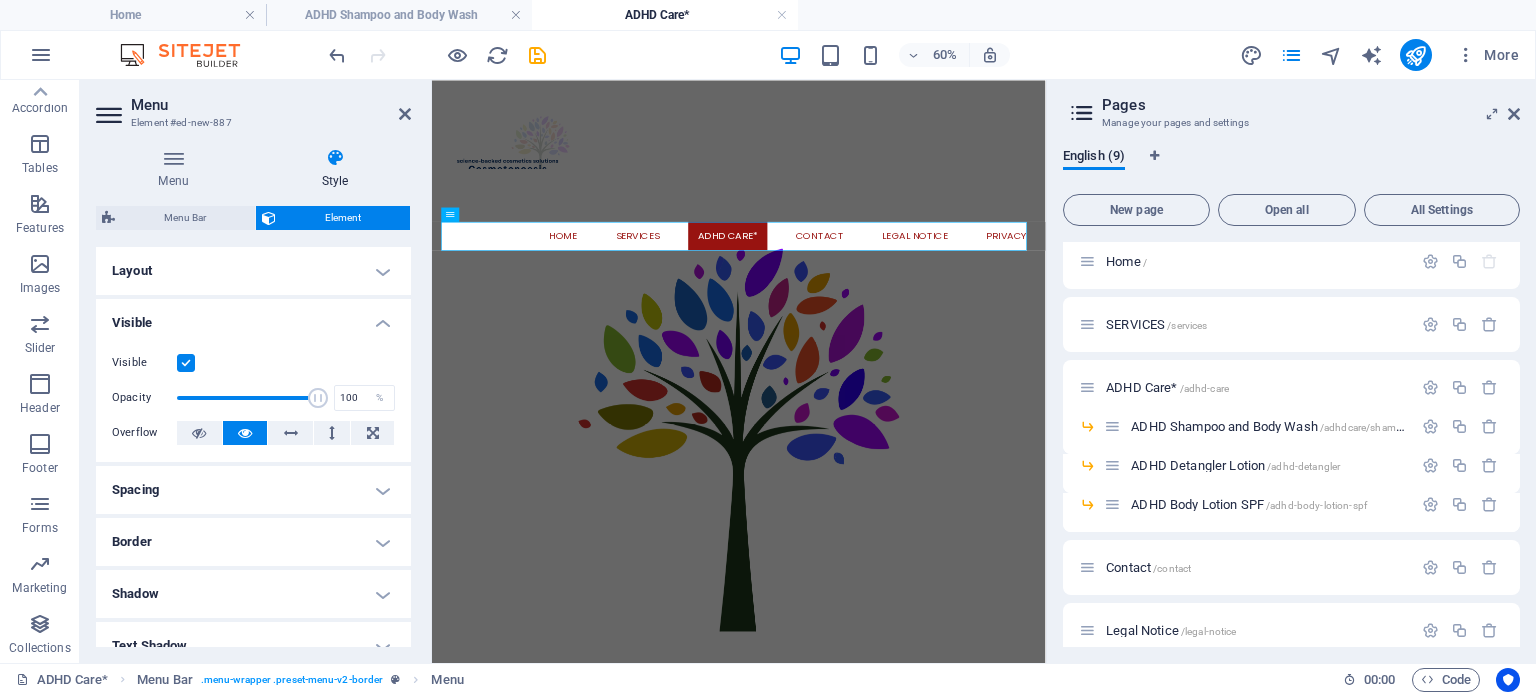 click on "Visible" at bounding box center [253, 317] 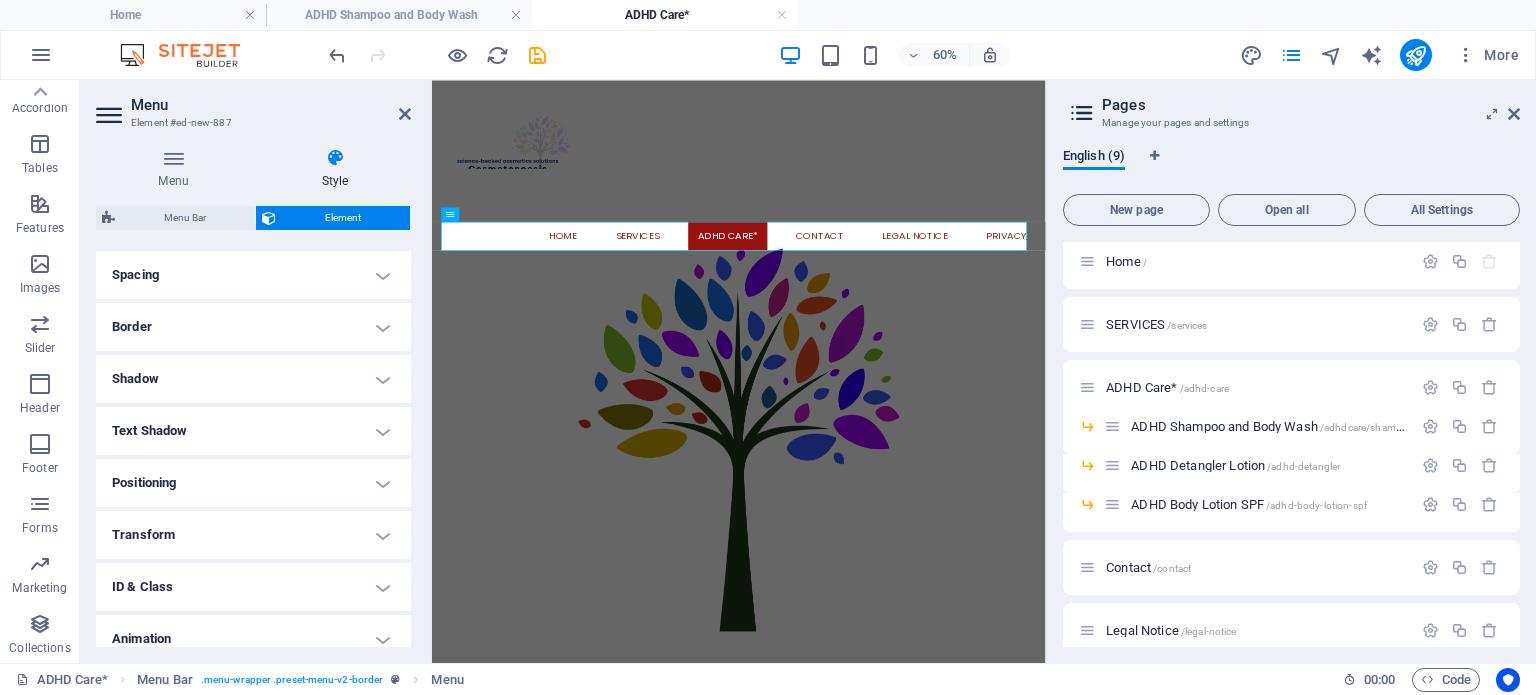 scroll, scrollTop: 0, scrollLeft: 0, axis: both 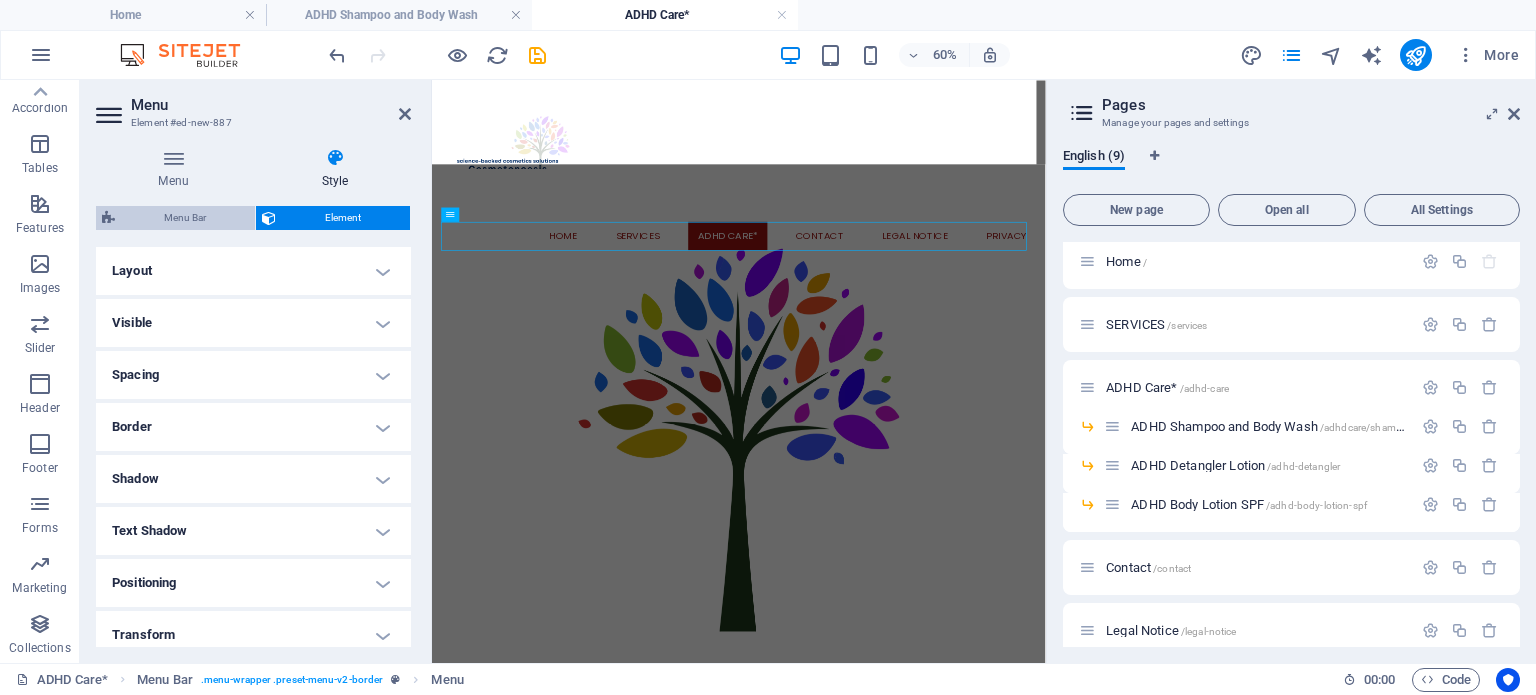 click on "Menu Bar" at bounding box center [185, 218] 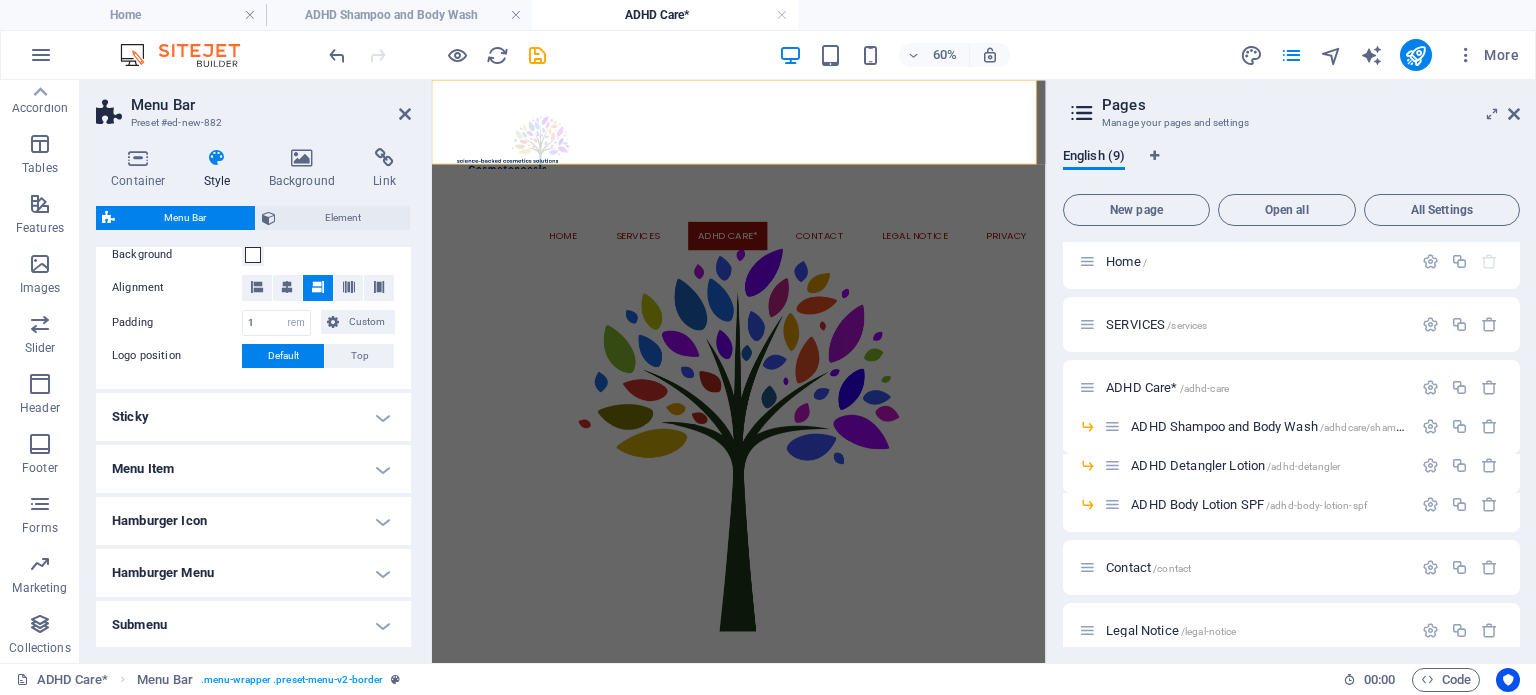 scroll, scrollTop: 464, scrollLeft: 0, axis: vertical 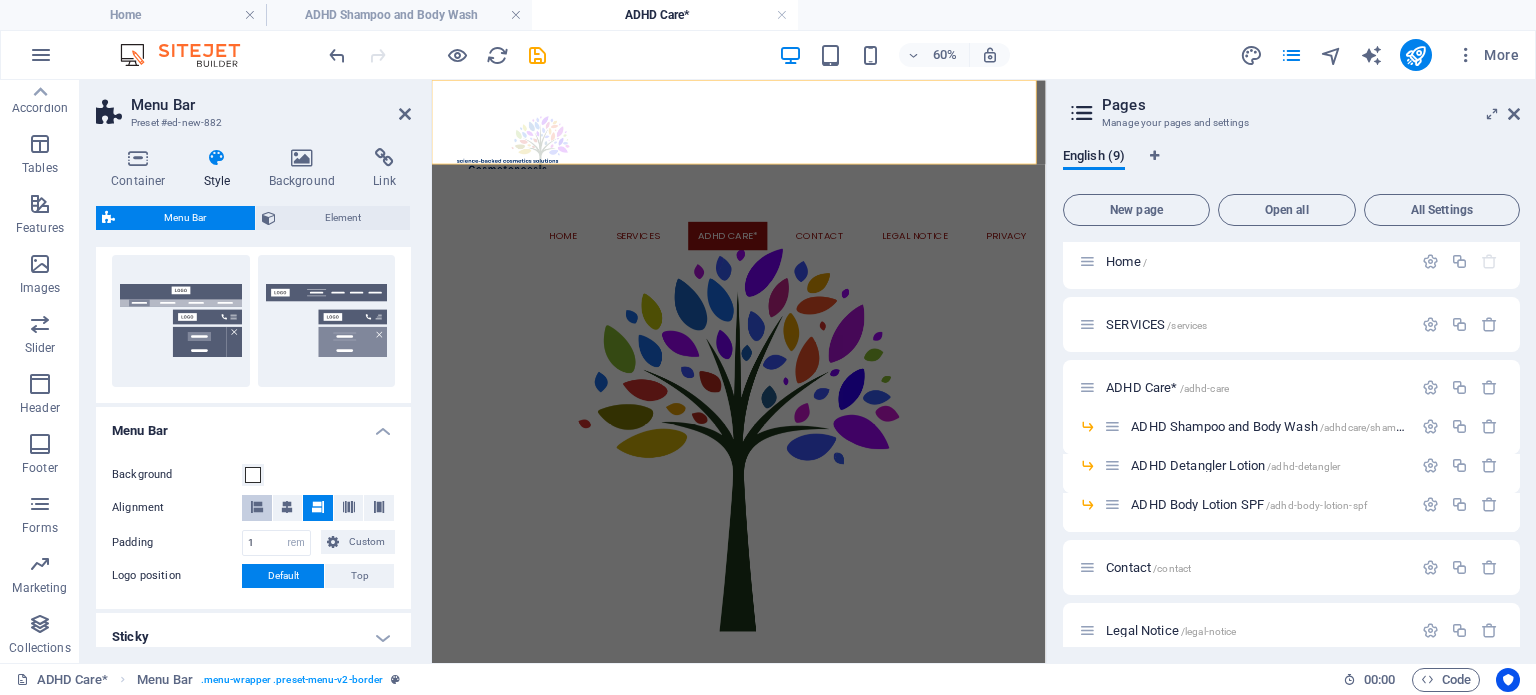 click at bounding box center [257, 508] 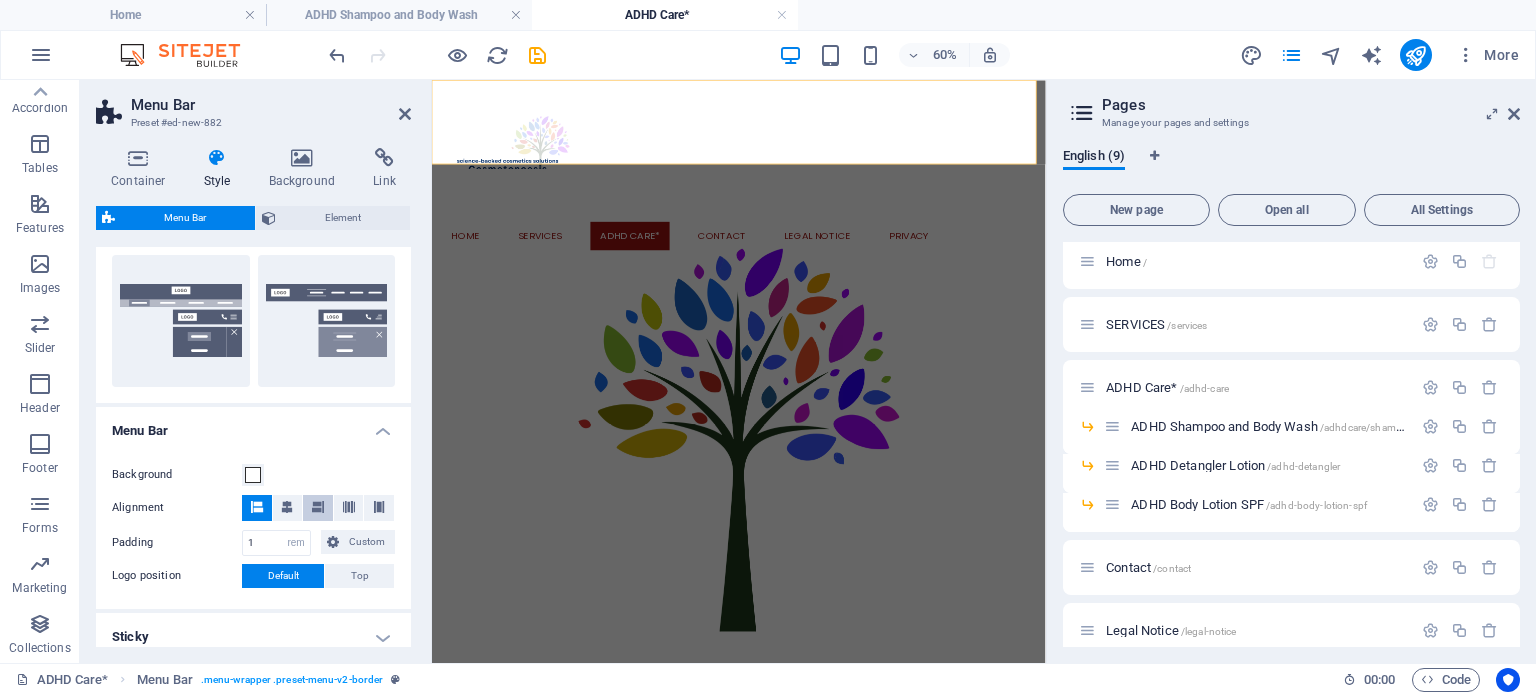 click at bounding box center (318, 508) 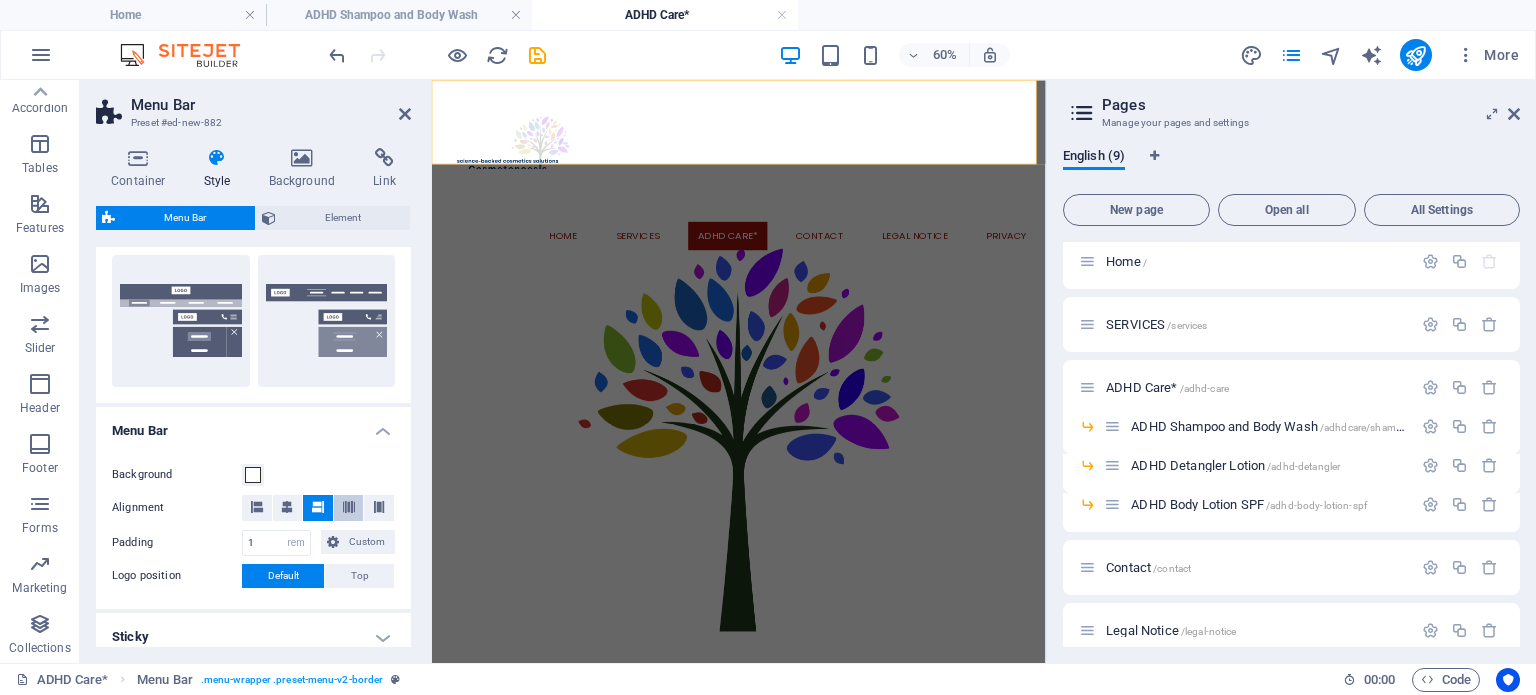 click at bounding box center (349, 507) 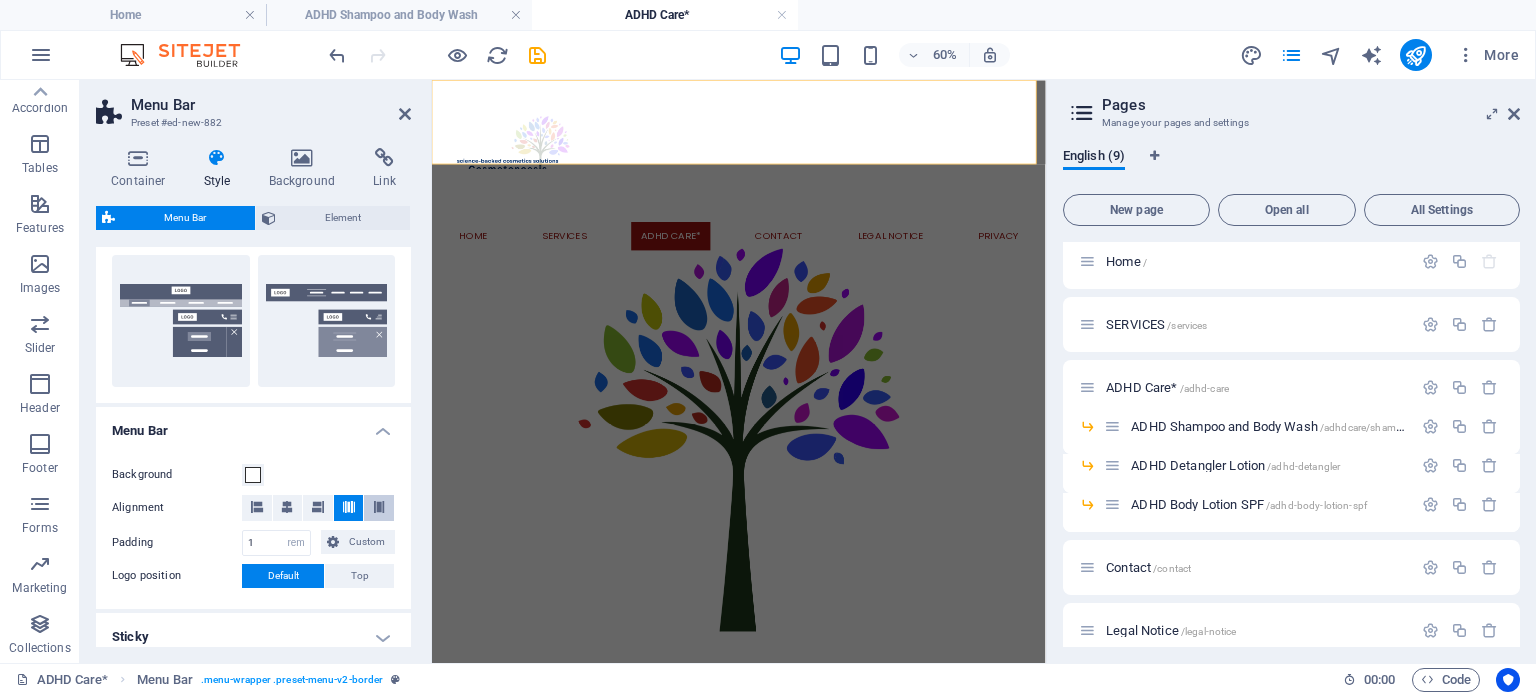 click at bounding box center (379, 507) 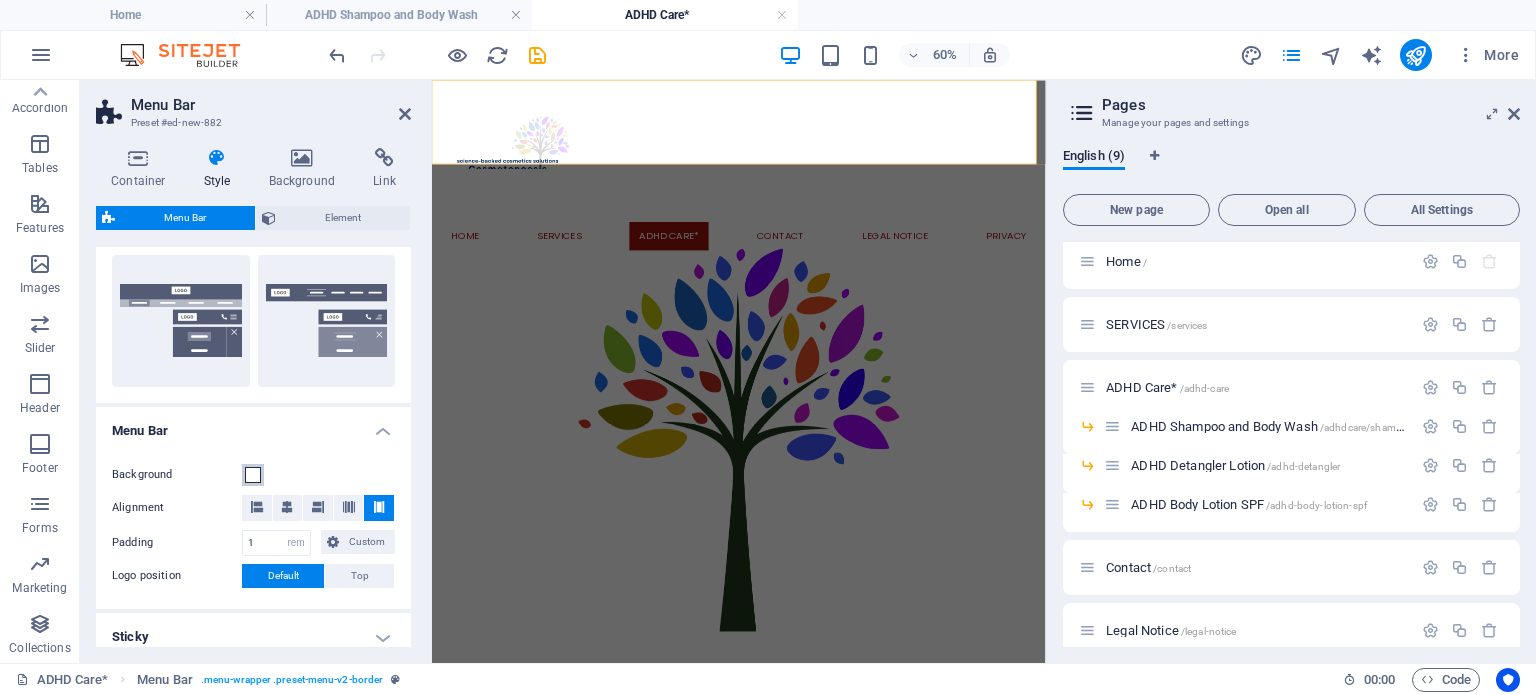 click at bounding box center (253, 475) 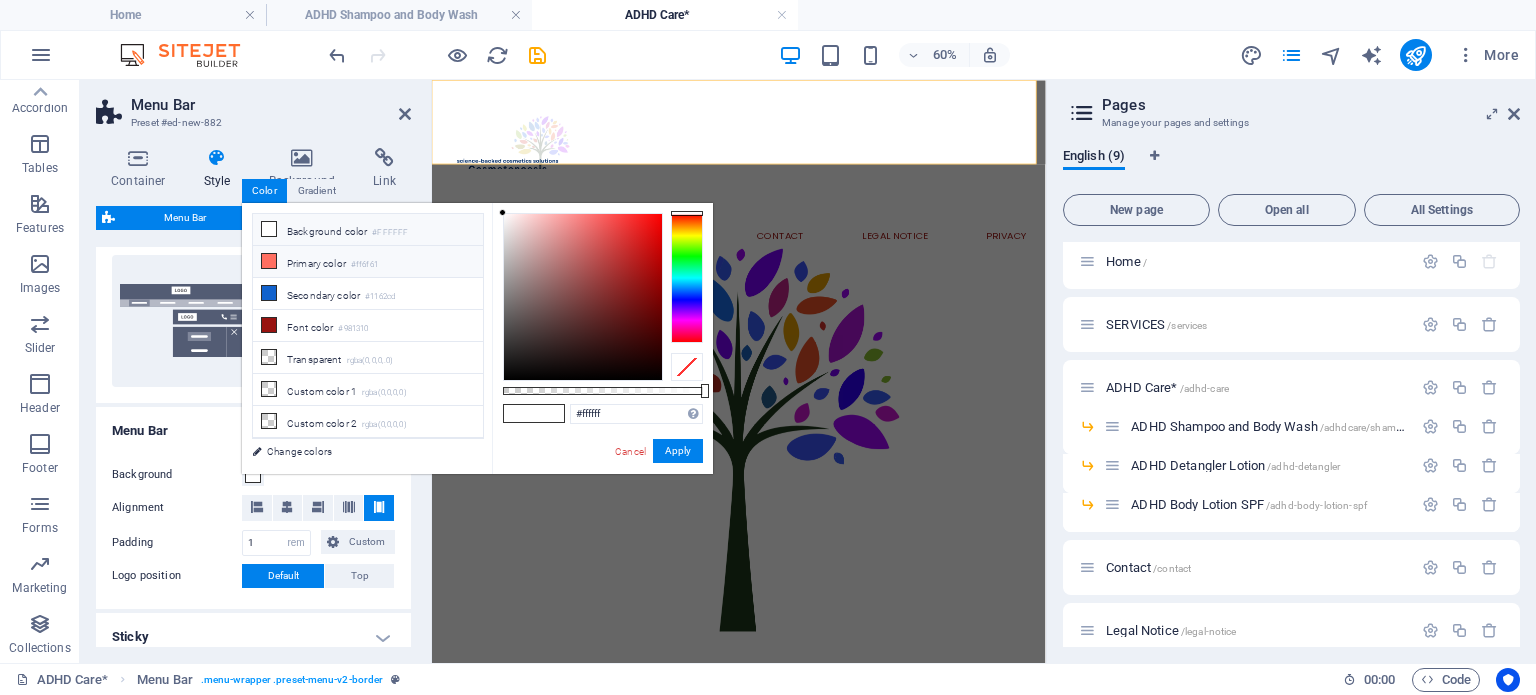 click at bounding box center (269, 261) 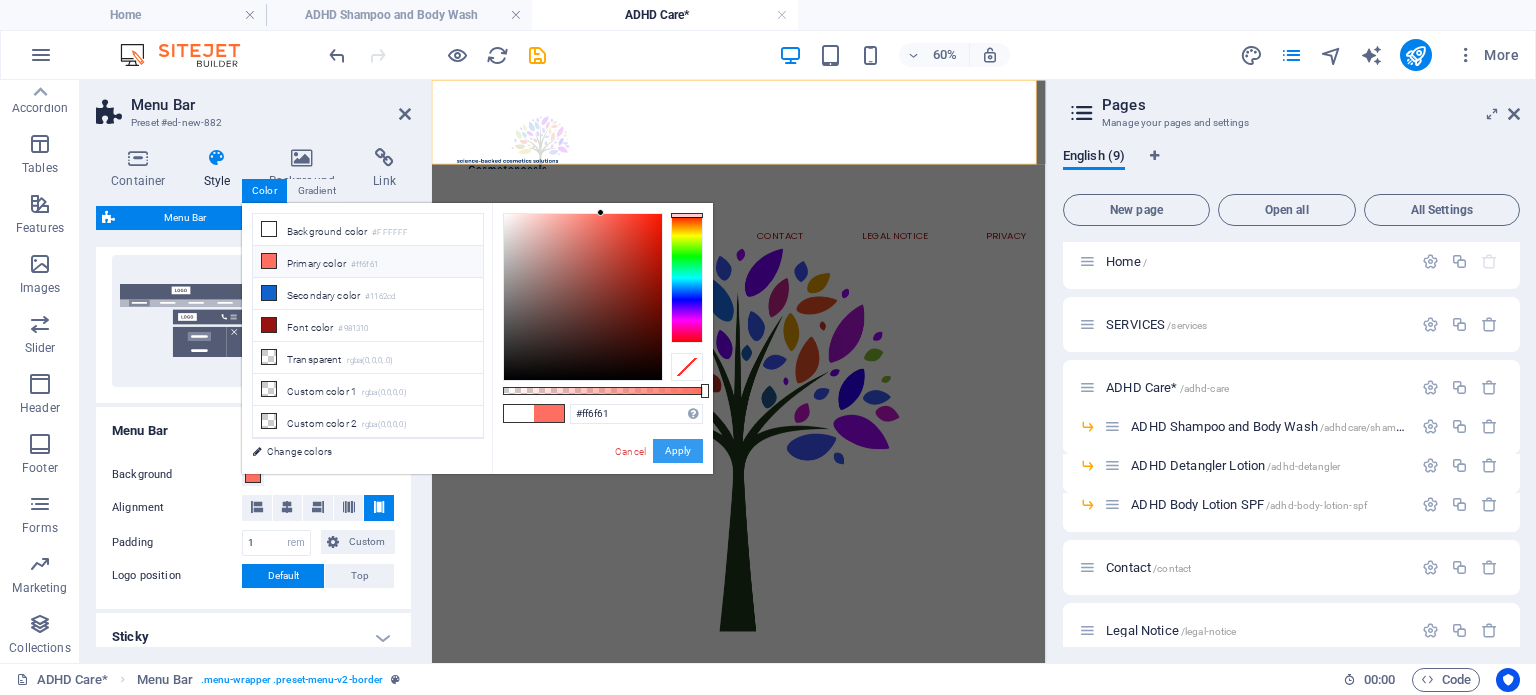 drag, startPoint x: 678, startPoint y: 451, endPoint x: 410, endPoint y: 615, distance: 314.1974 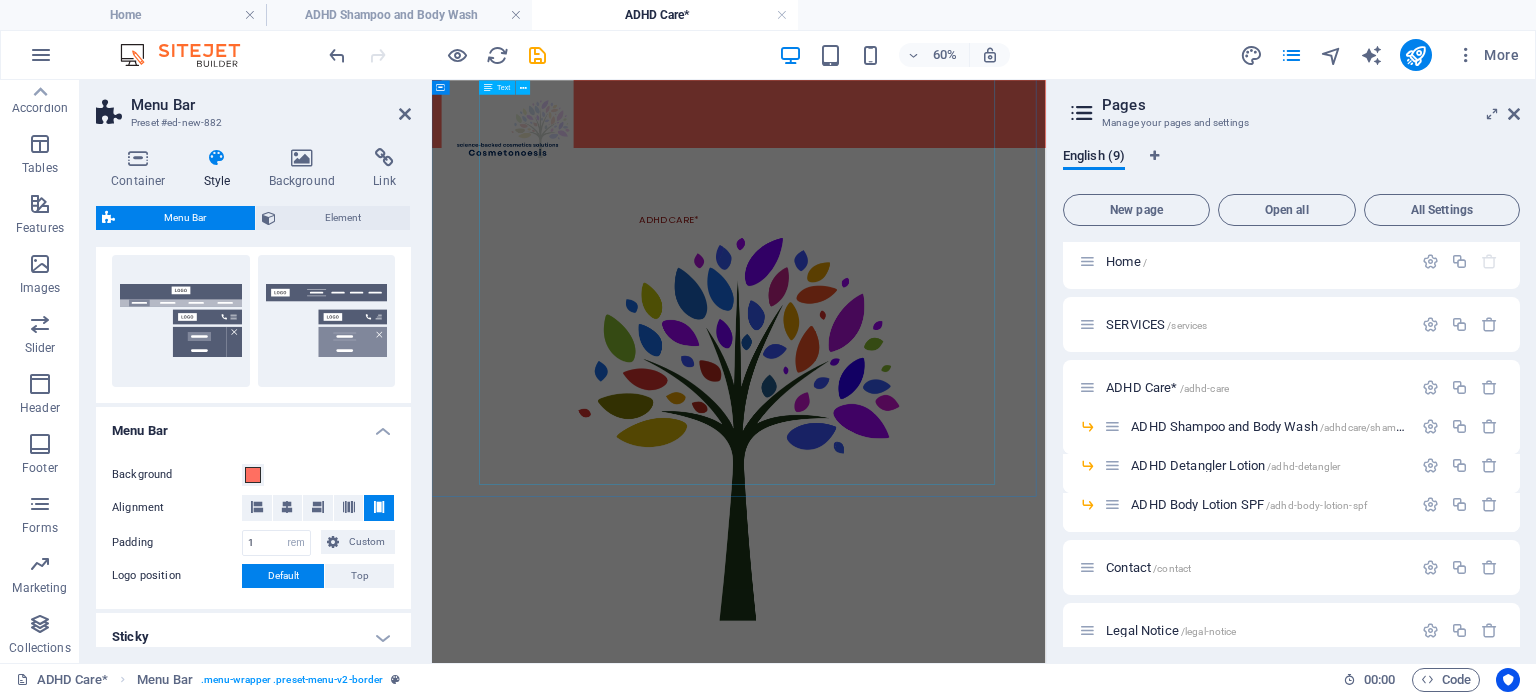 scroll, scrollTop: 0, scrollLeft: 0, axis: both 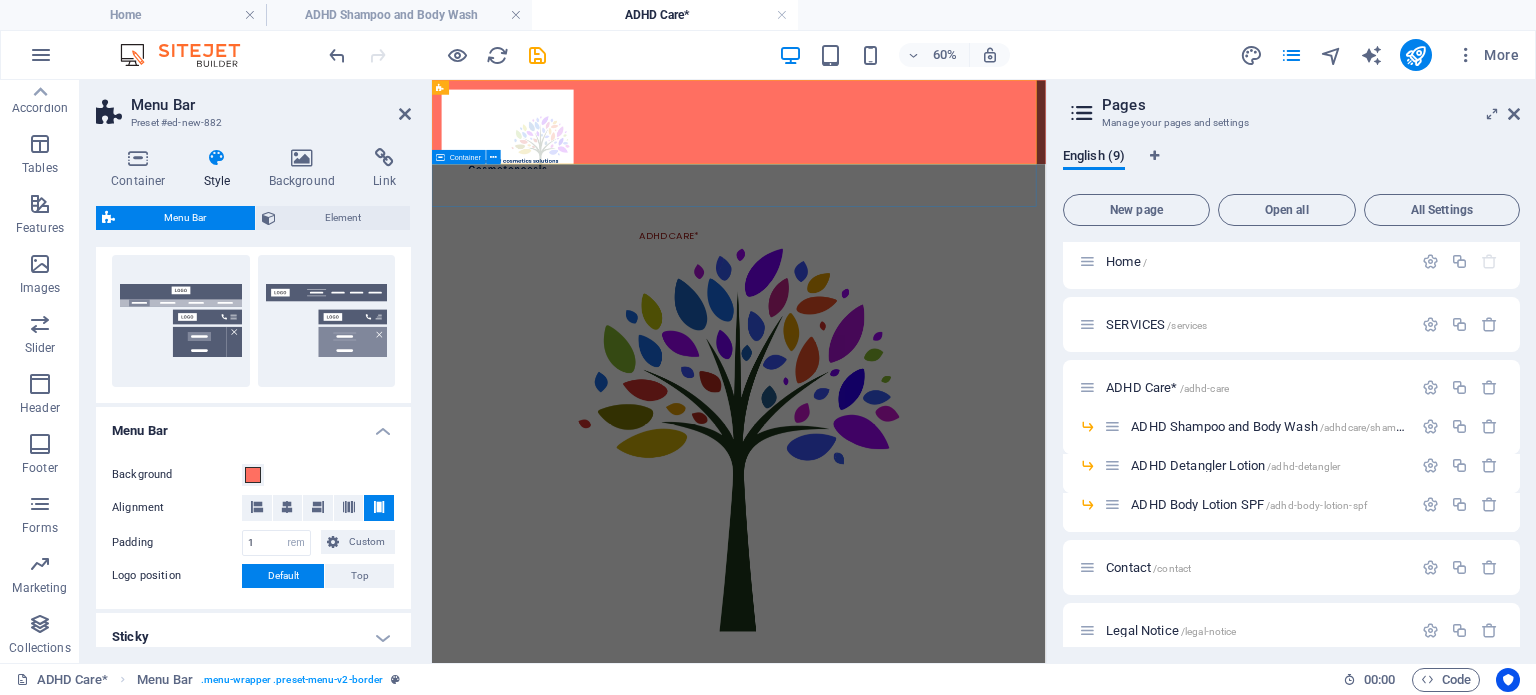 click on "Why ADHD? Our Core Principles" at bounding box center [943, 255] 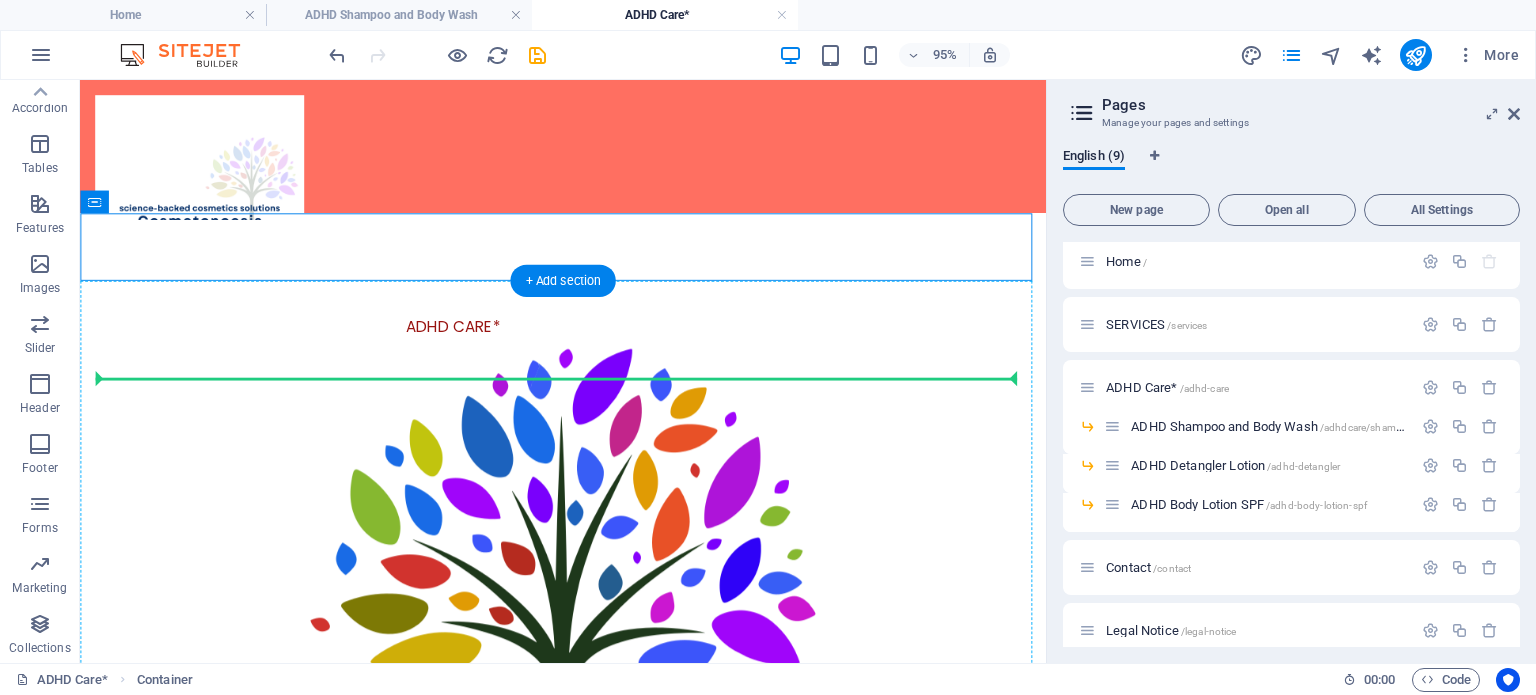 drag, startPoint x: 203, startPoint y: 280, endPoint x: 138, endPoint y: 391, distance: 128.63126 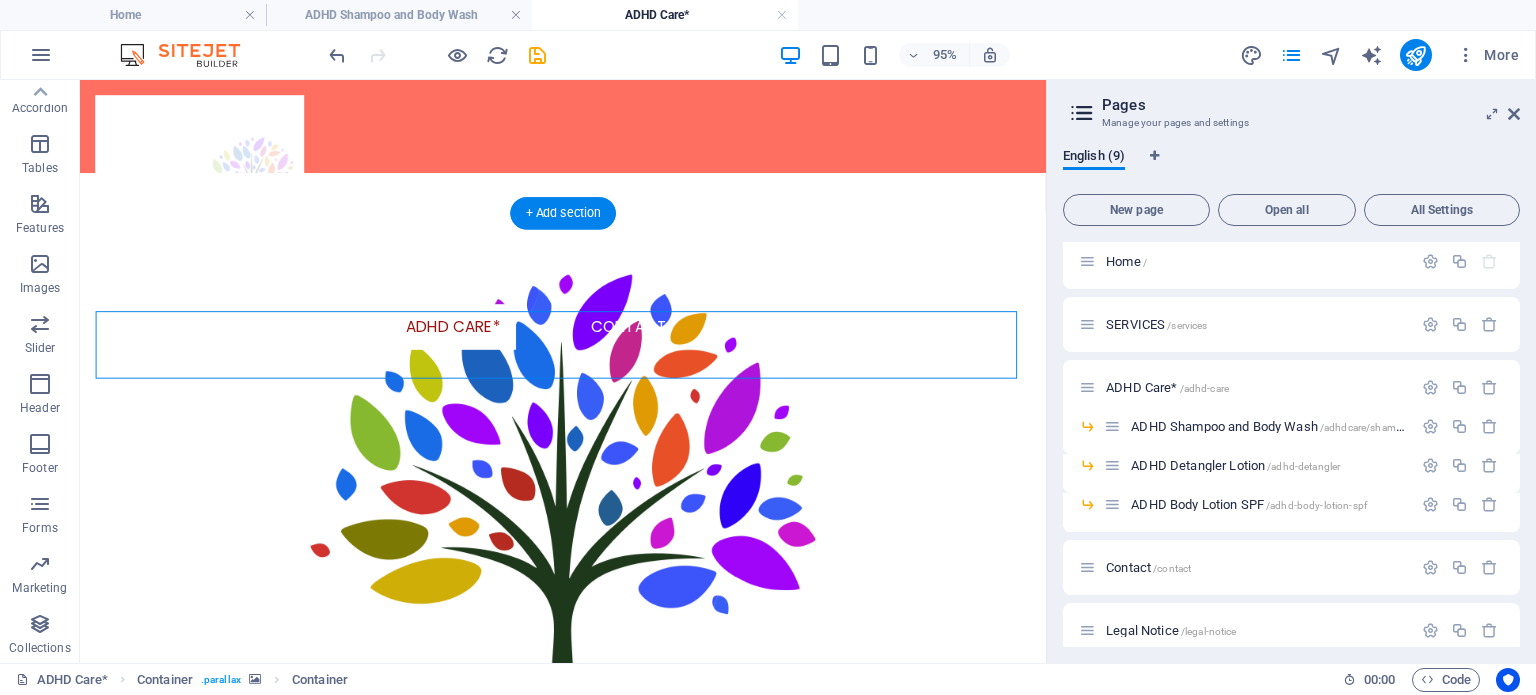 click at bounding box center [588, 602] 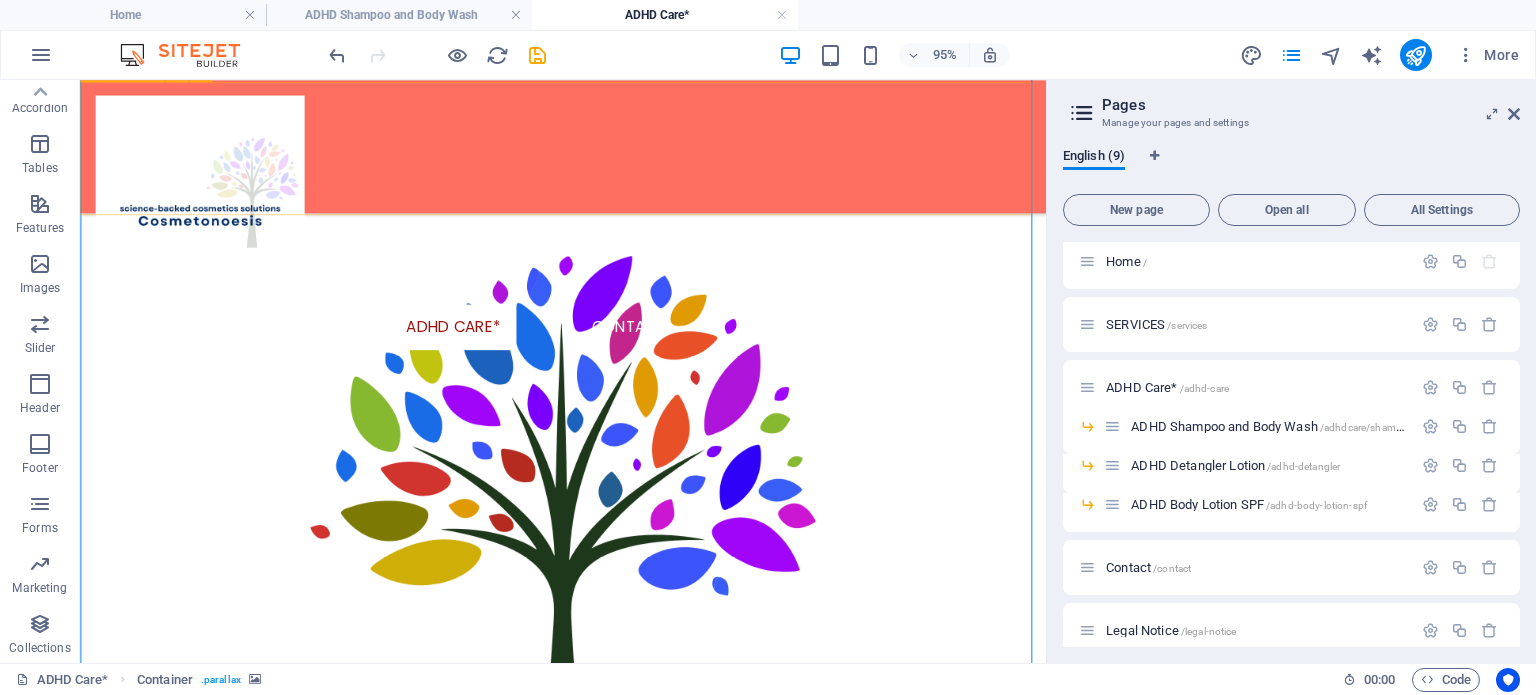 scroll, scrollTop: 0, scrollLeft: 0, axis: both 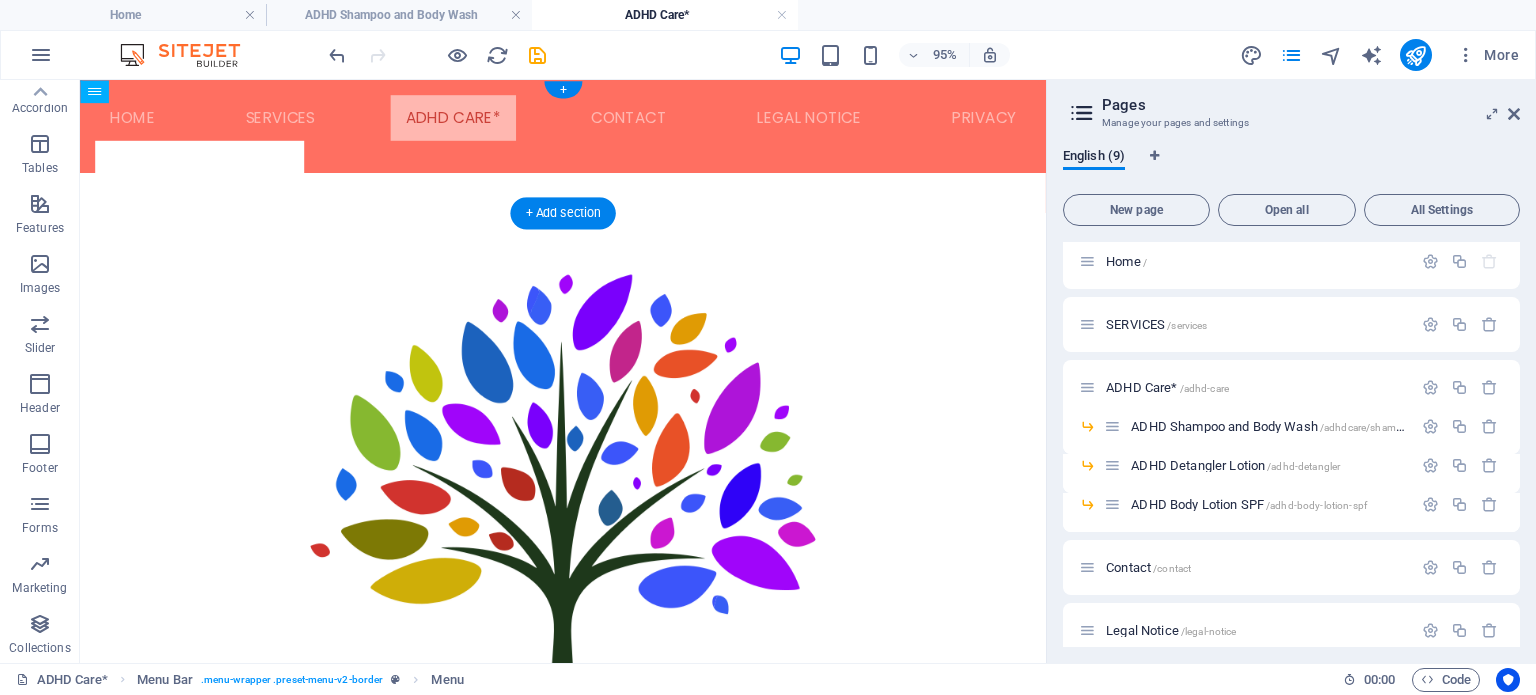 drag, startPoint x: 208, startPoint y: 376, endPoint x: 308, endPoint y: 141, distance: 255.39186 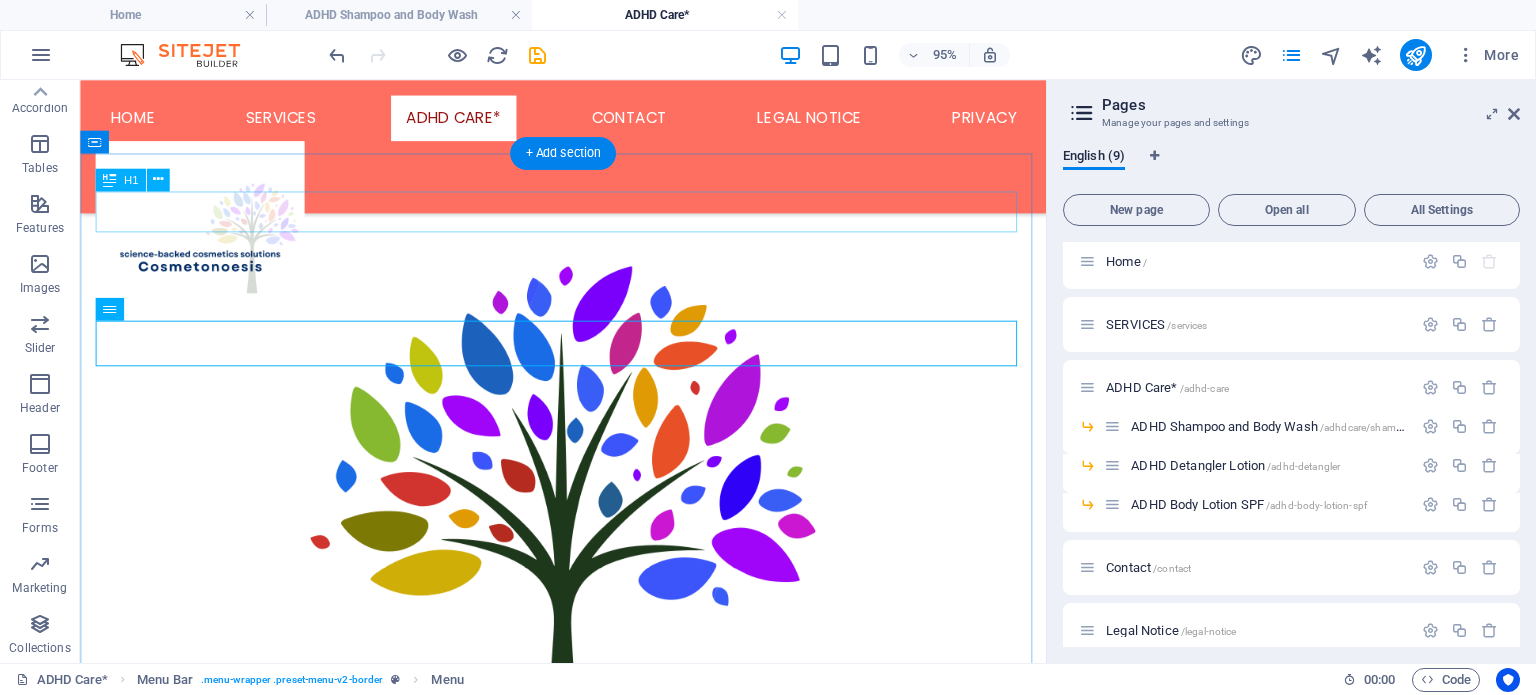 scroll, scrollTop: 0, scrollLeft: 0, axis: both 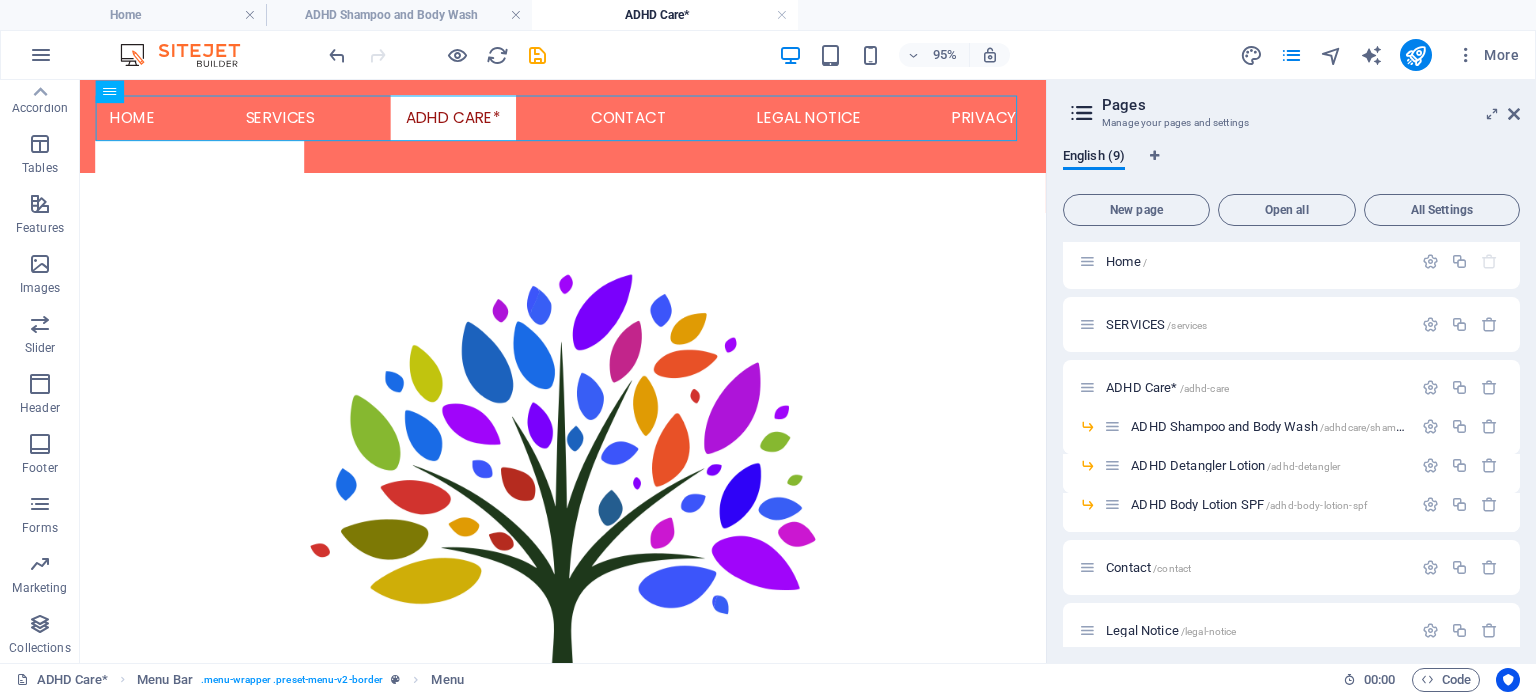 click on "Home / SERVICES /services ADHD Care* /adhd-care ADHD Shampoo and Body Wash /adhdcare/shampoo ADHD Detangler Lotion /adhd-detangler ADHD Body Lotion SPF /adhd-body-lotion-spf Contact /contact Legal Notice /legal-notice Privacy /privacy" at bounding box center (1291, 371) 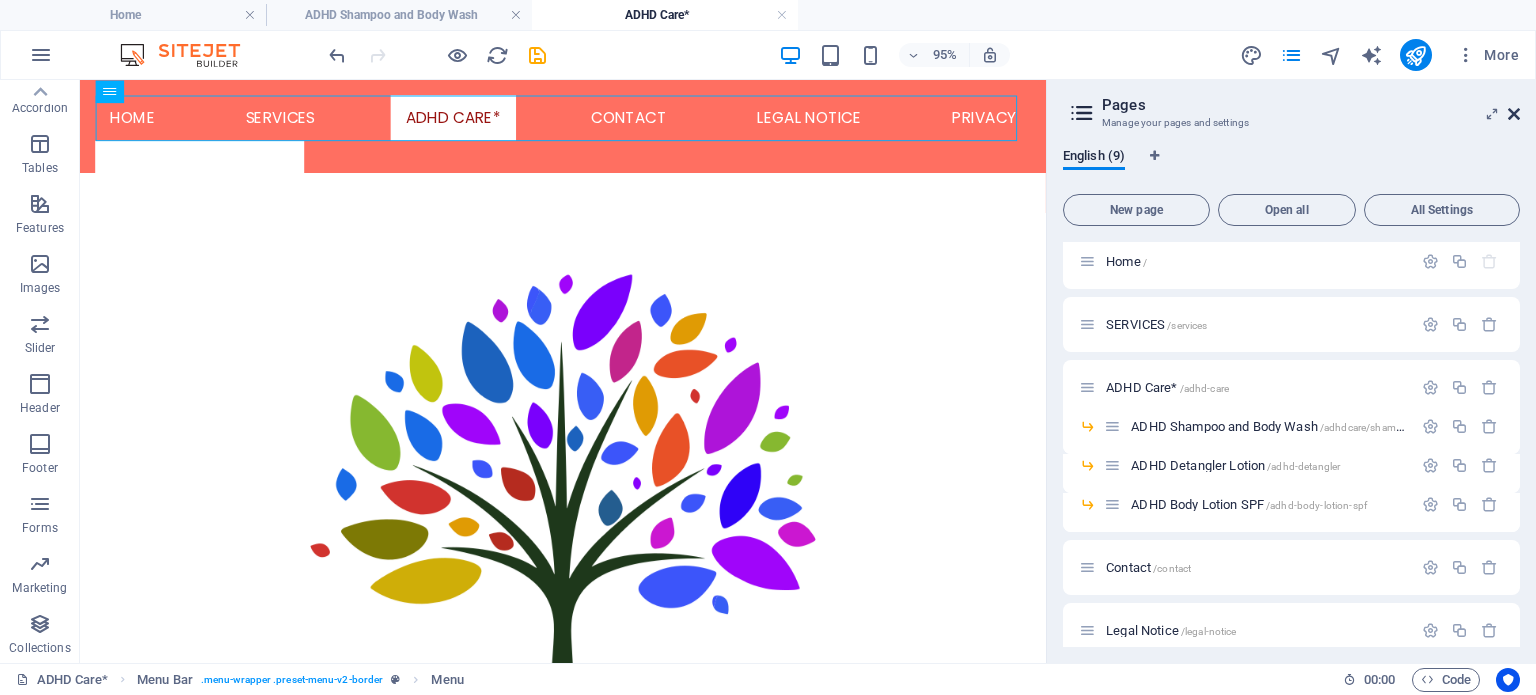click at bounding box center (1514, 114) 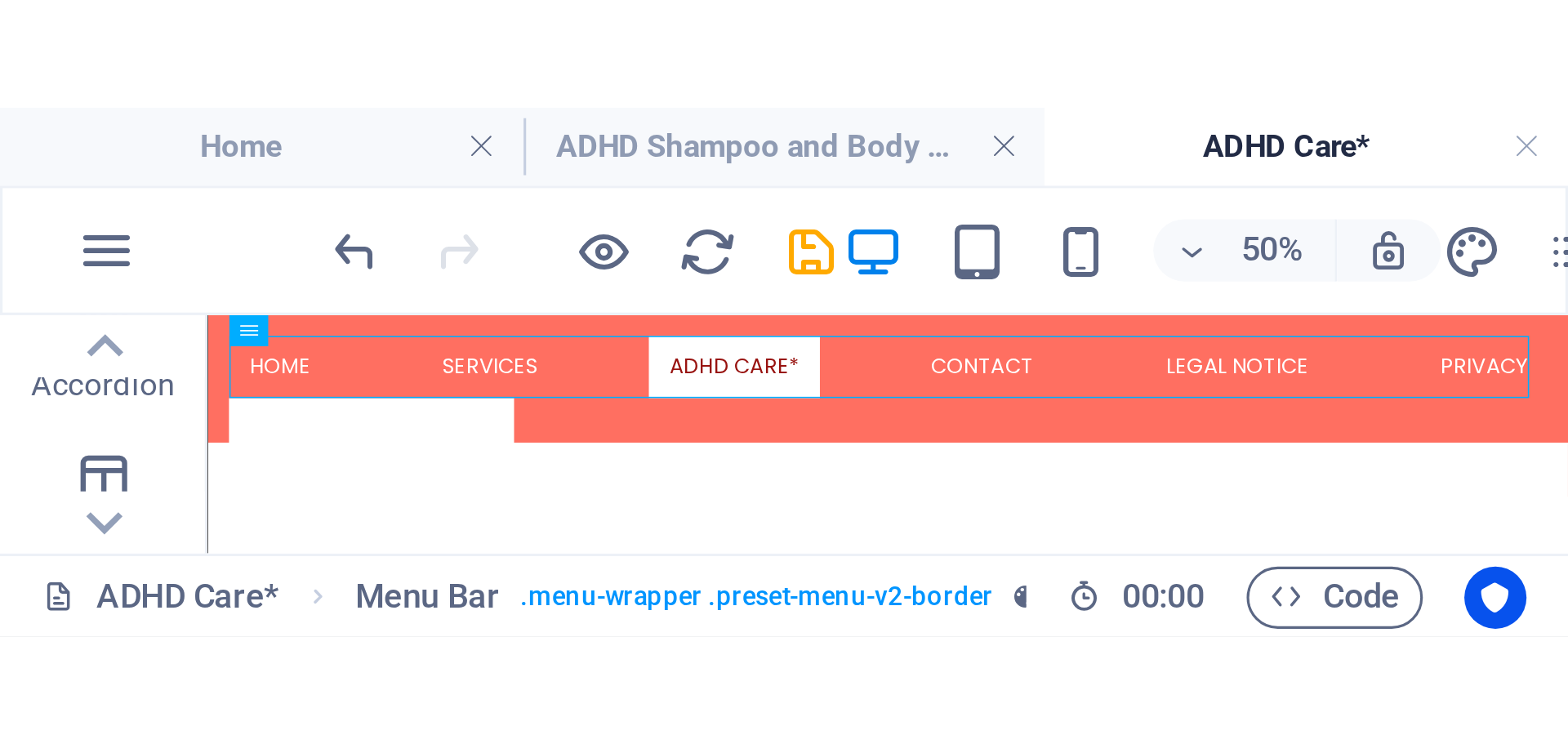 scroll, scrollTop: 82, scrollLeft: 0, axis: vertical 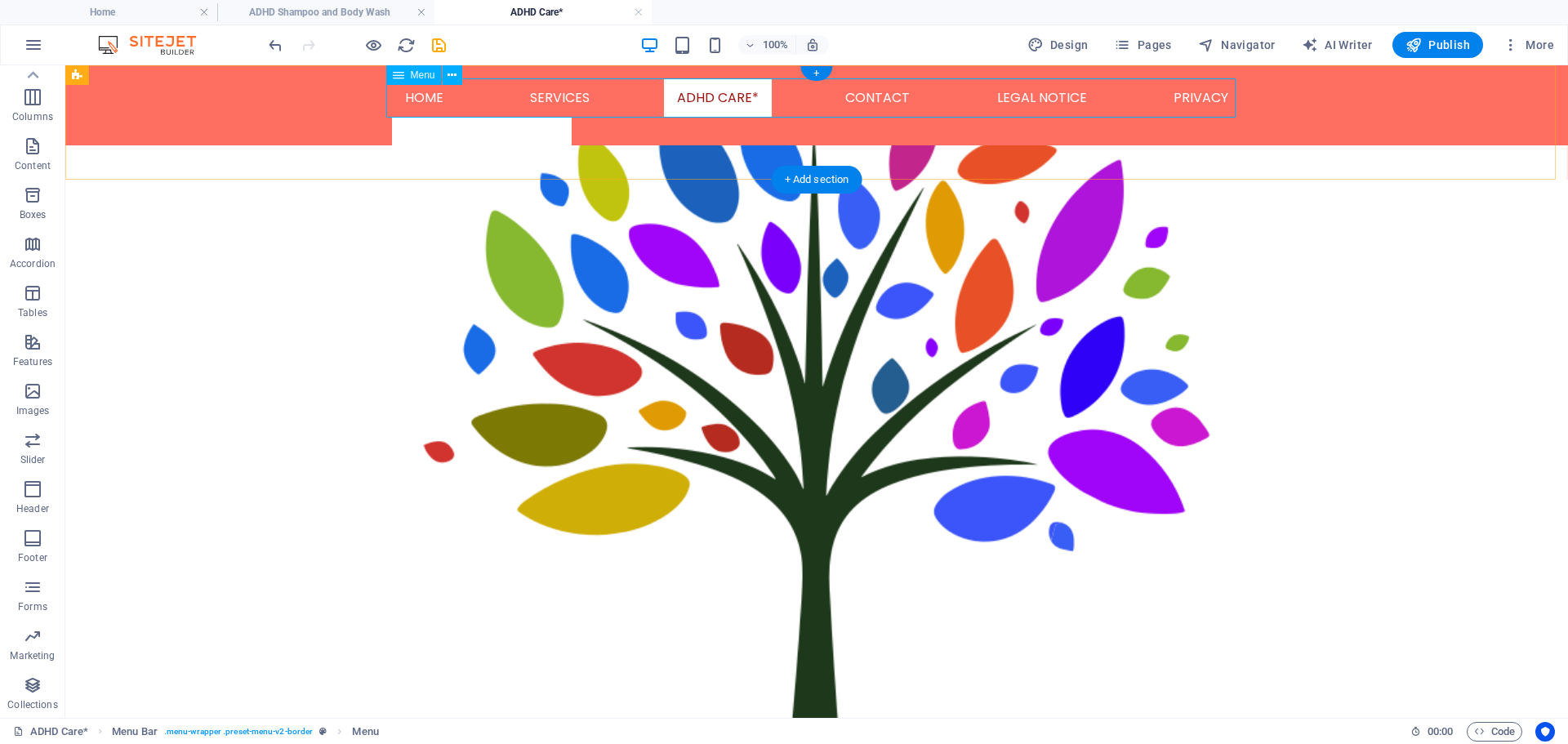 click on "Home SERVICES ADHD Care* ADHD Shampoo and Body Wash ADHD Detangler Lotion ADHD Body Lotion SPF Contact Legal Notice Privacy" at bounding box center (817, 98) 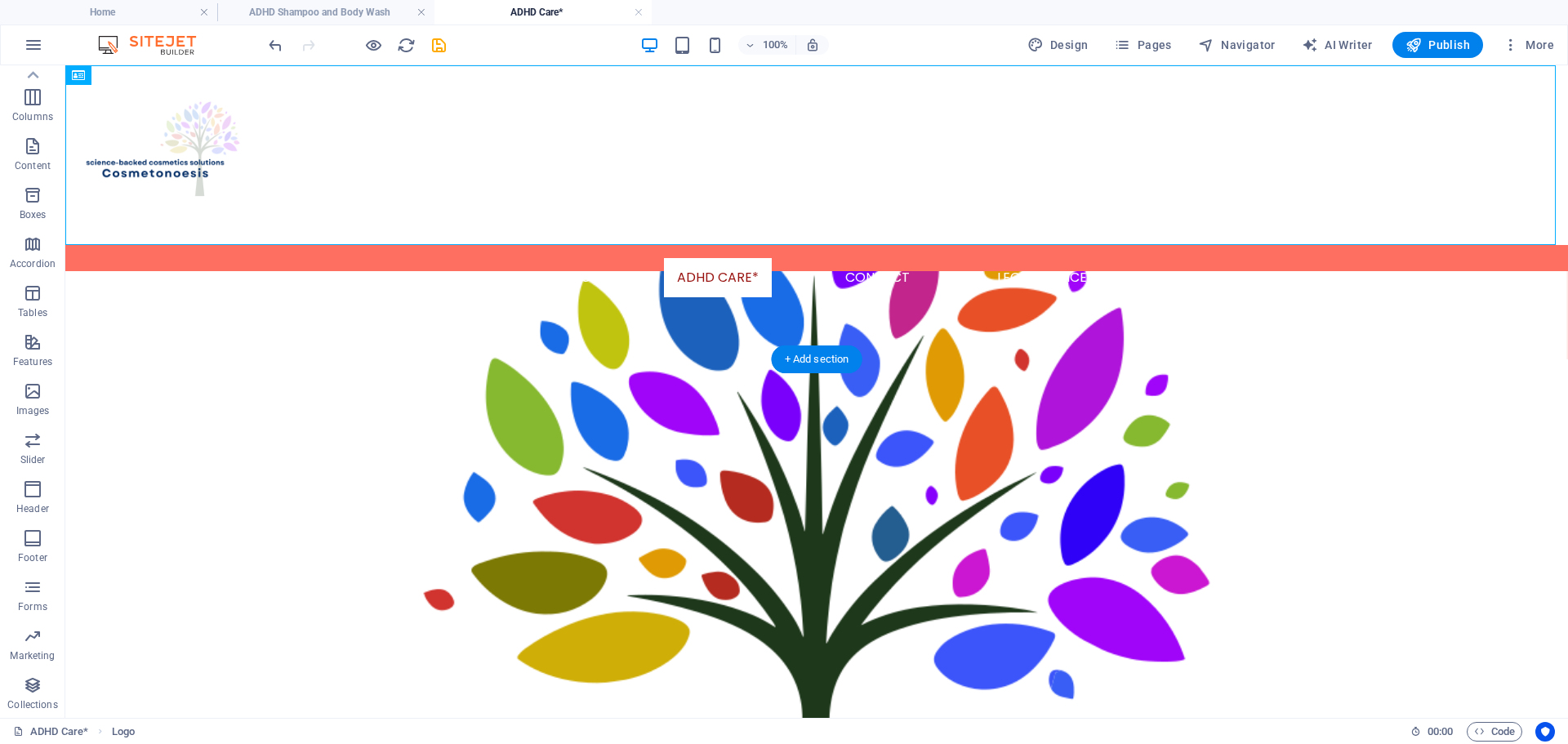 click at bounding box center (817, 639) 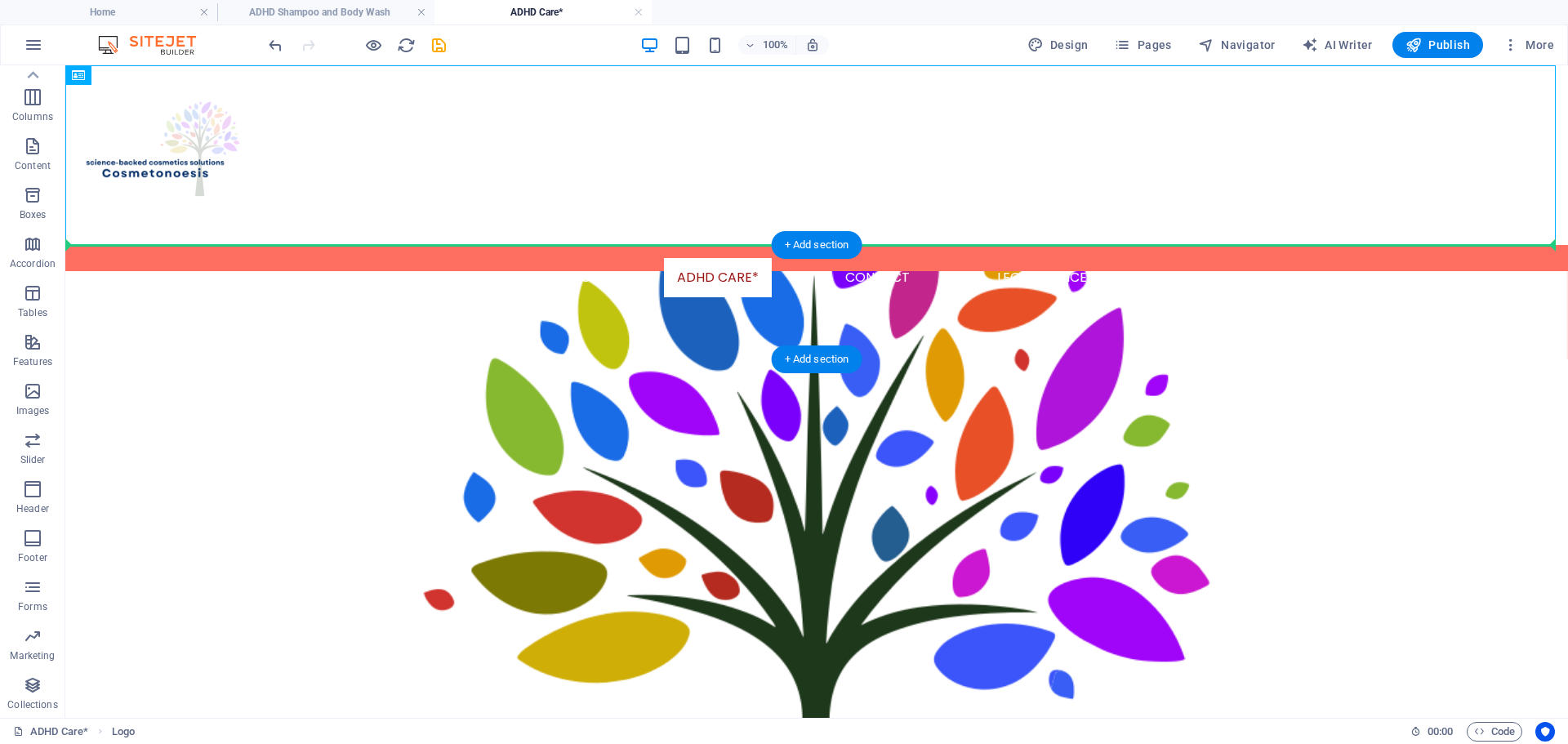 drag, startPoint x: 145, startPoint y: 159, endPoint x: 182, endPoint y: 275, distance: 121.75796 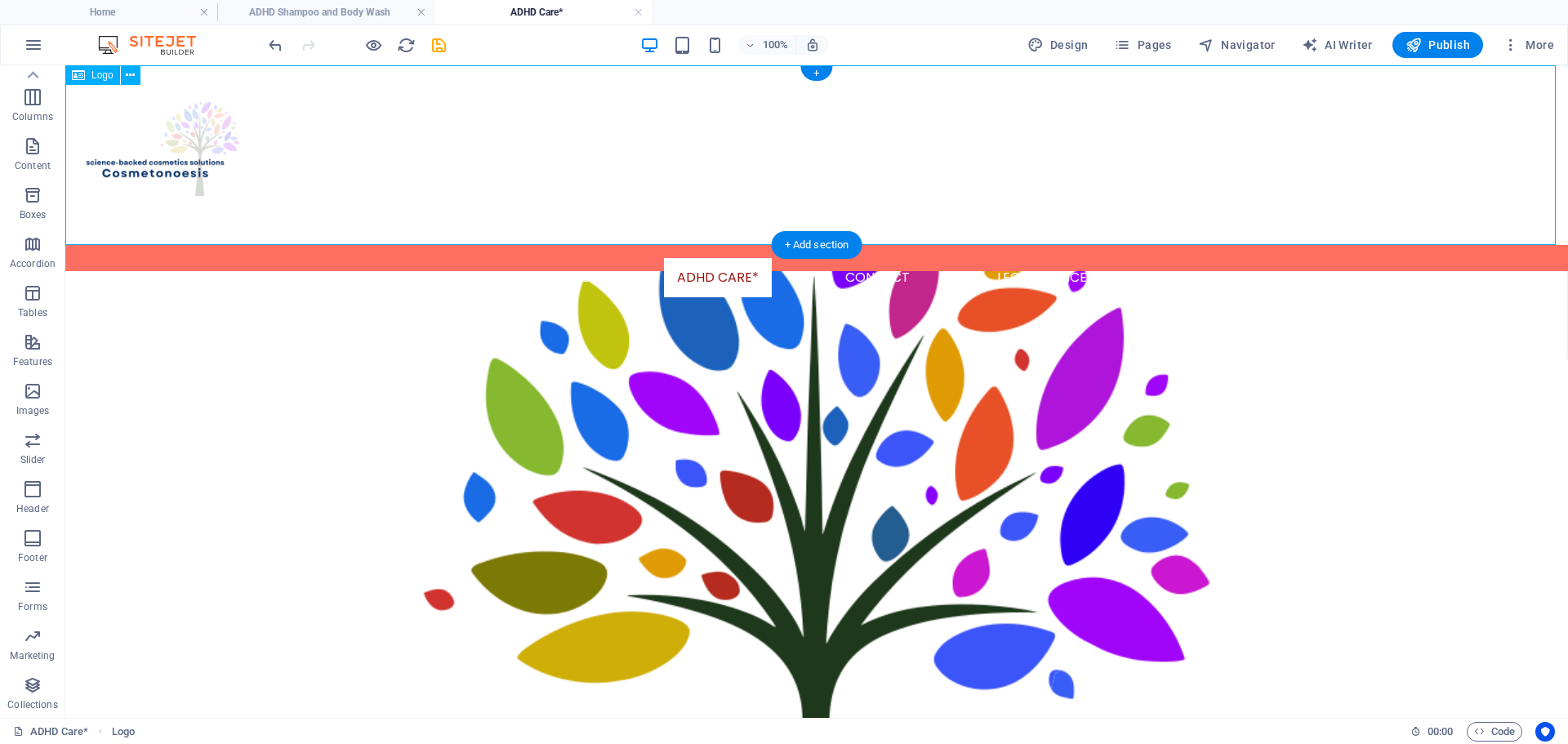 click at bounding box center [817, 155] 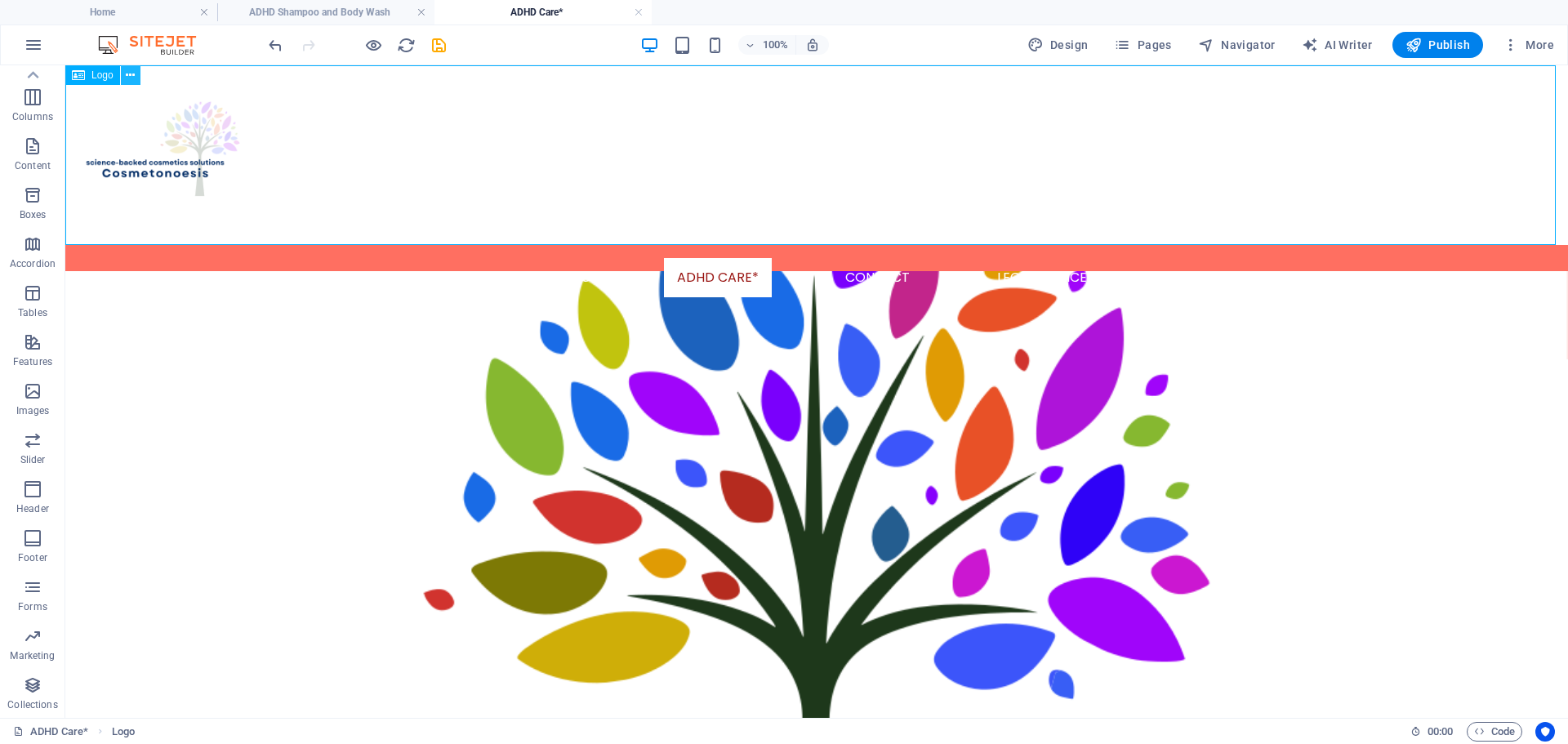 click at bounding box center (130, 75) 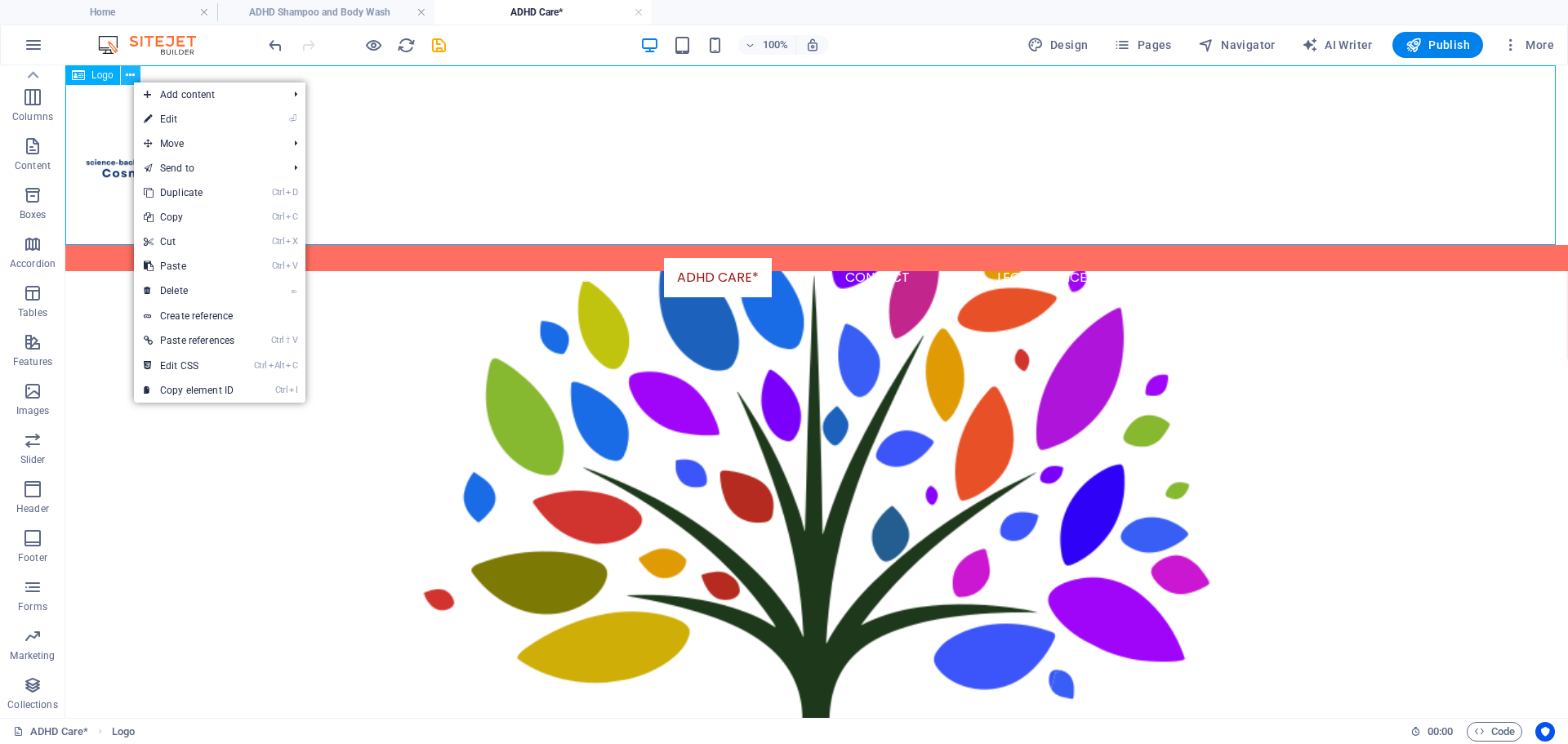 click at bounding box center [130, 75] 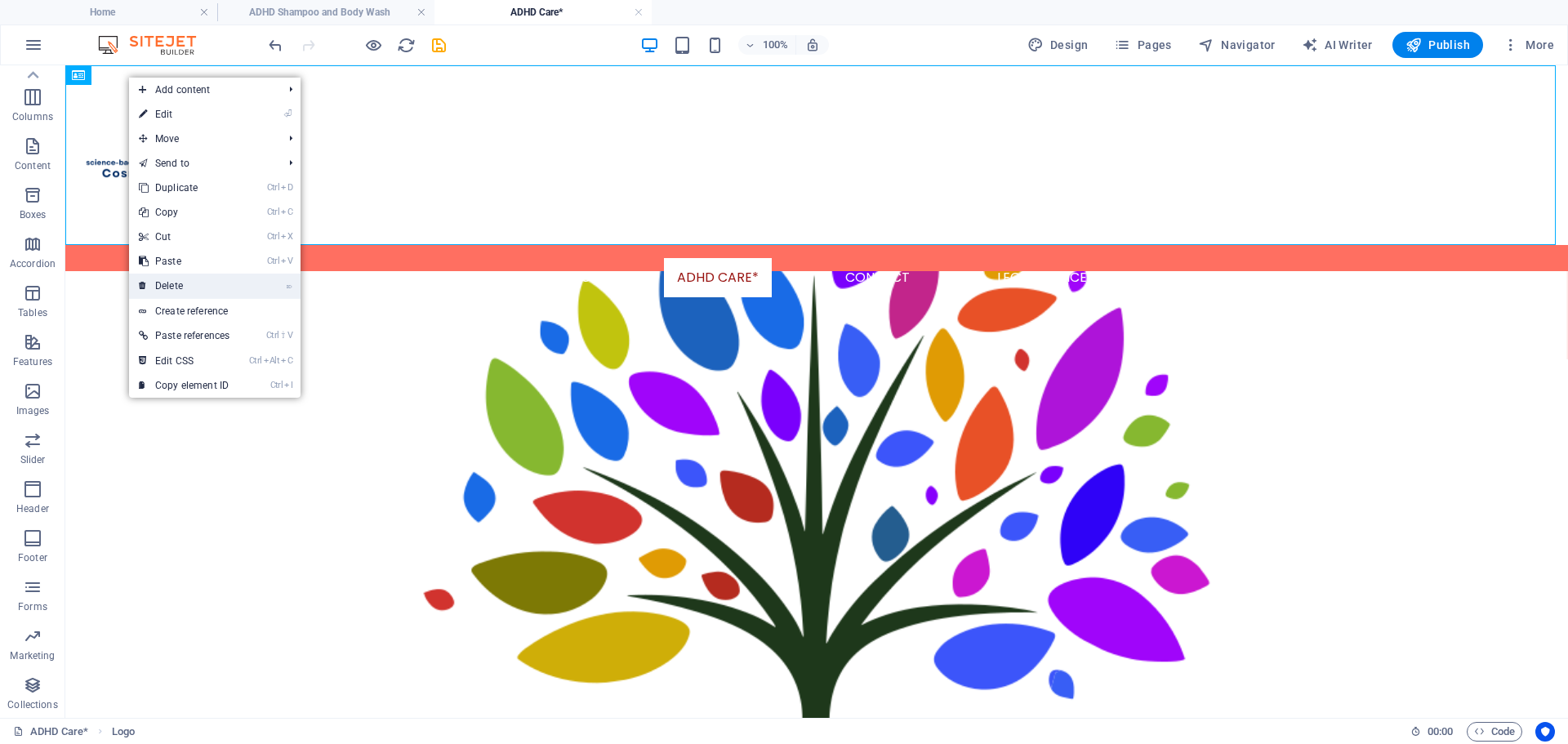 click on "⌦  Delete" at bounding box center [184, 286] 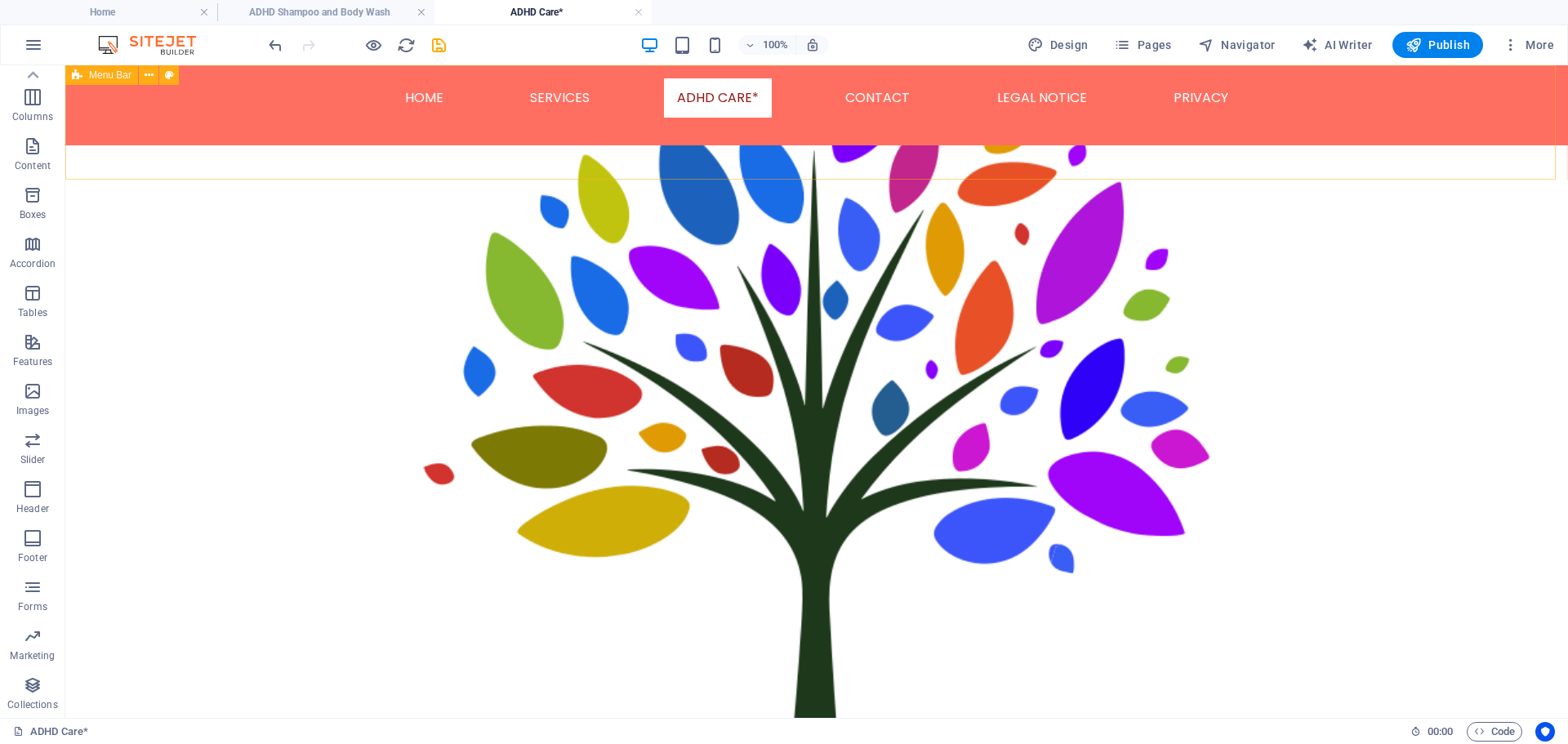 click on "Menu Bar" at bounding box center (101, 75) 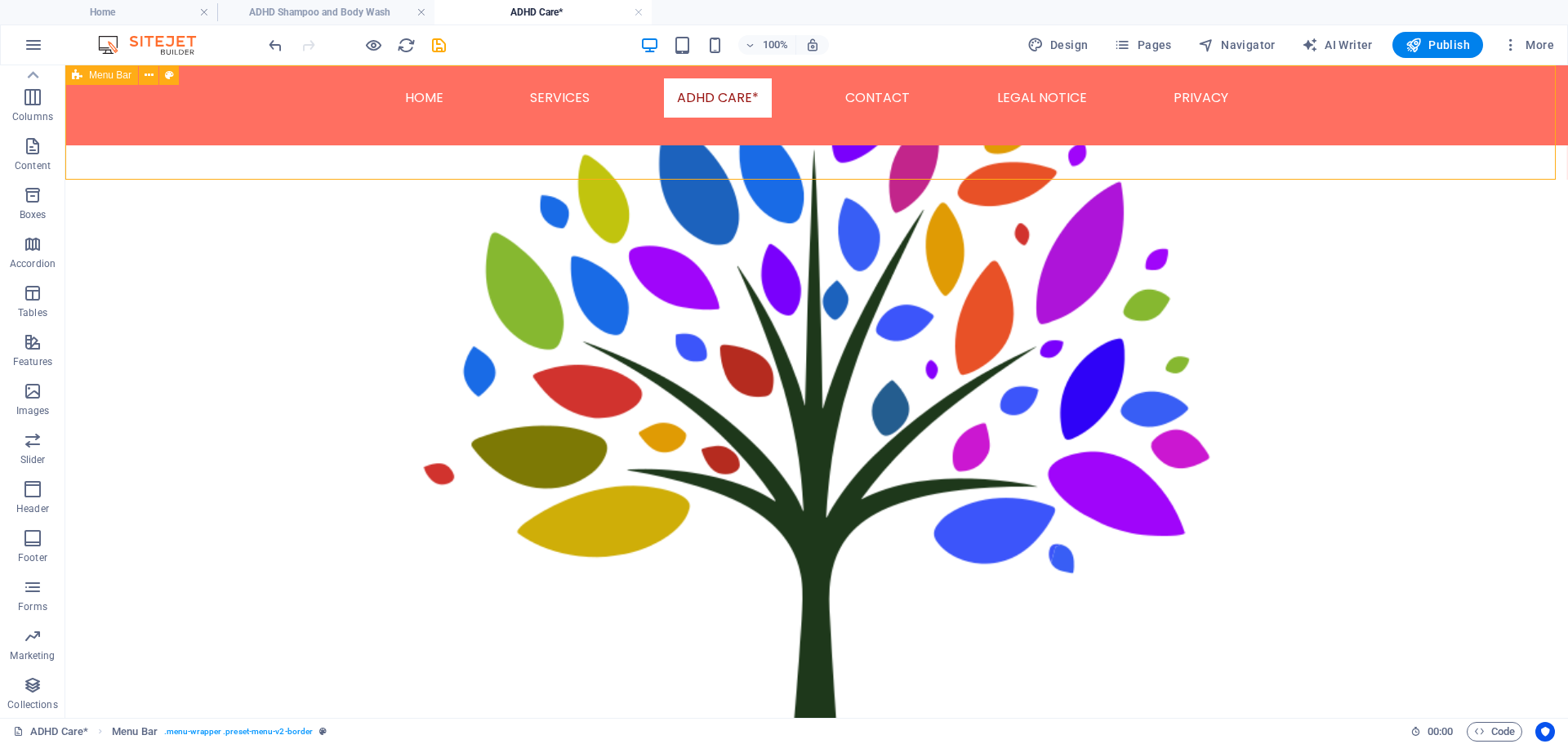 drag, startPoint x: 216, startPoint y: 146, endPoint x: 145, endPoint y: 89, distance: 91.04944 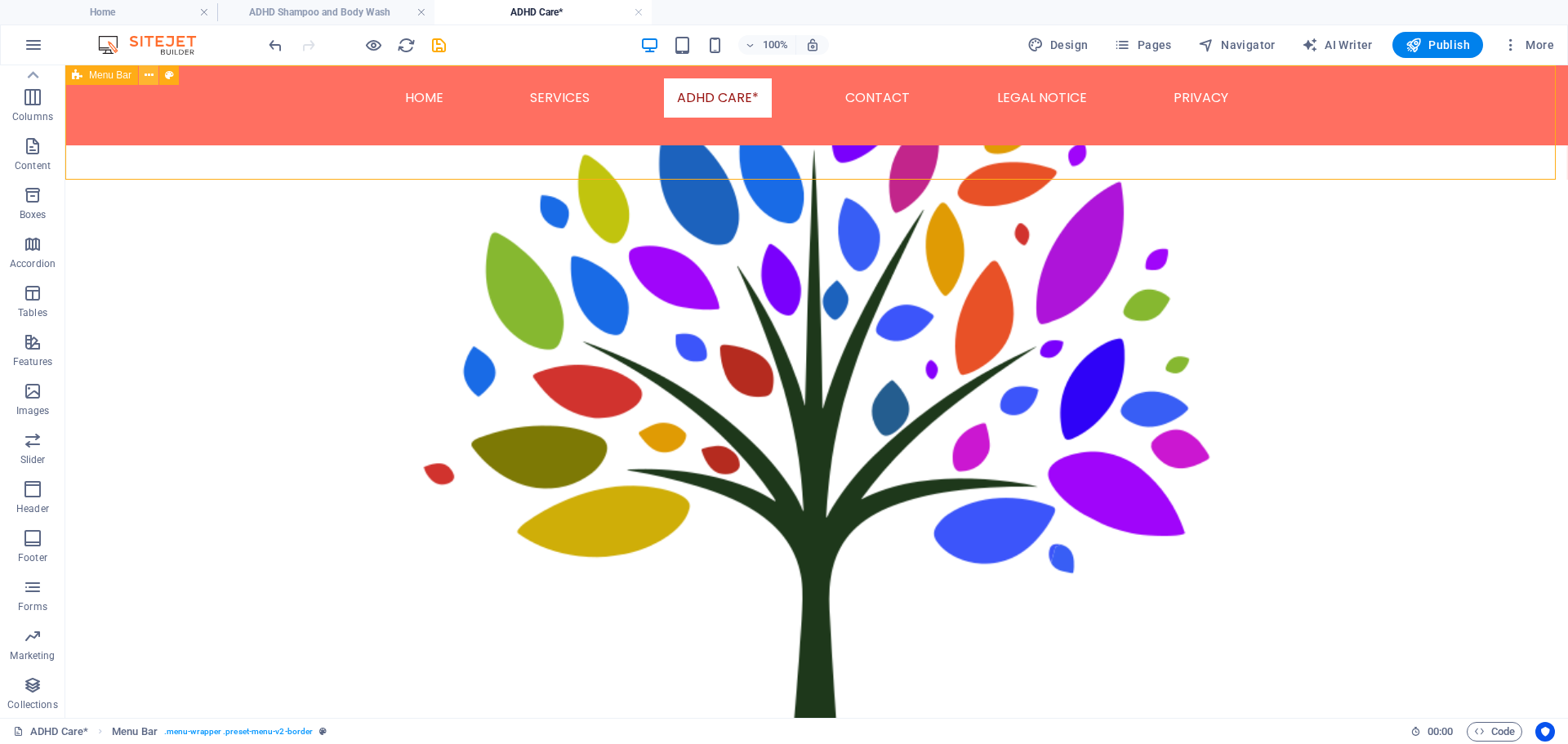 click at bounding box center [149, 75] 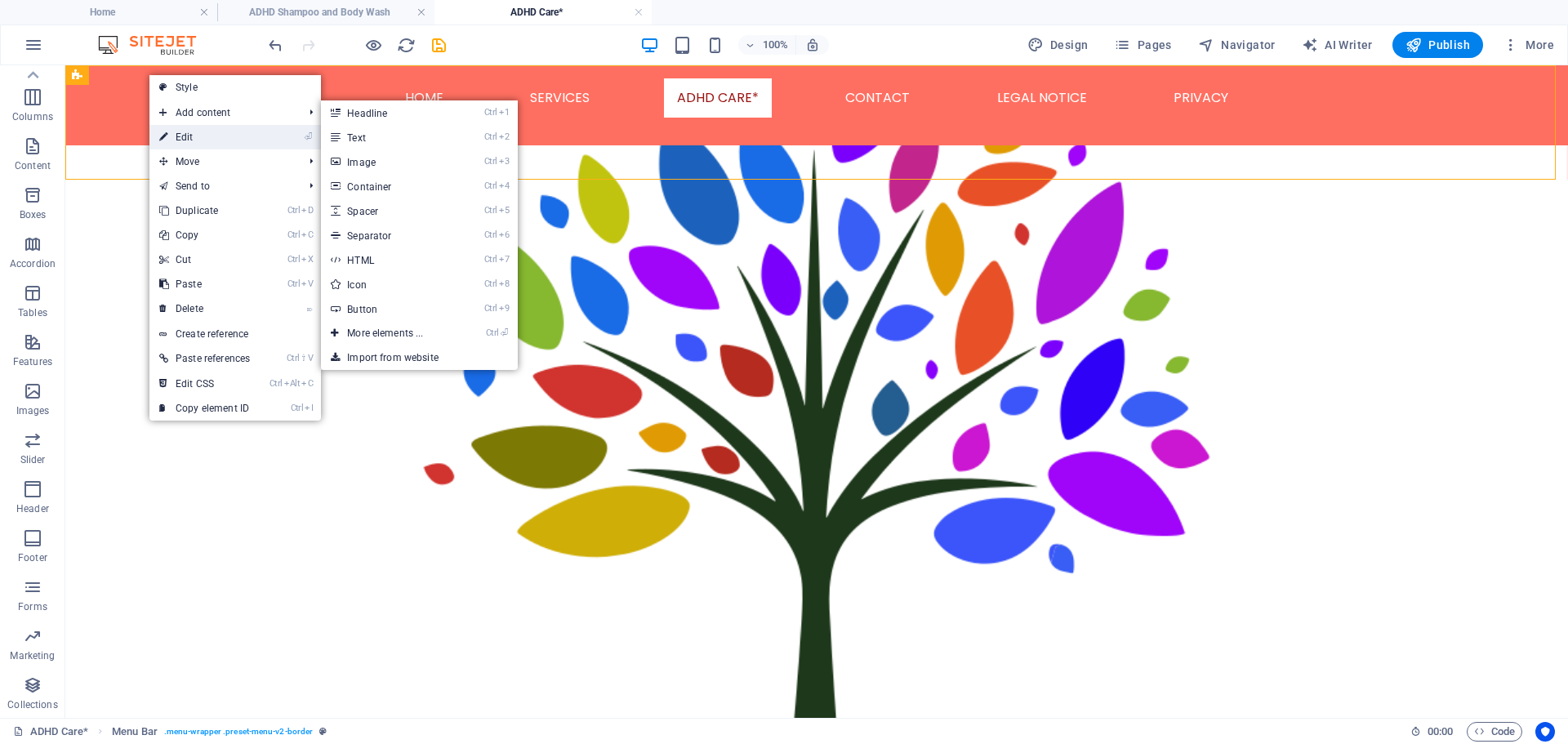 click on "⏎  Edit" at bounding box center [204, 137] 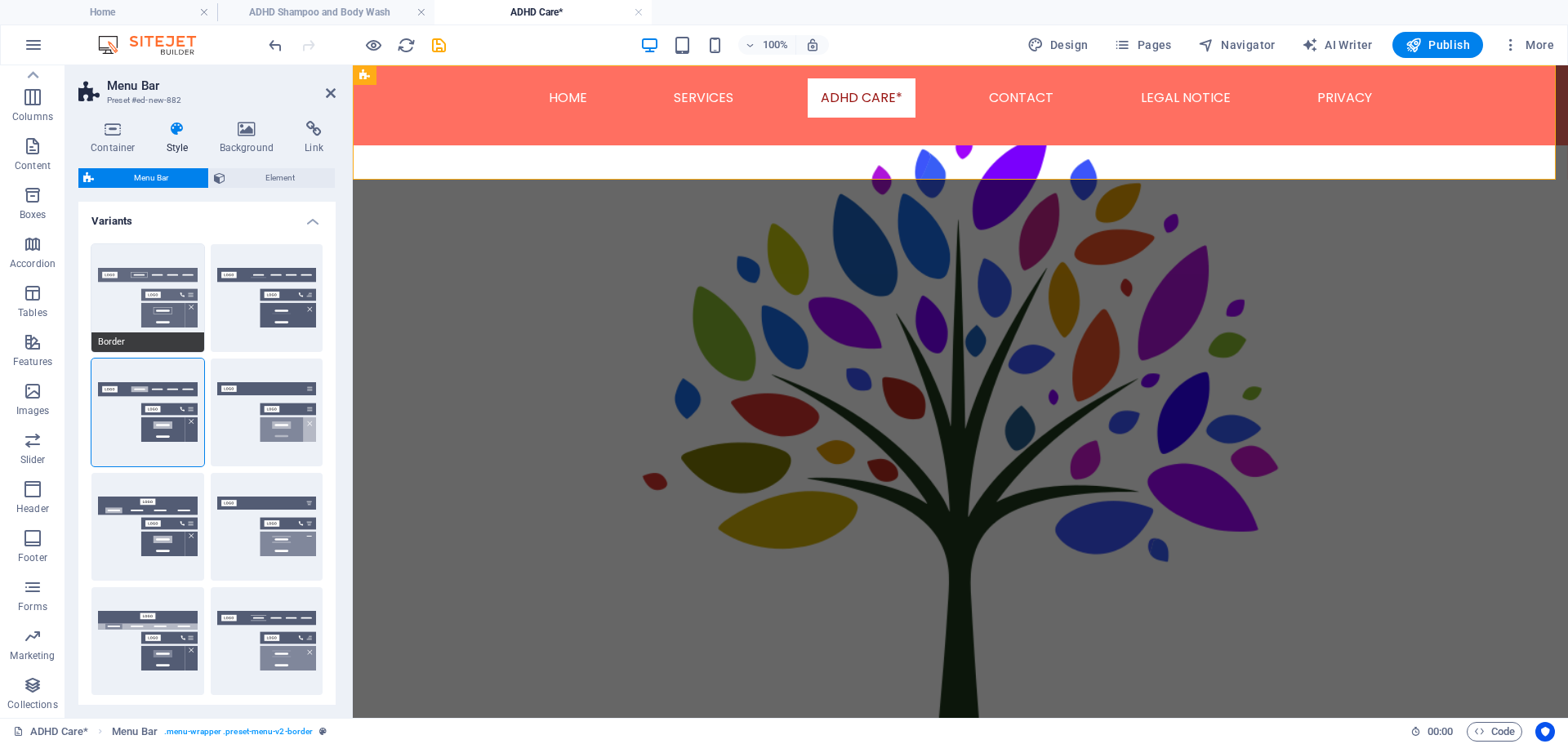 click on "Border" at bounding box center [148, 298] 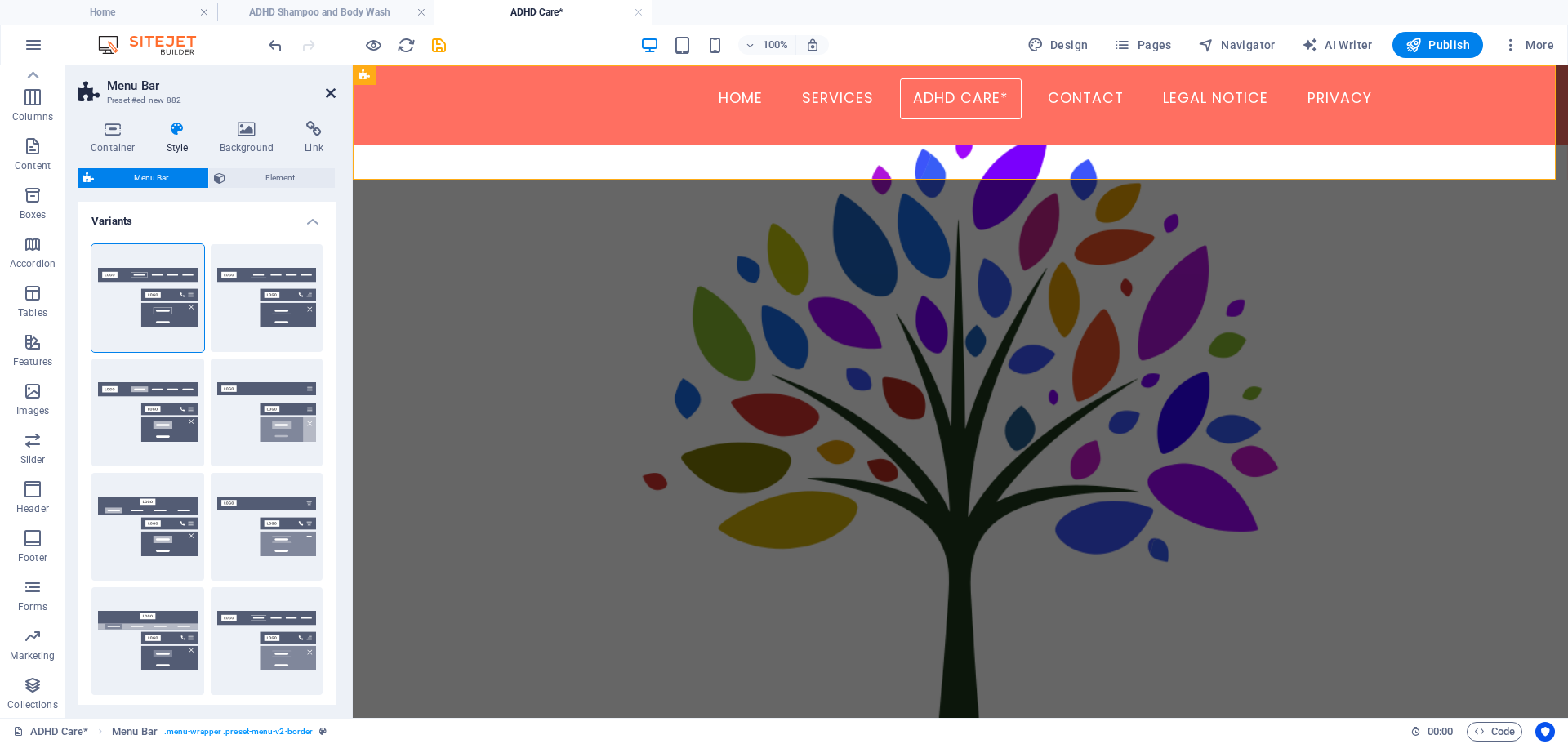click at bounding box center [331, 93] 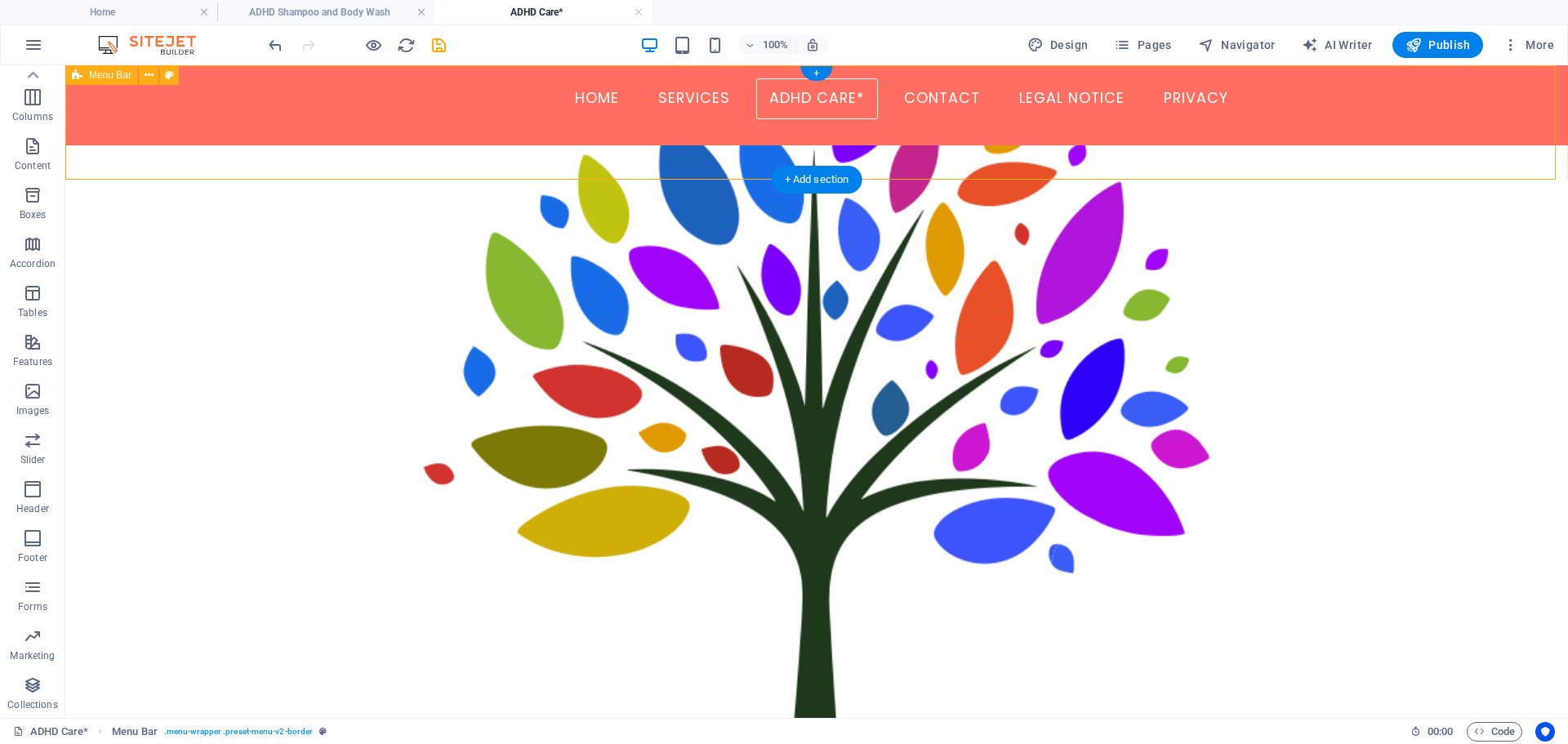 click on "Home SERVICES ADHD Care* ADHD Shampoo and Body Wash ADHD Detangler Lotion ADHD Body Lotion SPF Contact Legal Notice Privacy Menu" at bounding box center [817, 123] 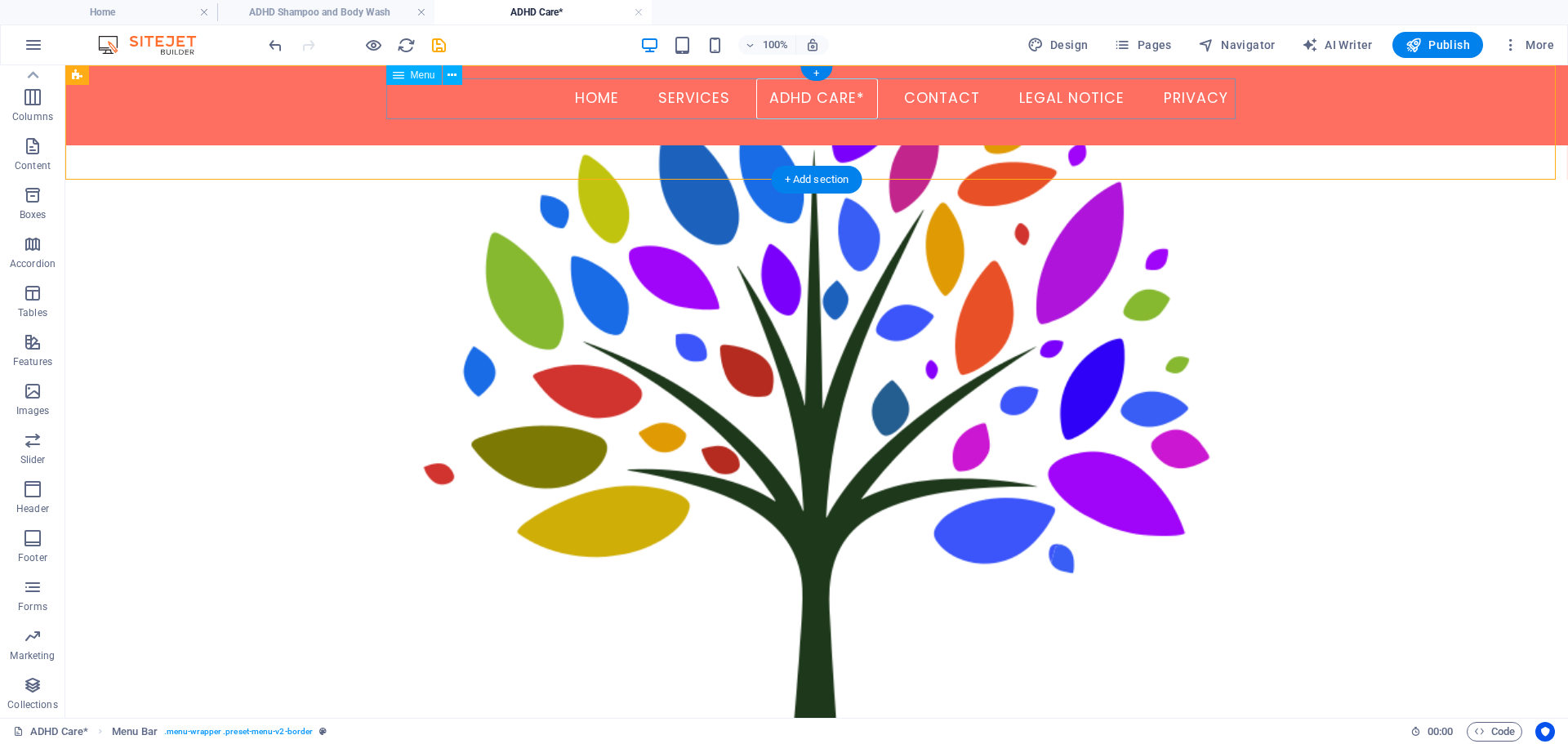 drag, startPoint x: 401, startPoint y: 105, endPoint x: 411, endPoint y: 97, distance: 12.8062 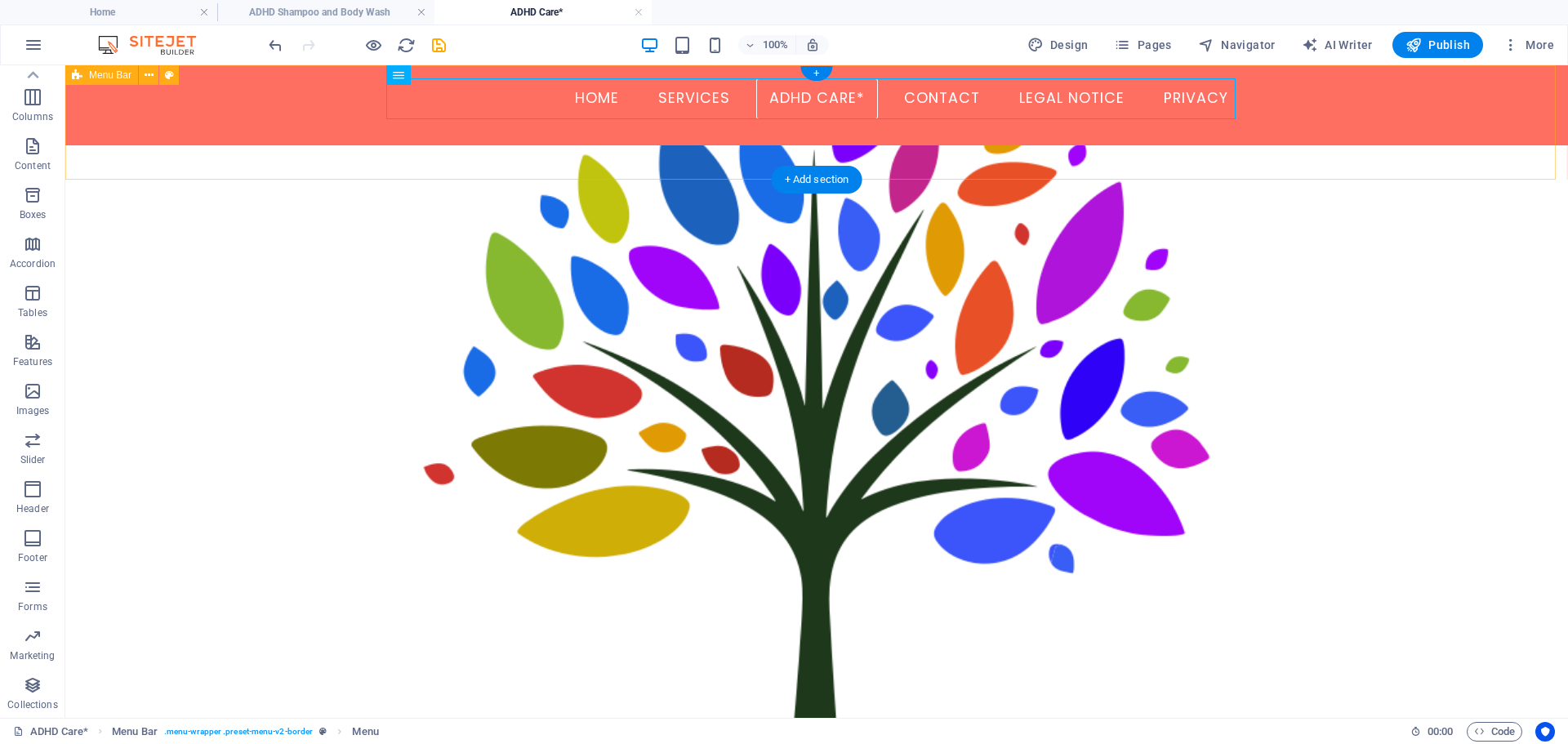 click on "Home SERVICES ADHD Care* ADHD Shampoo and Body Wash ADHD Detangler Lotion ADHD Body Lotion SPF Contact Legal Notice Privacy Menu" at bounding box center (817, 123) 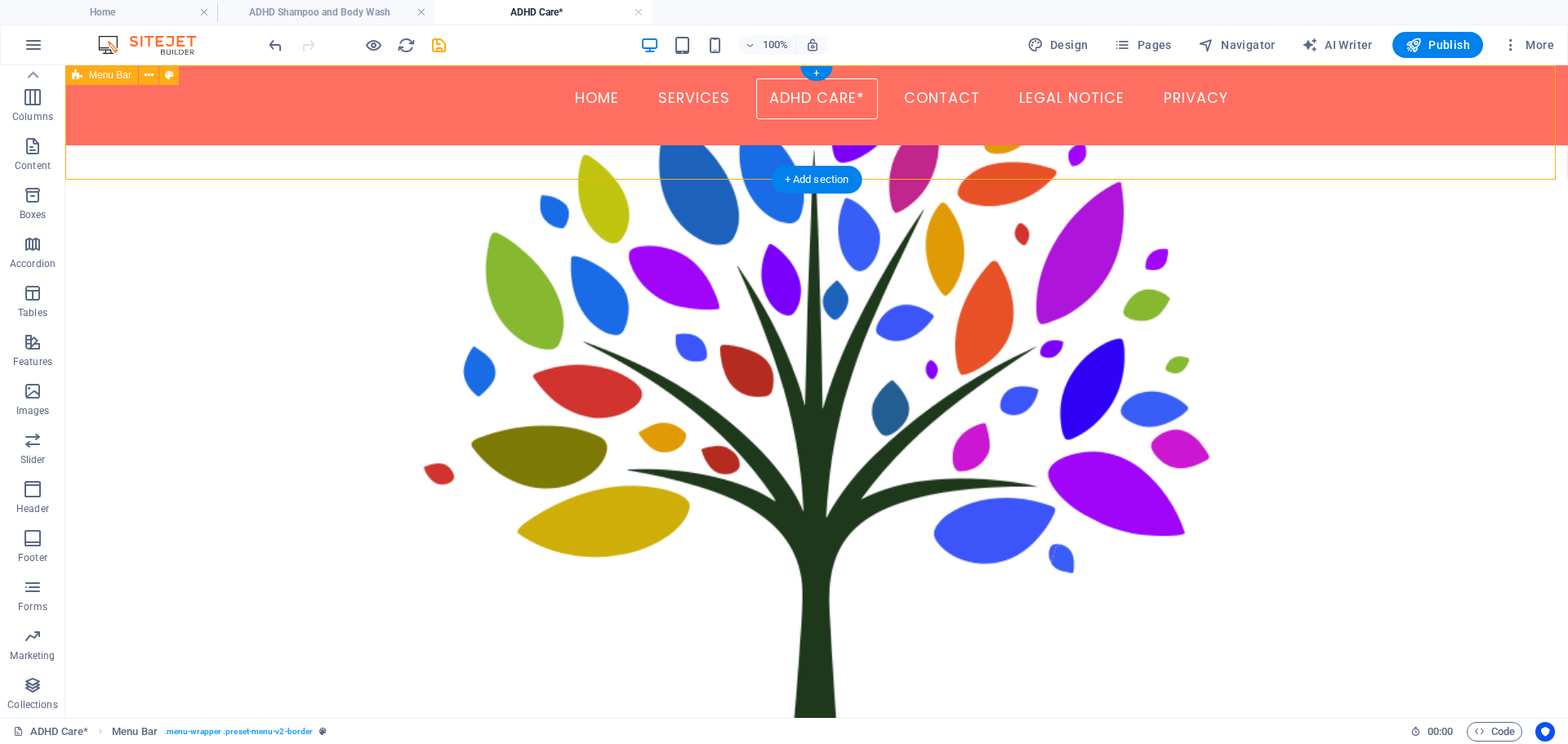 click on "Home SERVICES ADHD Care* ADHD Shampoo and Body Wash ADHD Detangler Lotion ADHD Body Lotion SPF Contact Legal Notice Privacy Menu" at bounding box center [817, 123] 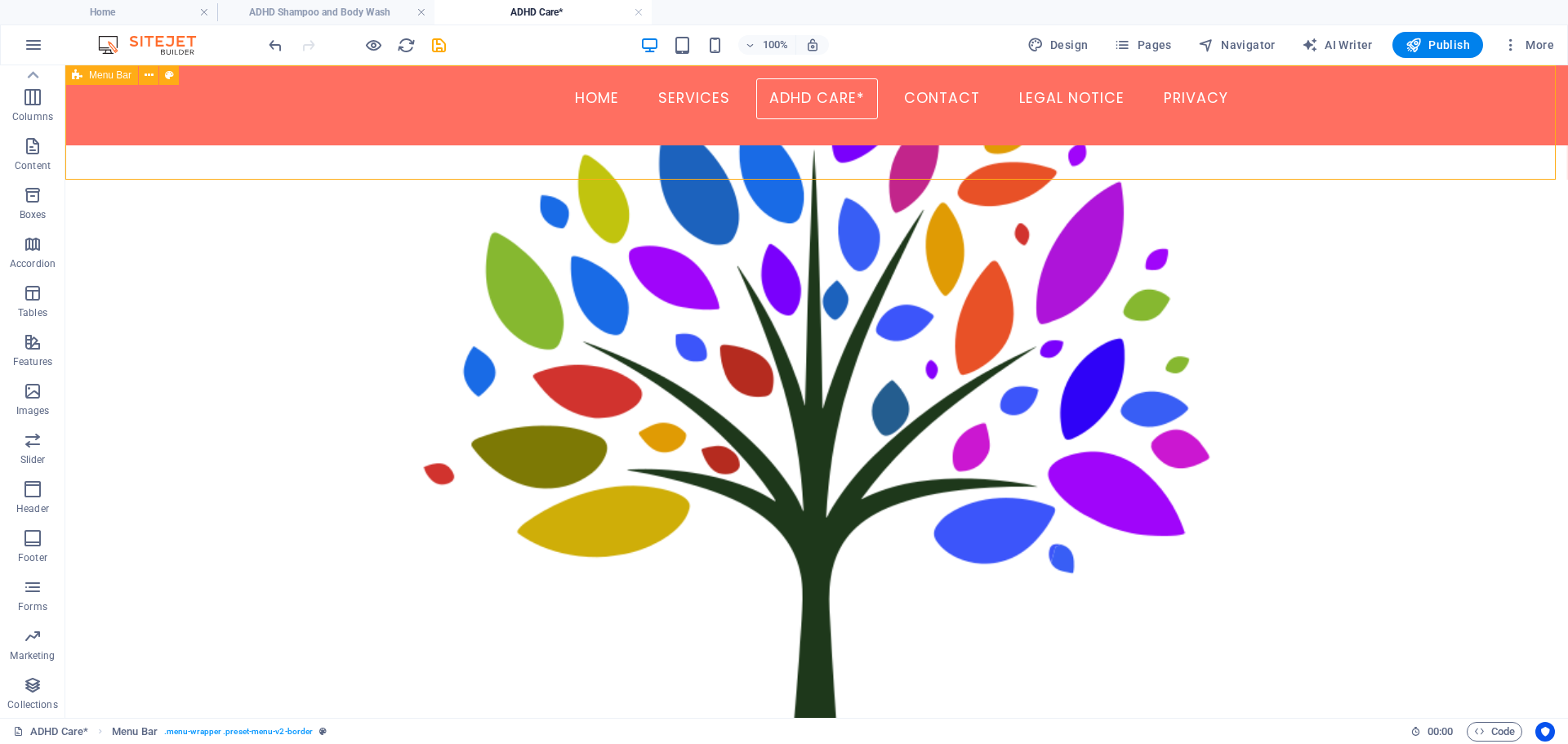 click on "Menu Bar" at bounding box center [110, 75] 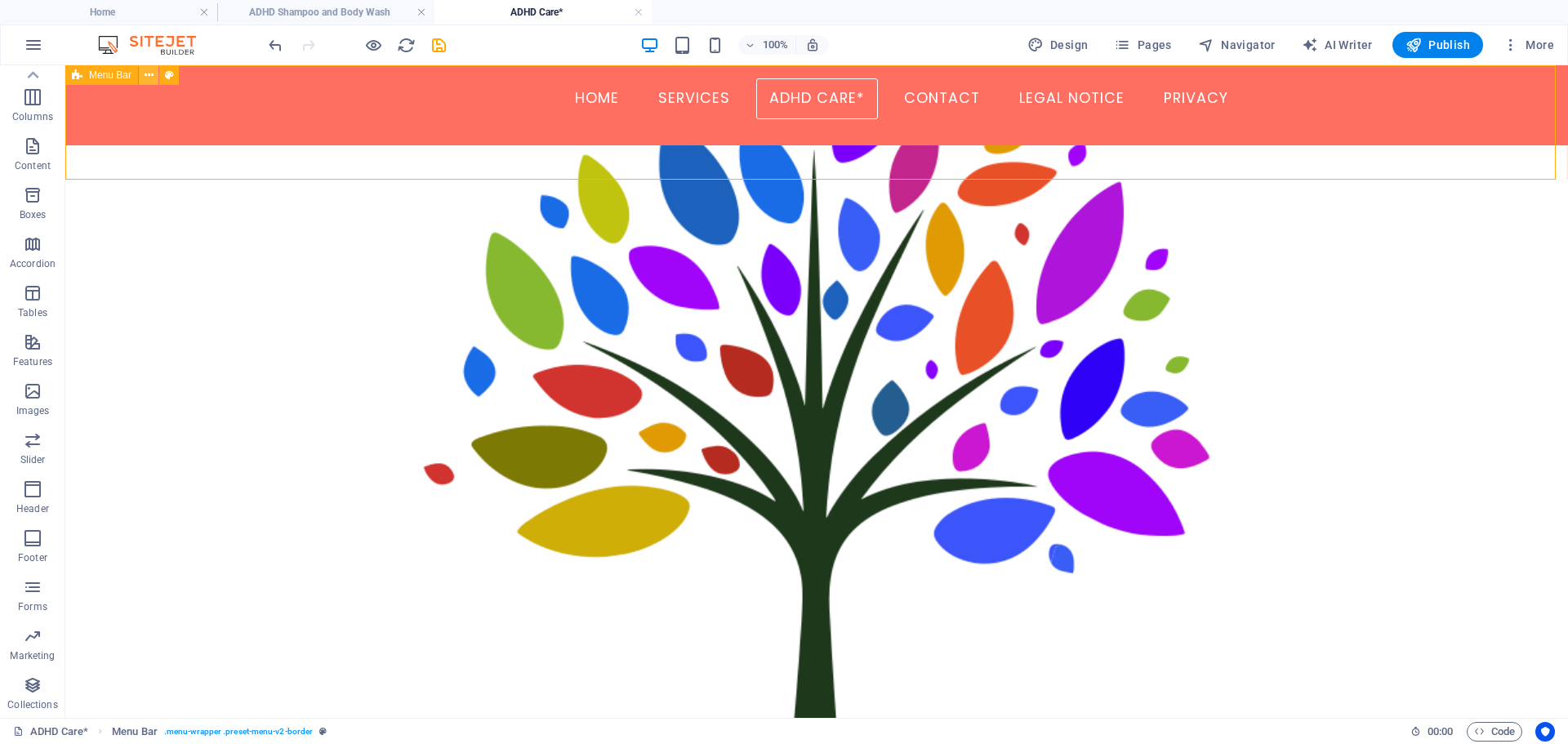 click at bounding box center (149, 75) 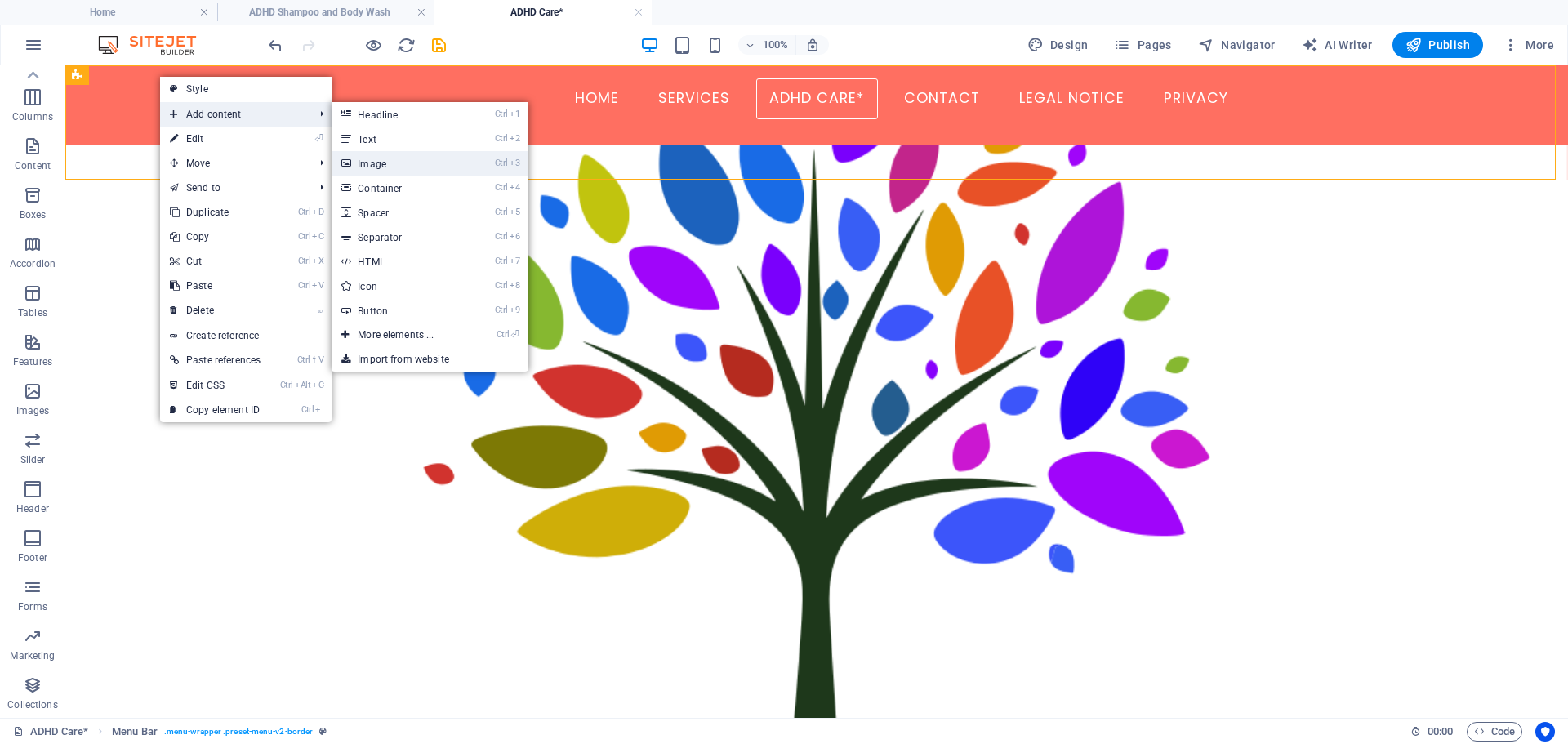 click on "Ctrl 3  Image" at bounding box center (399, 163) 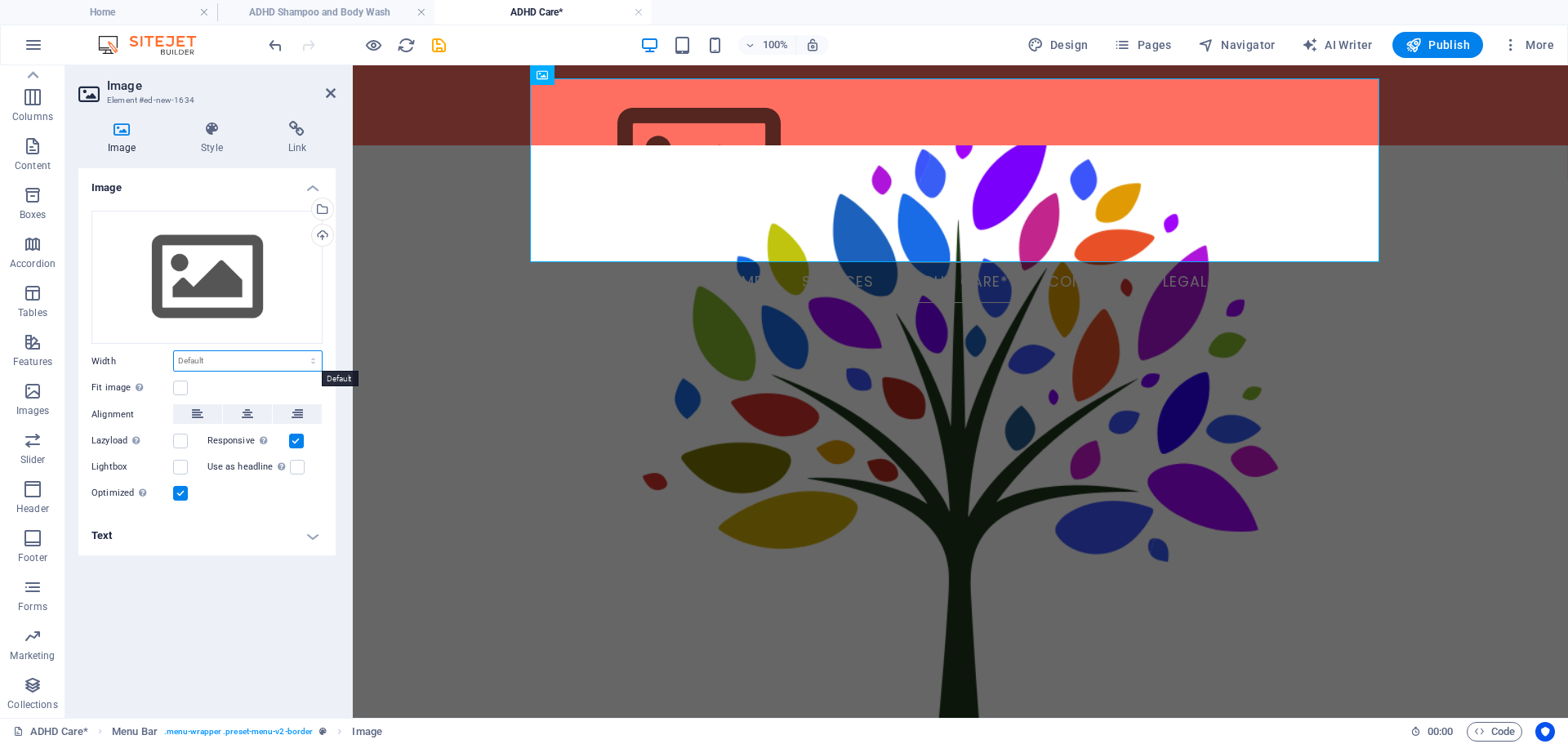 click on "Default auto px rem % em vh vw" at bounding box center (247, 361) 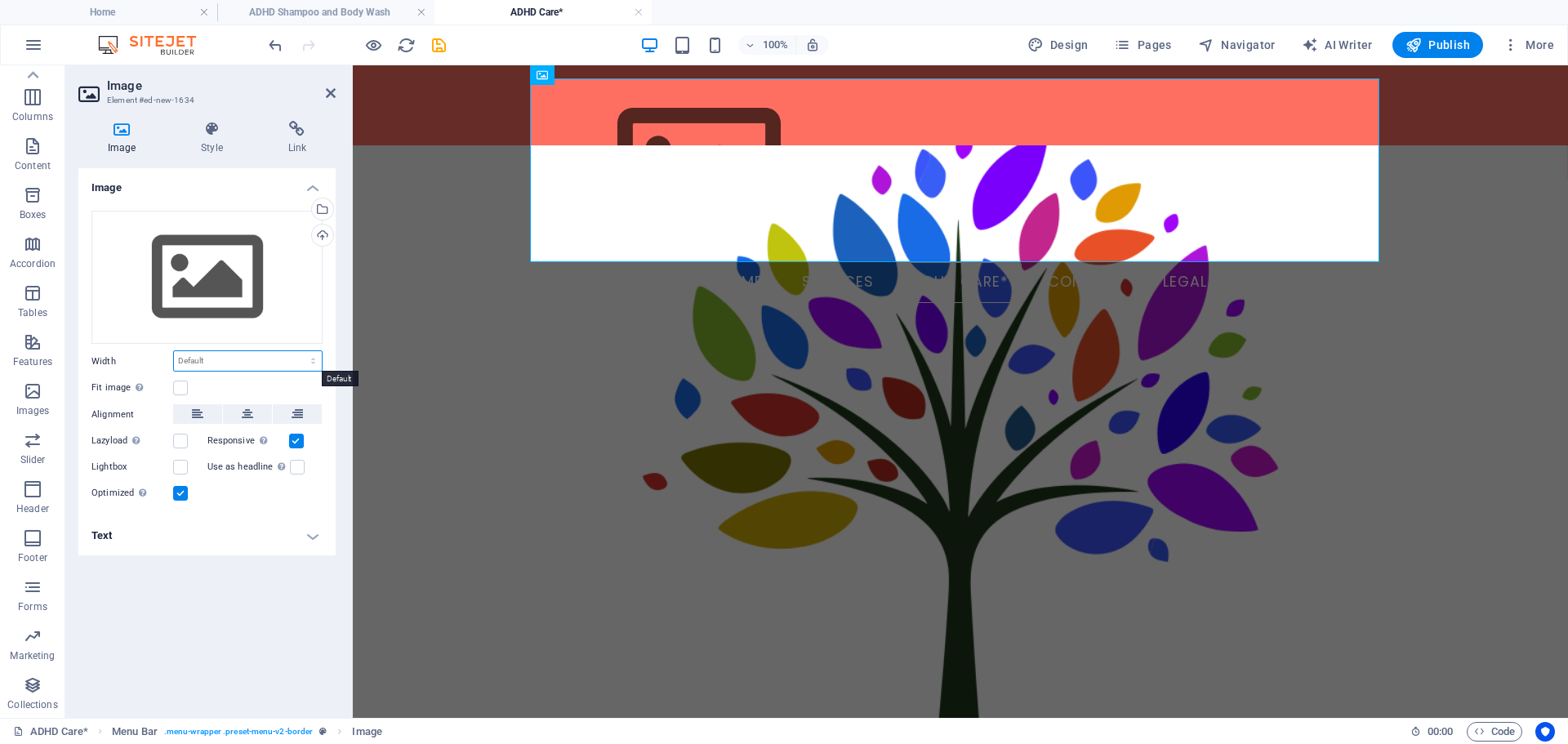 click on "Default auto px rem % em vh vw" at bounding box center [247, 361] 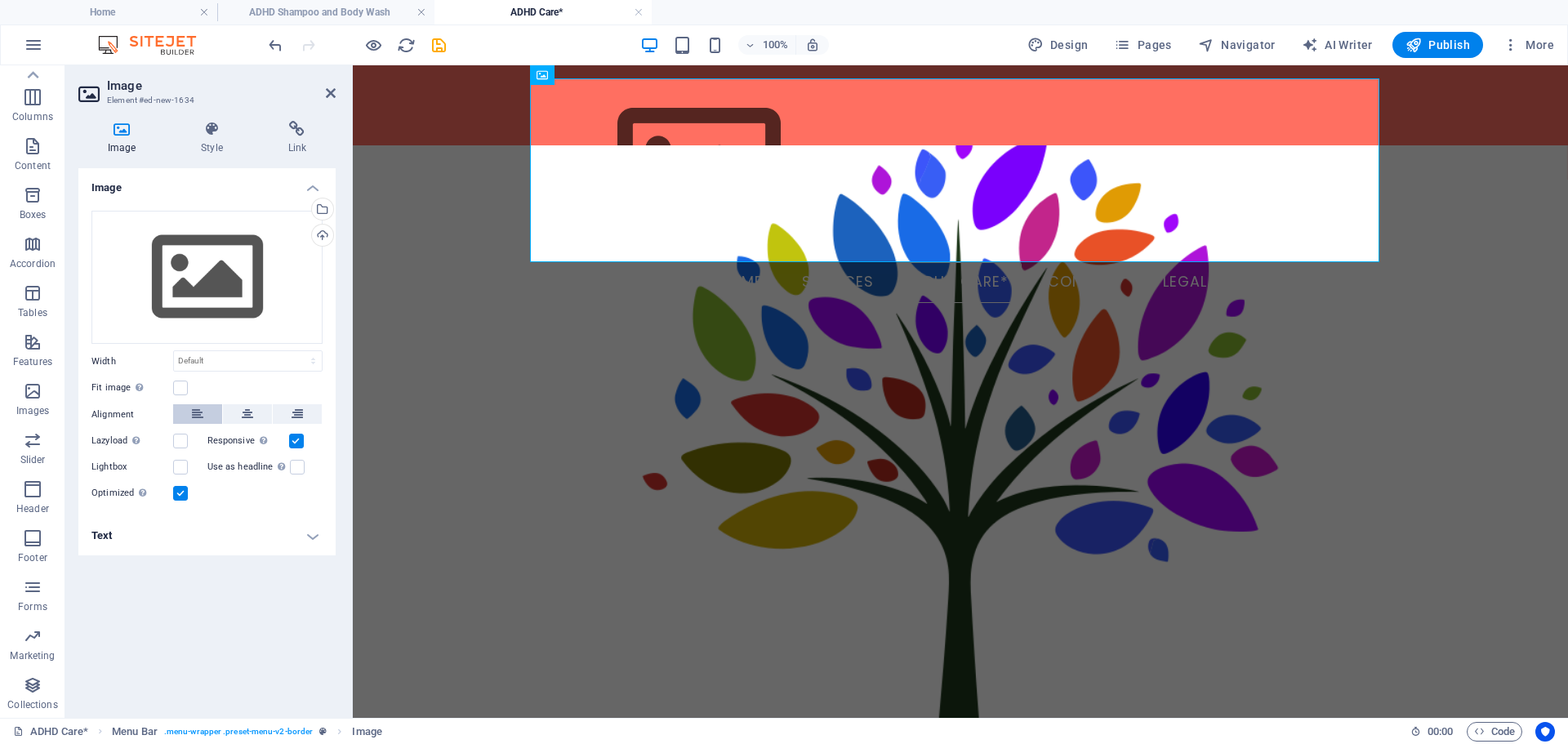 click at bounding box center (198, 414) 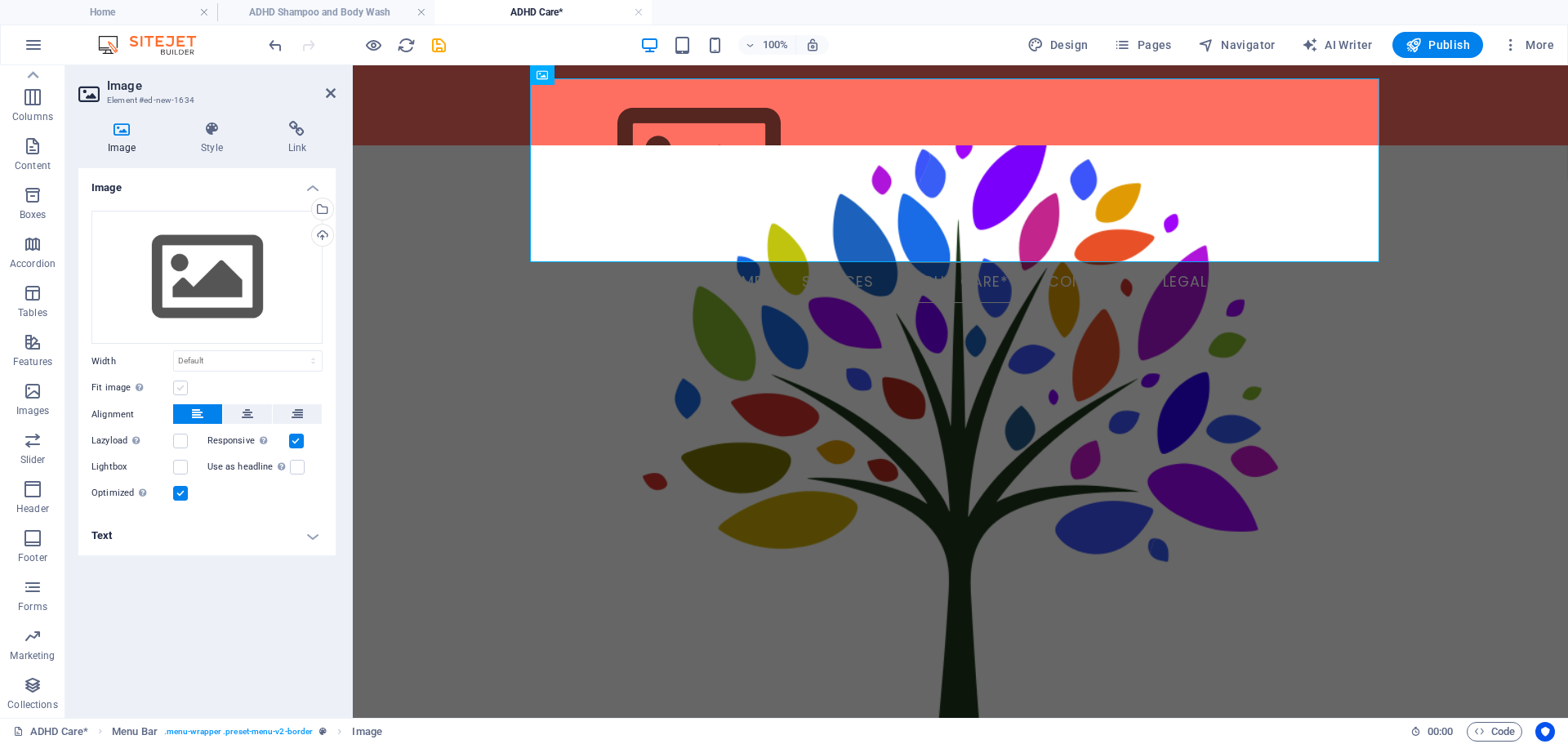 click at bounding box center [180, 388] 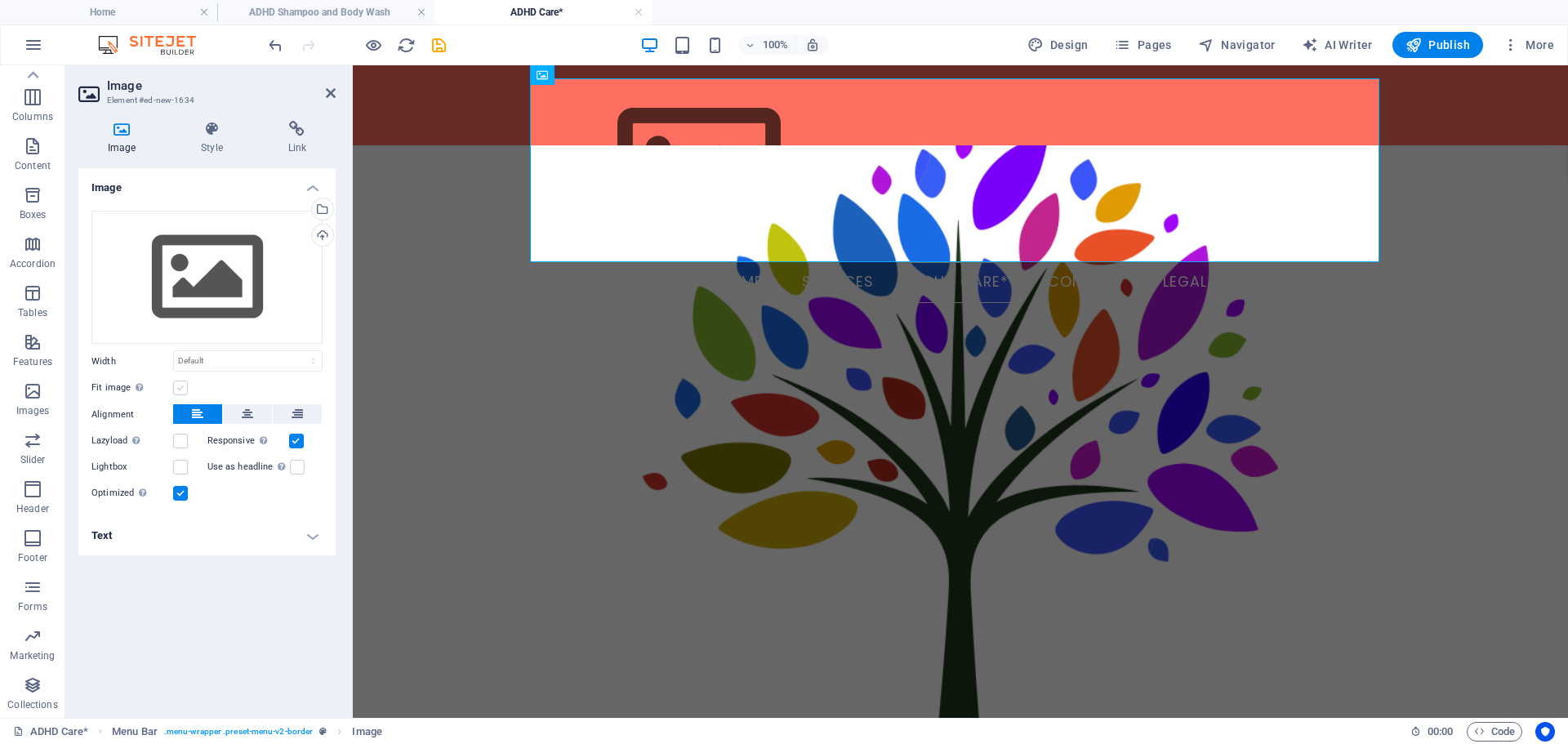 click on "Fit image Automatically fit image to a fixed width and height" at bounding box center (0, 0) 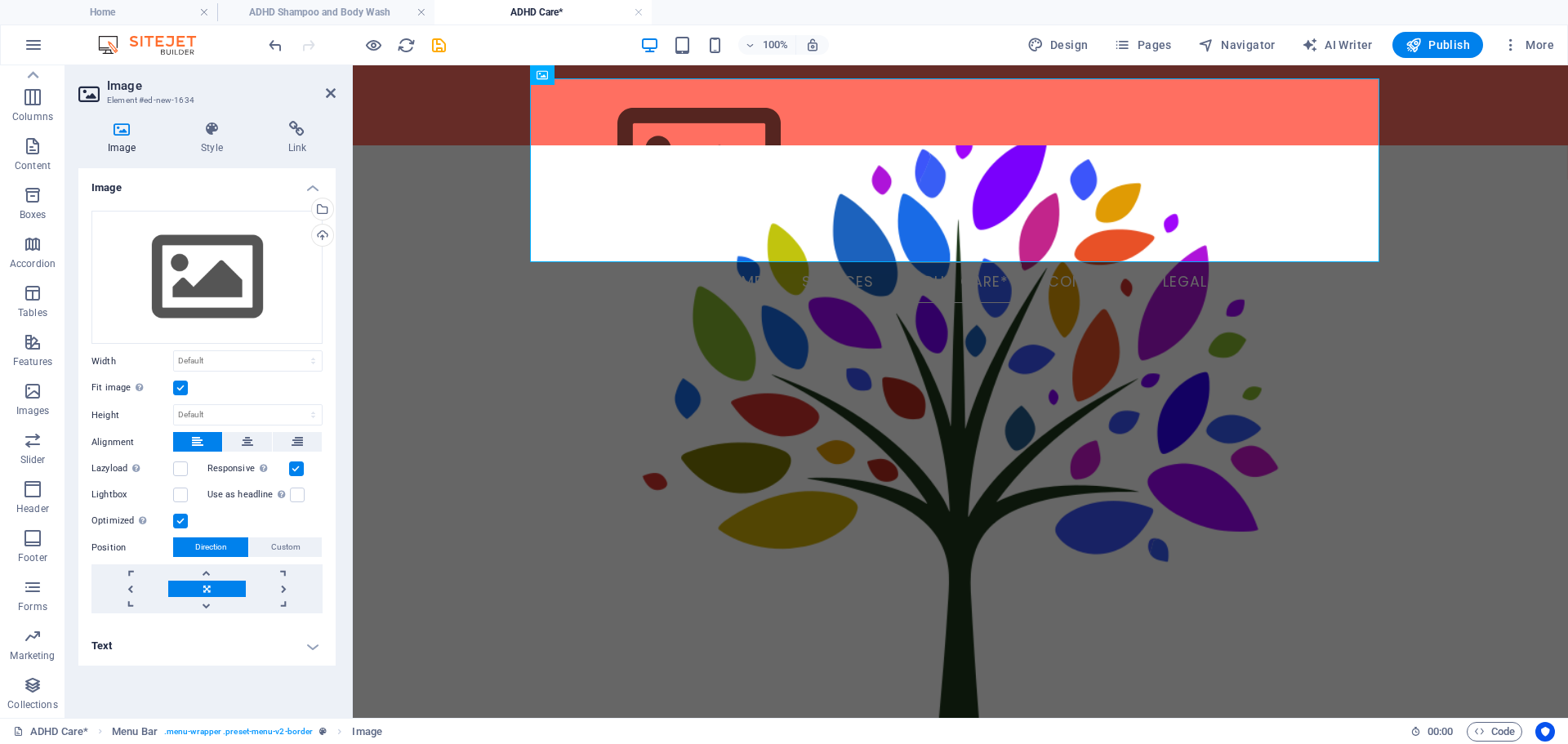 click at bounding box center [198, 442] 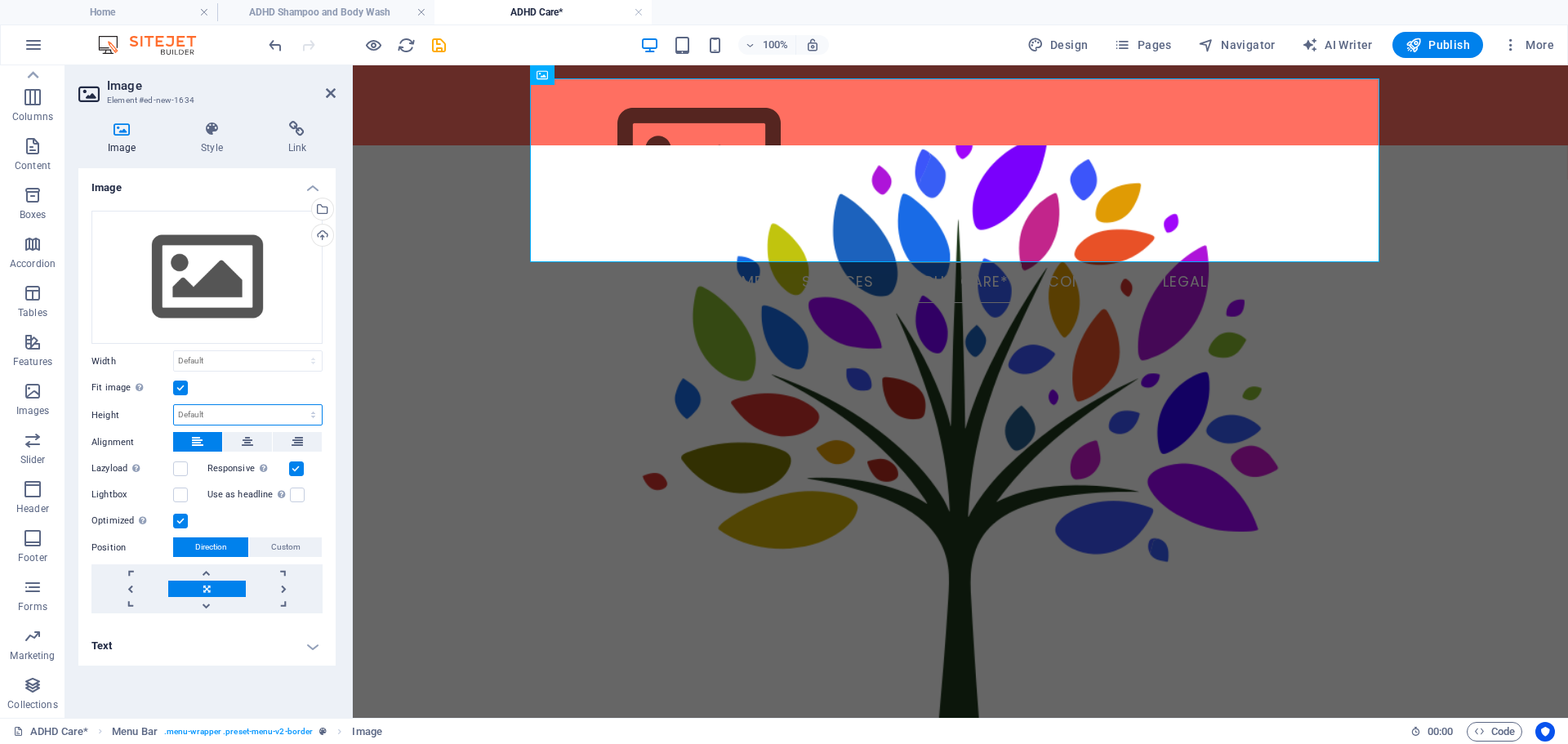 click on "Default auto px" at bounding box center [247, 415] 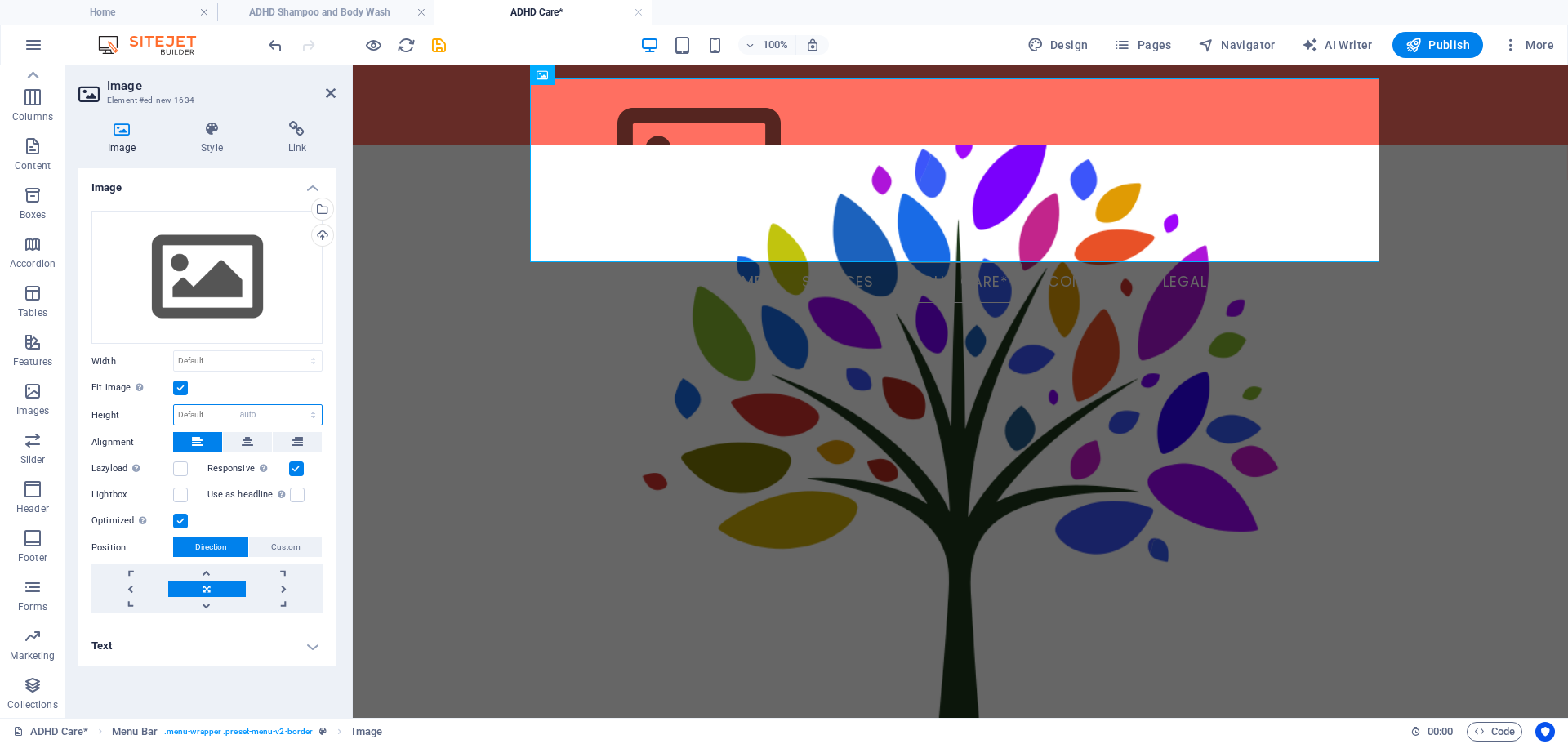 click on "Default auto px" at bounding box center (247, 415) 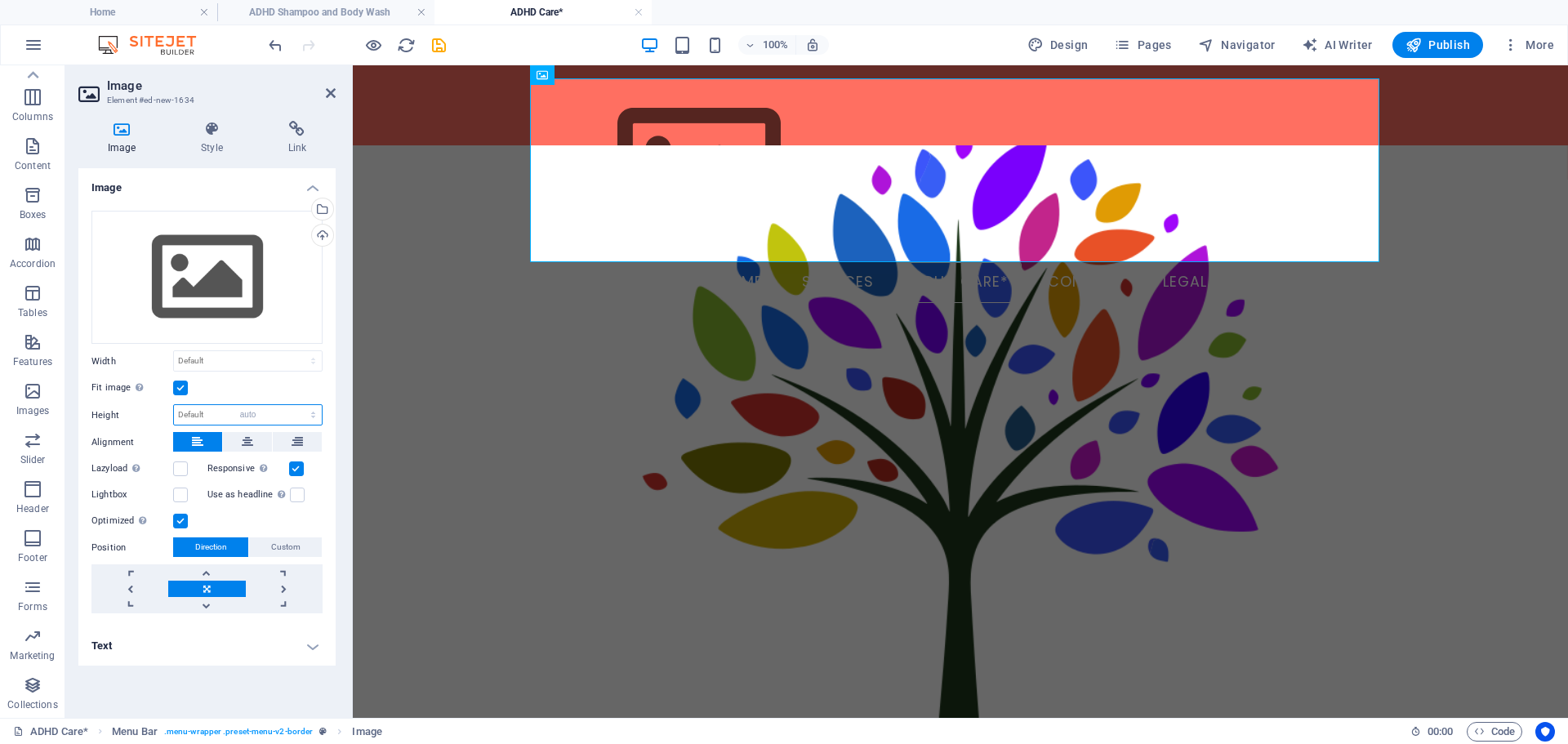 select on "DISABLED_OPTION_VALUE" 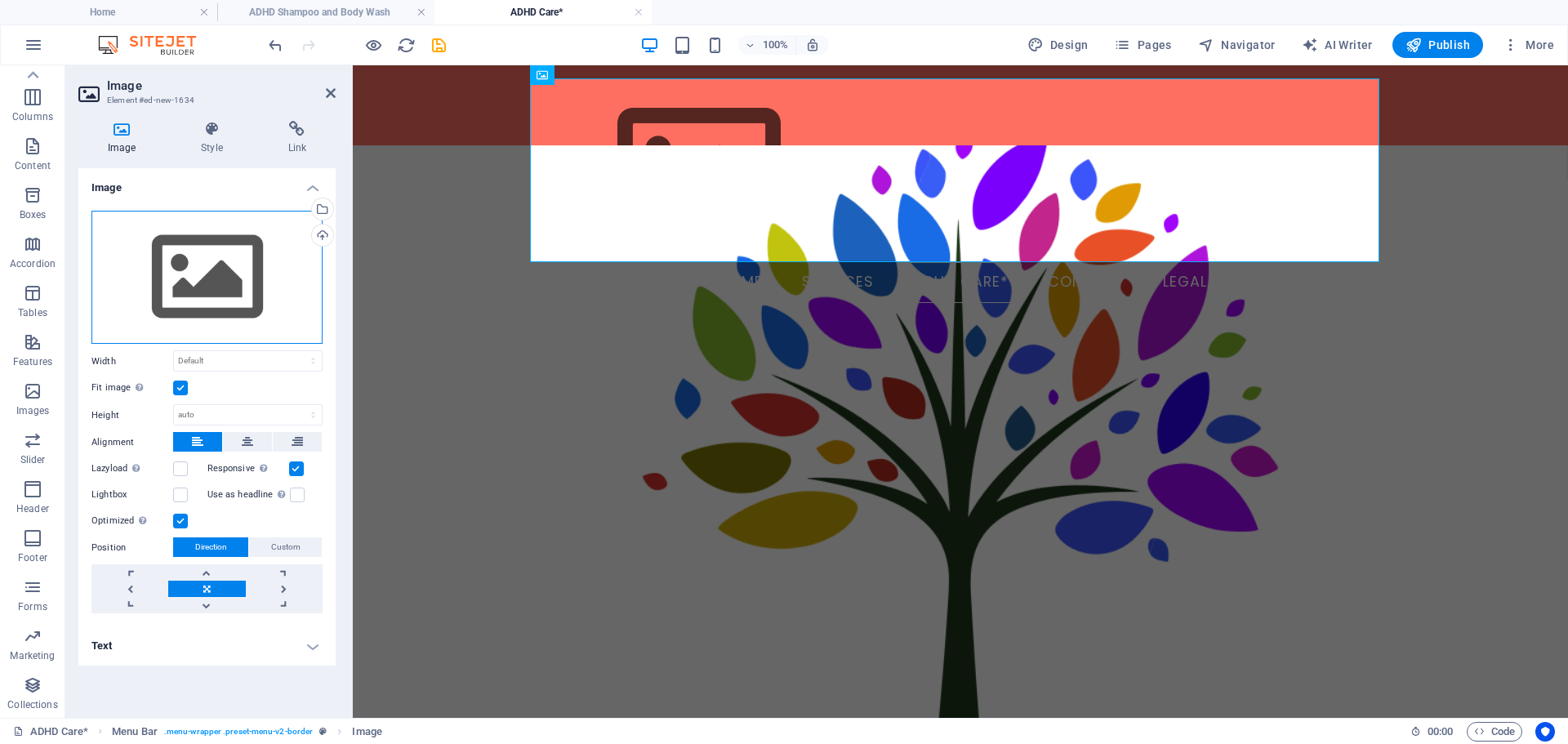 click on "Drag files here, click to choose files or select files from Files or our free stock photos & videos" at bounding box center [207, 278] 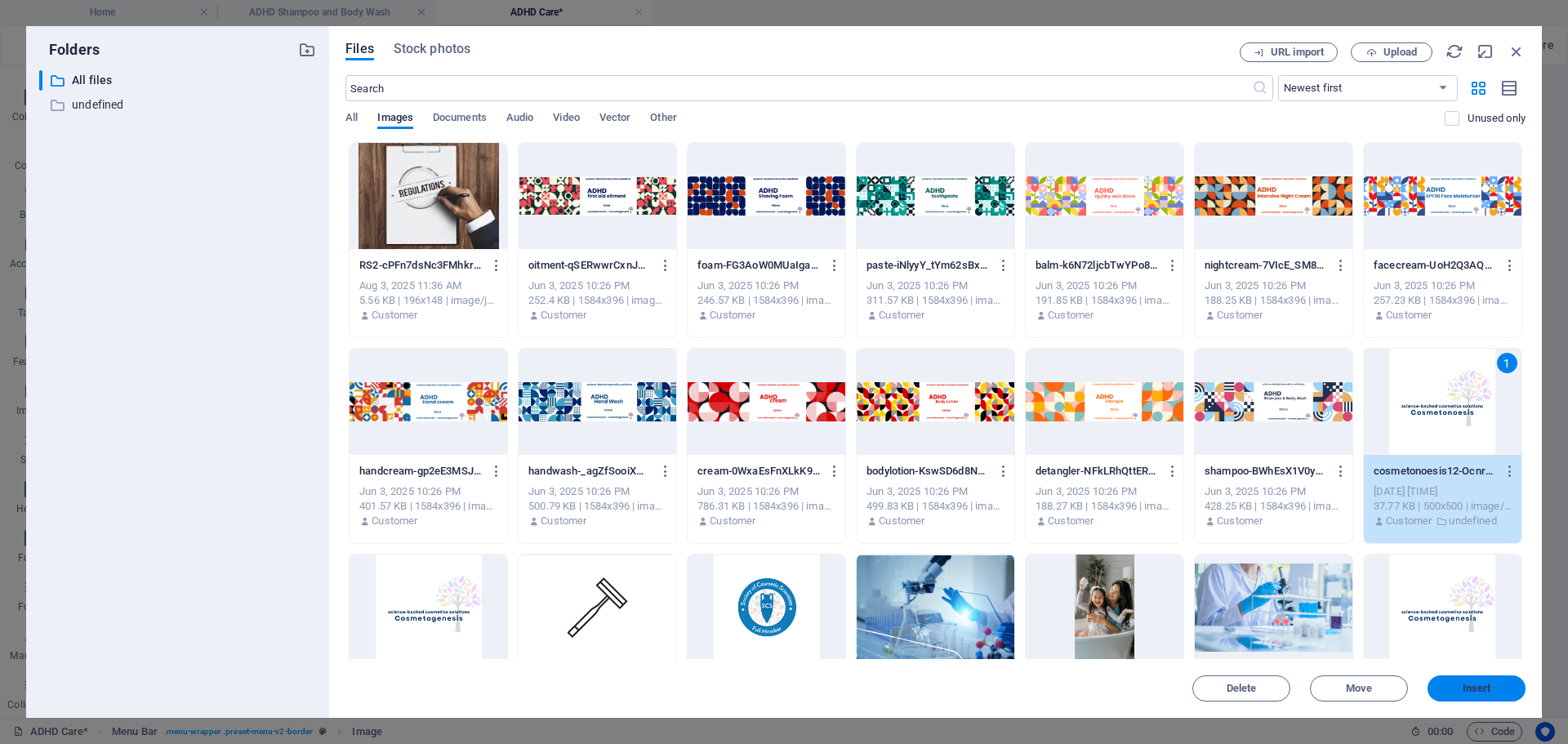 click on "Insert" at bounding box center (1477, 688) 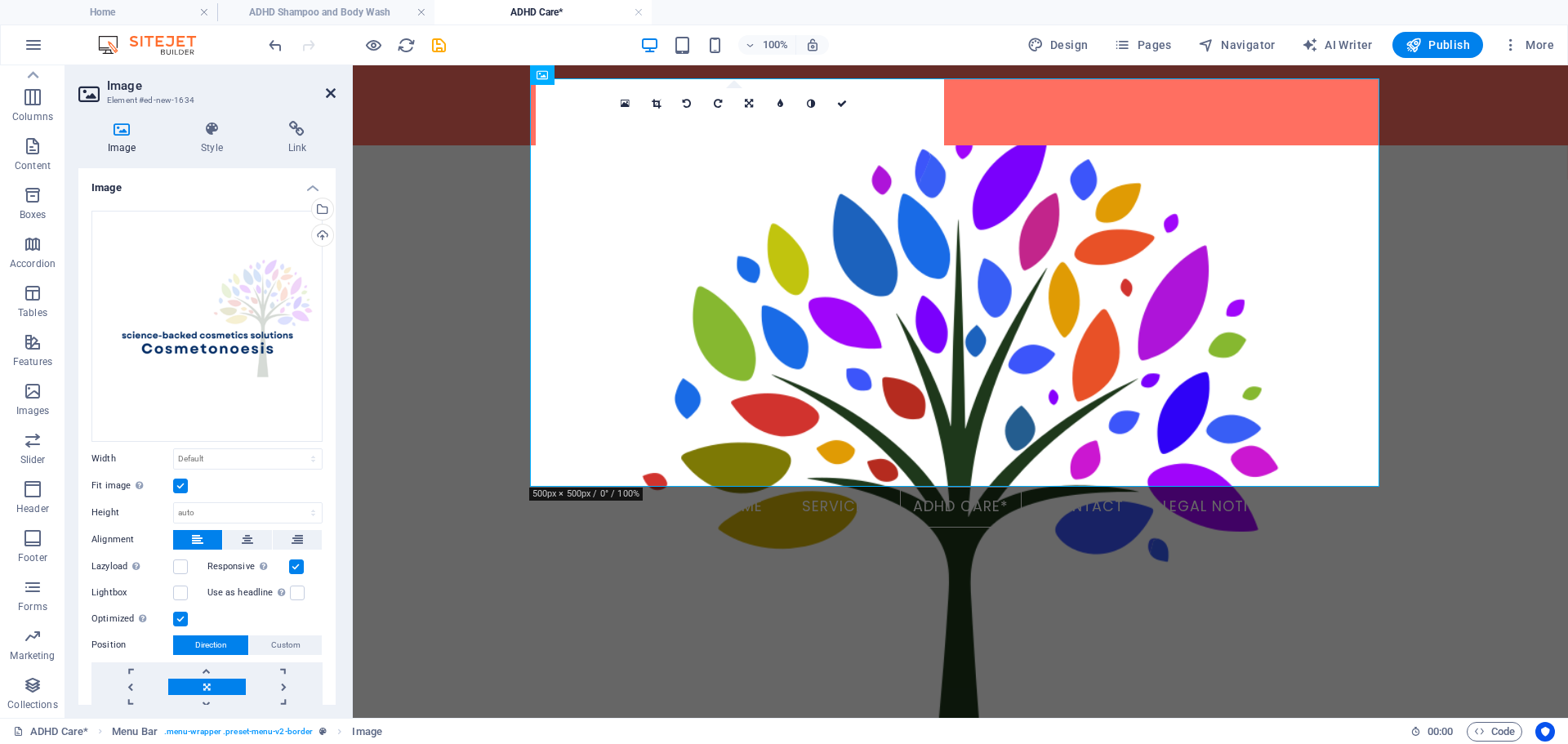 click at bounding box center (331, 93) 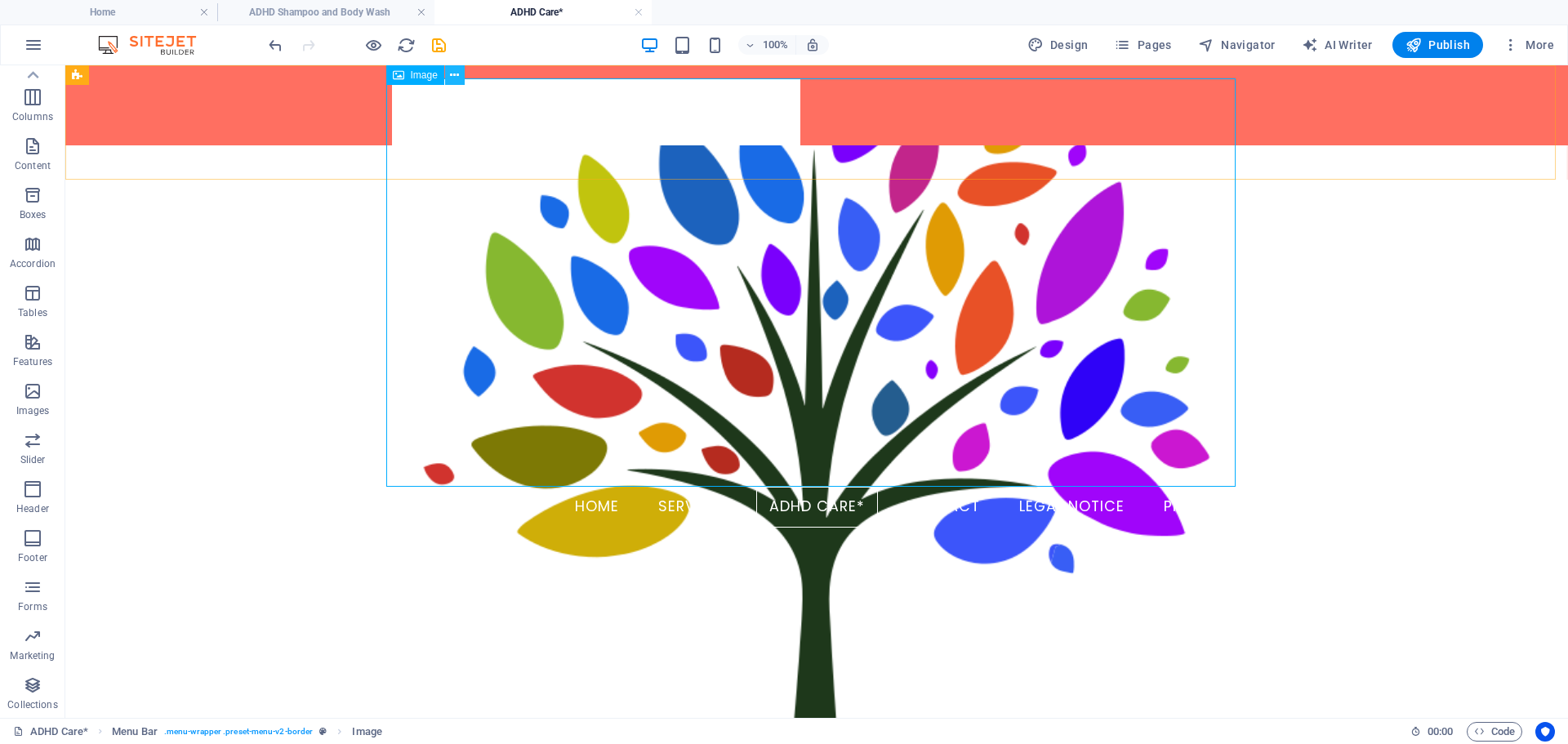 click at bounding box center (454, 75) 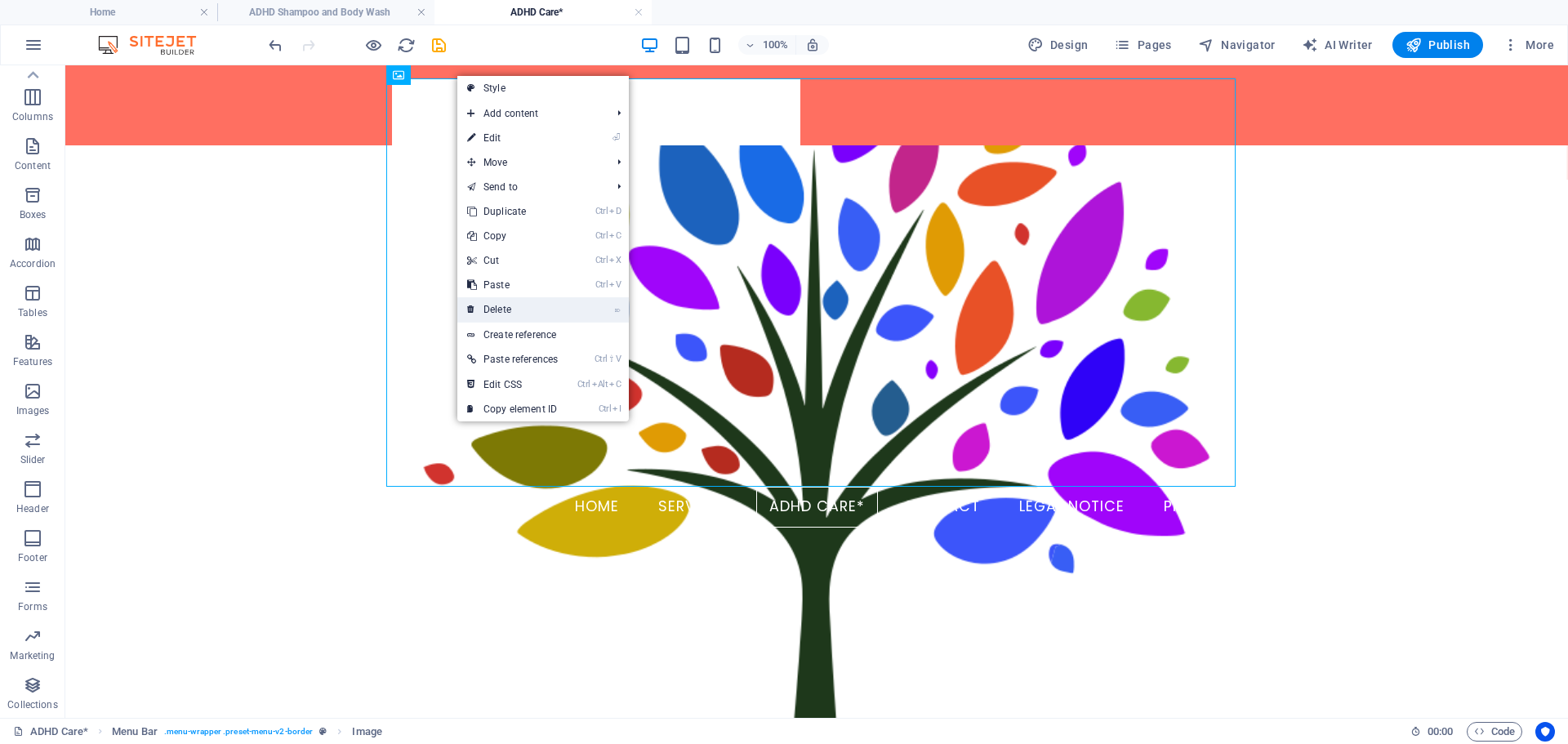 click on "⌦  Delete" at bounding box center (512, 310) 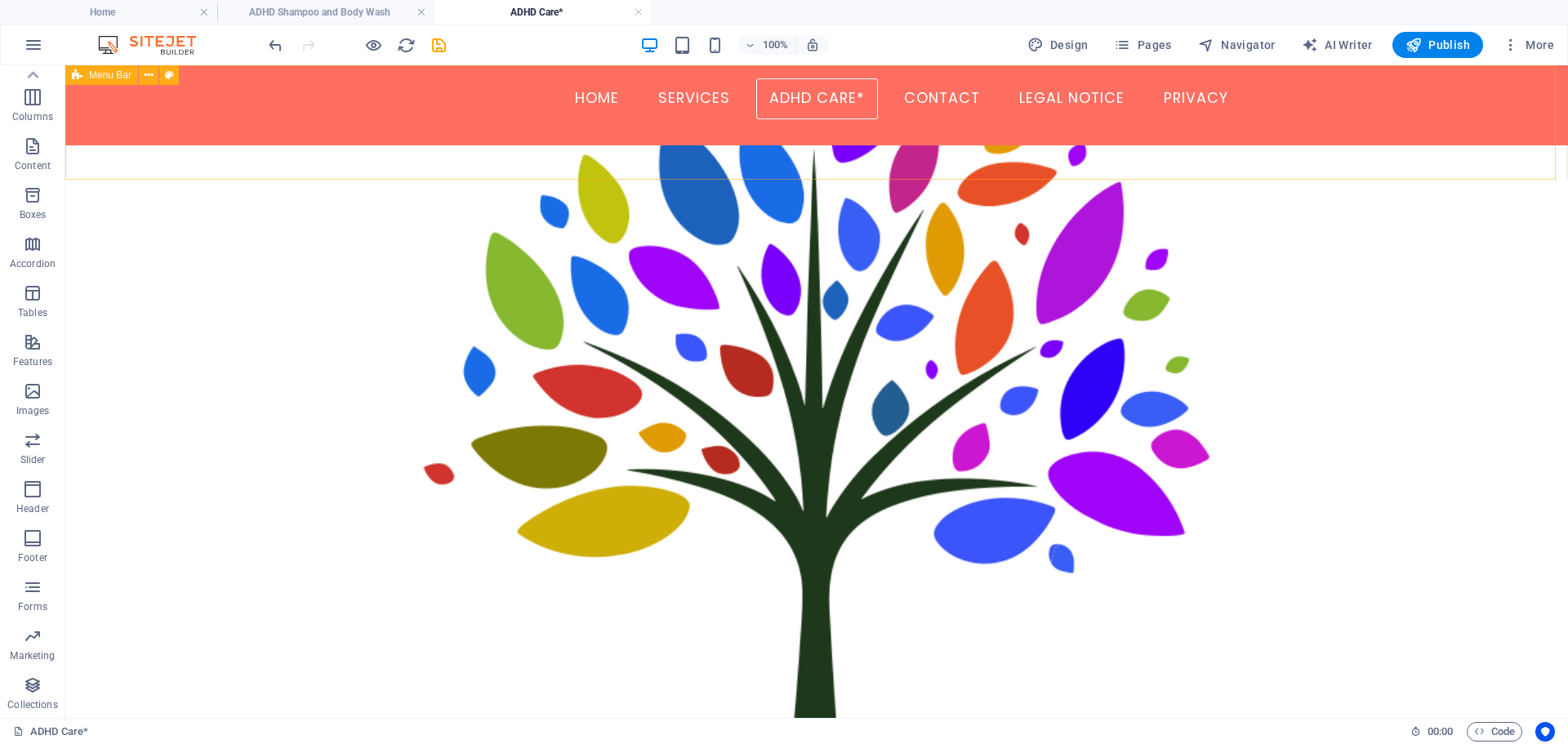 click on "Menu Bar" at bounding box center [110, 75] 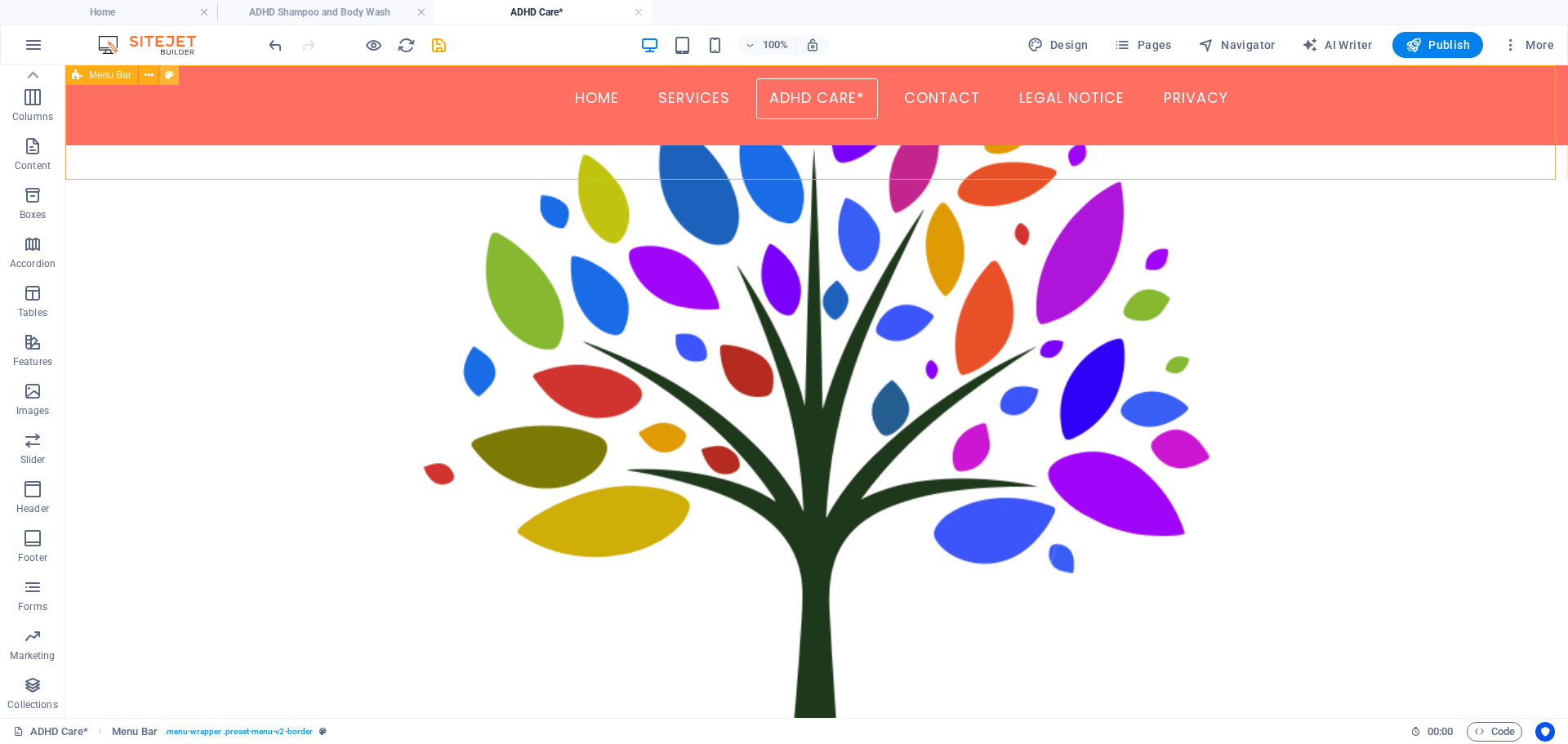 click at bounding box center [169, 75] 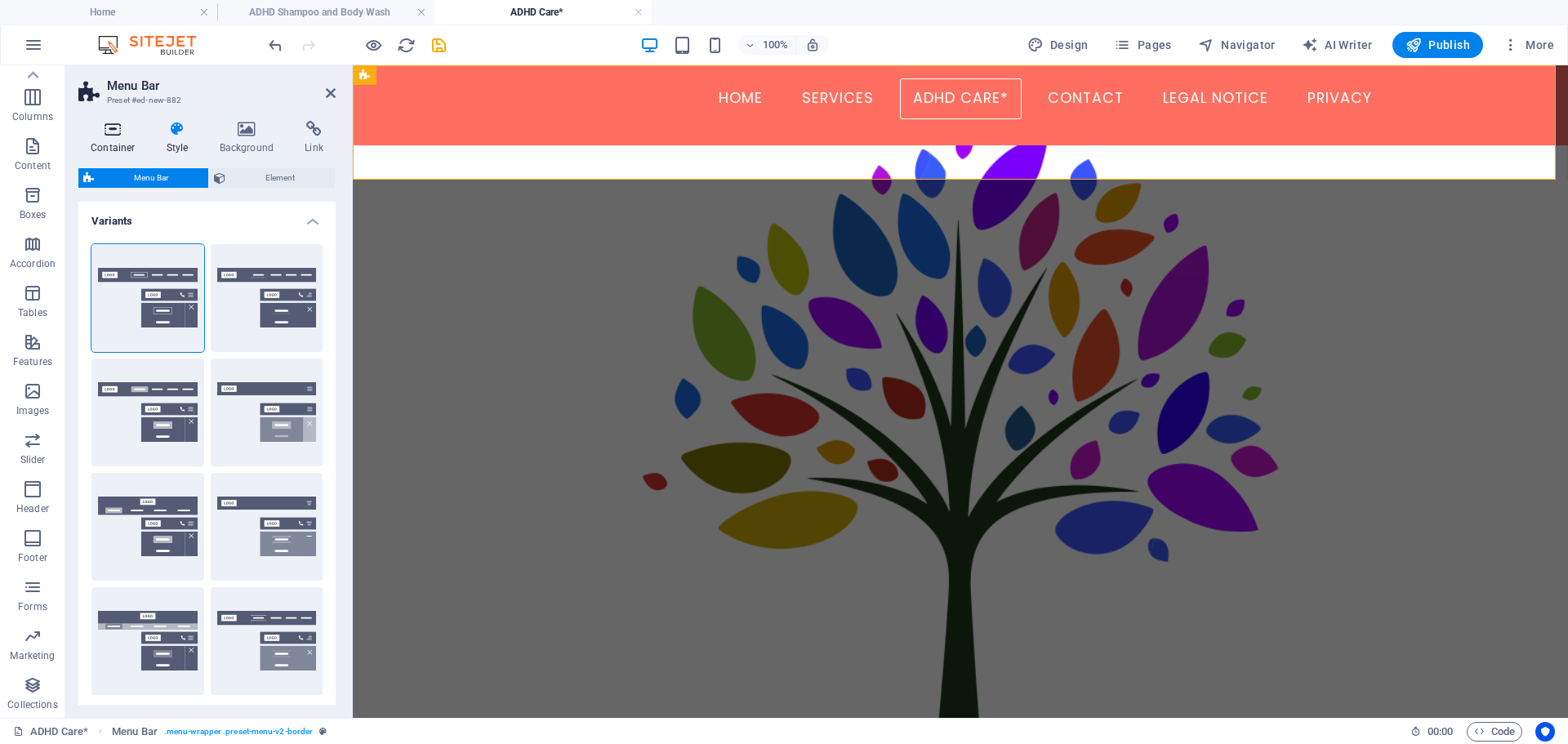 click on "Container" at bounding box center [116, 138] 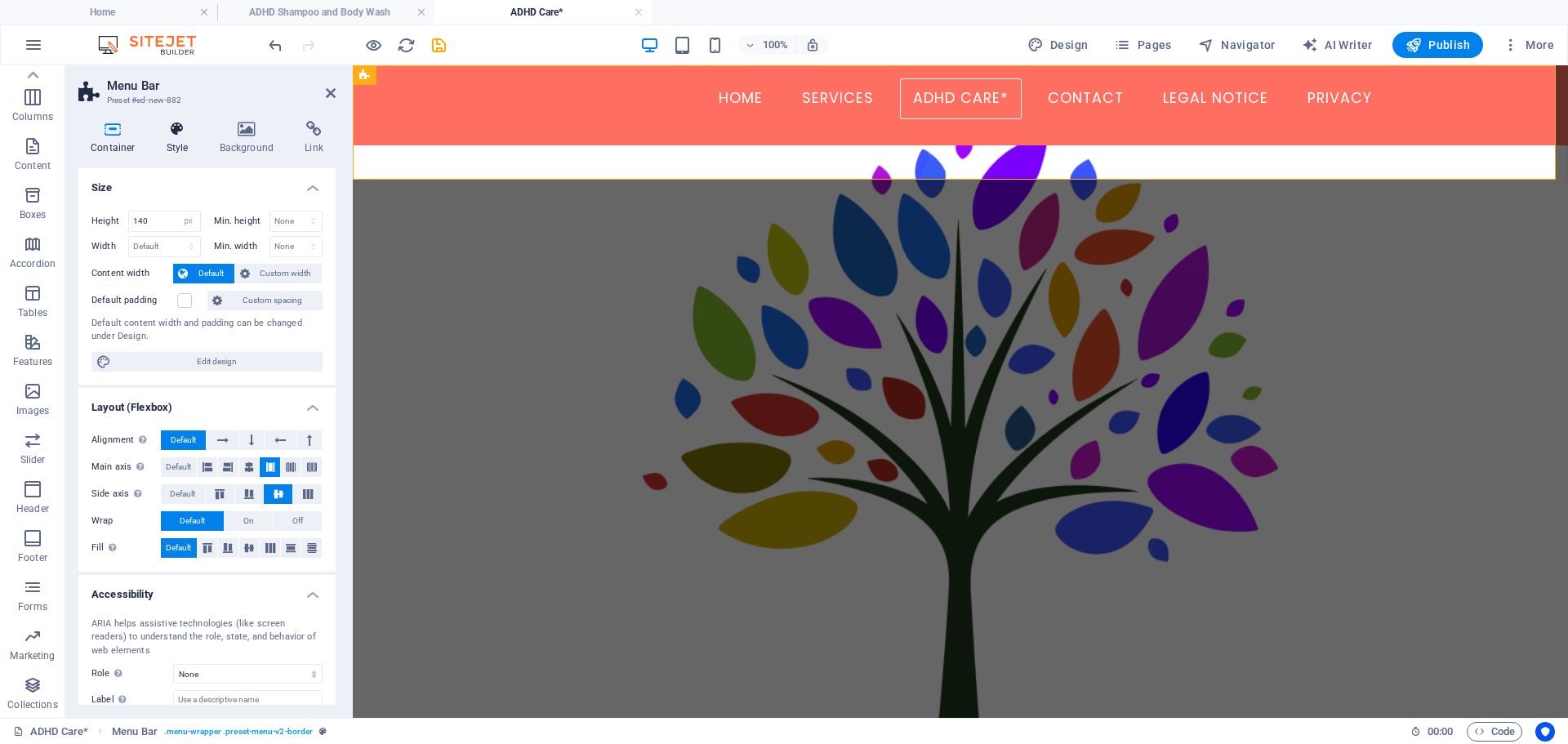click at bounding box center (177, 129) 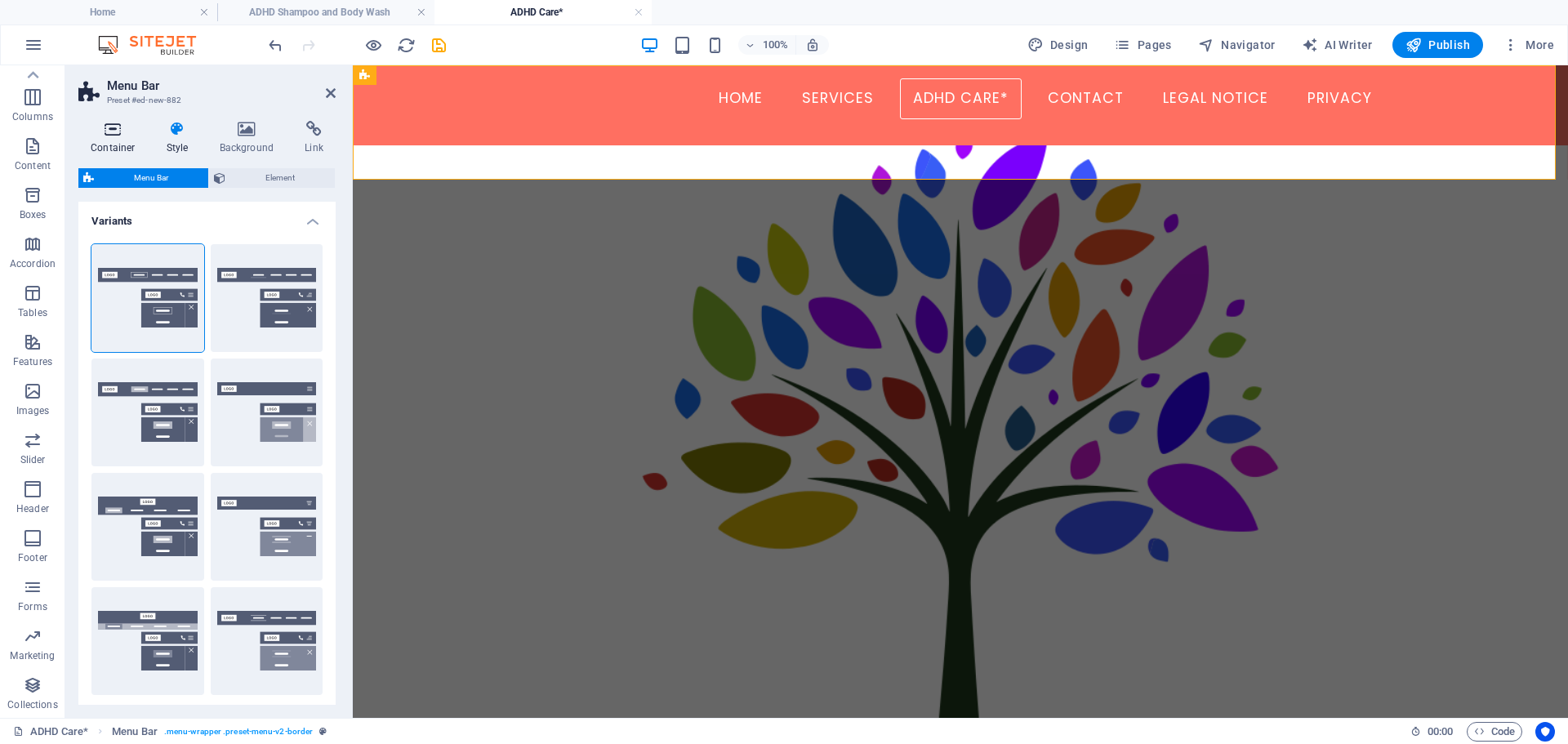click at bounding box center (113, 129) 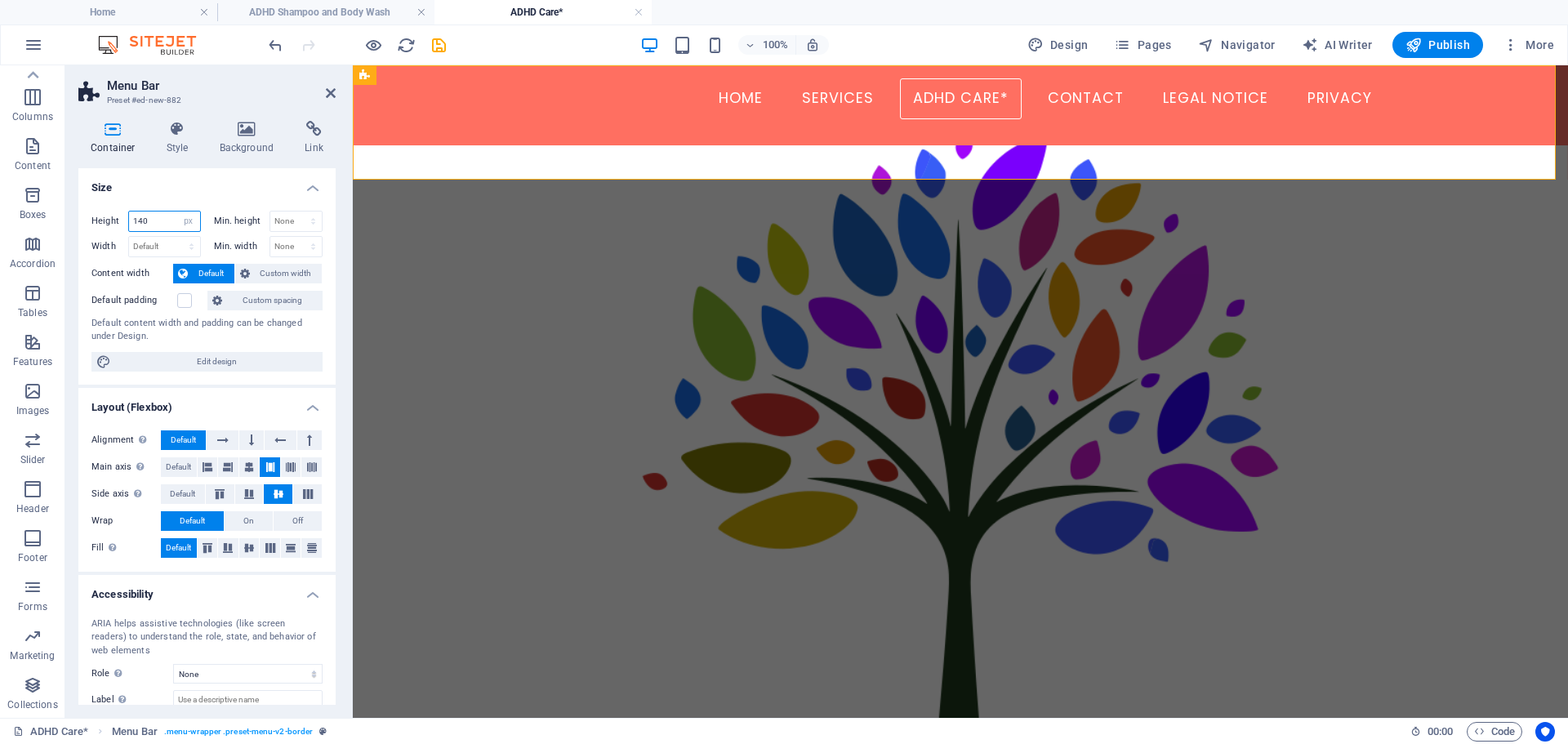 click on "140" at bounding box center (164, 221) 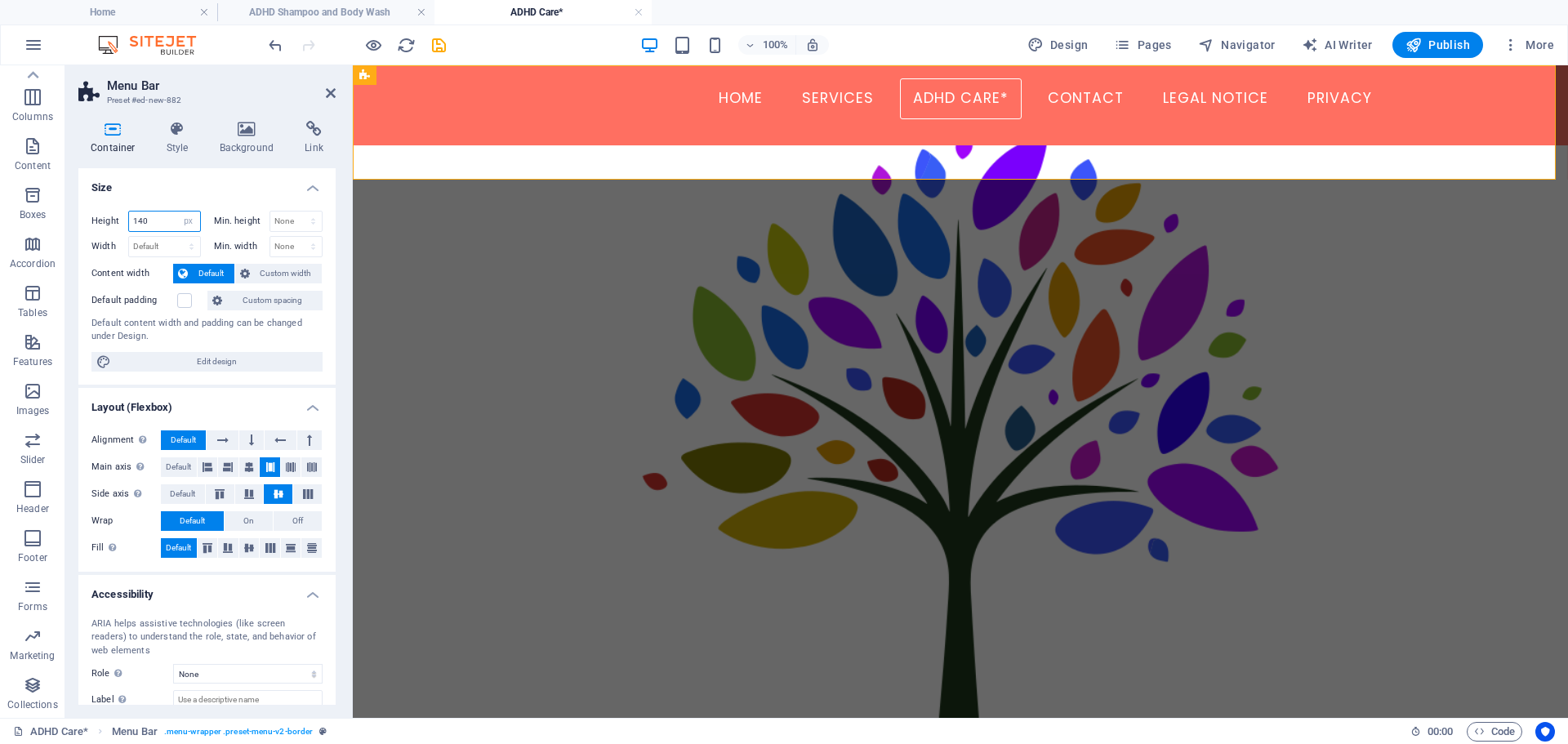drag, startPoint x: 168, startPoint y: 220, endPoint x: 114, endPoint y: 218, distance: 54.037 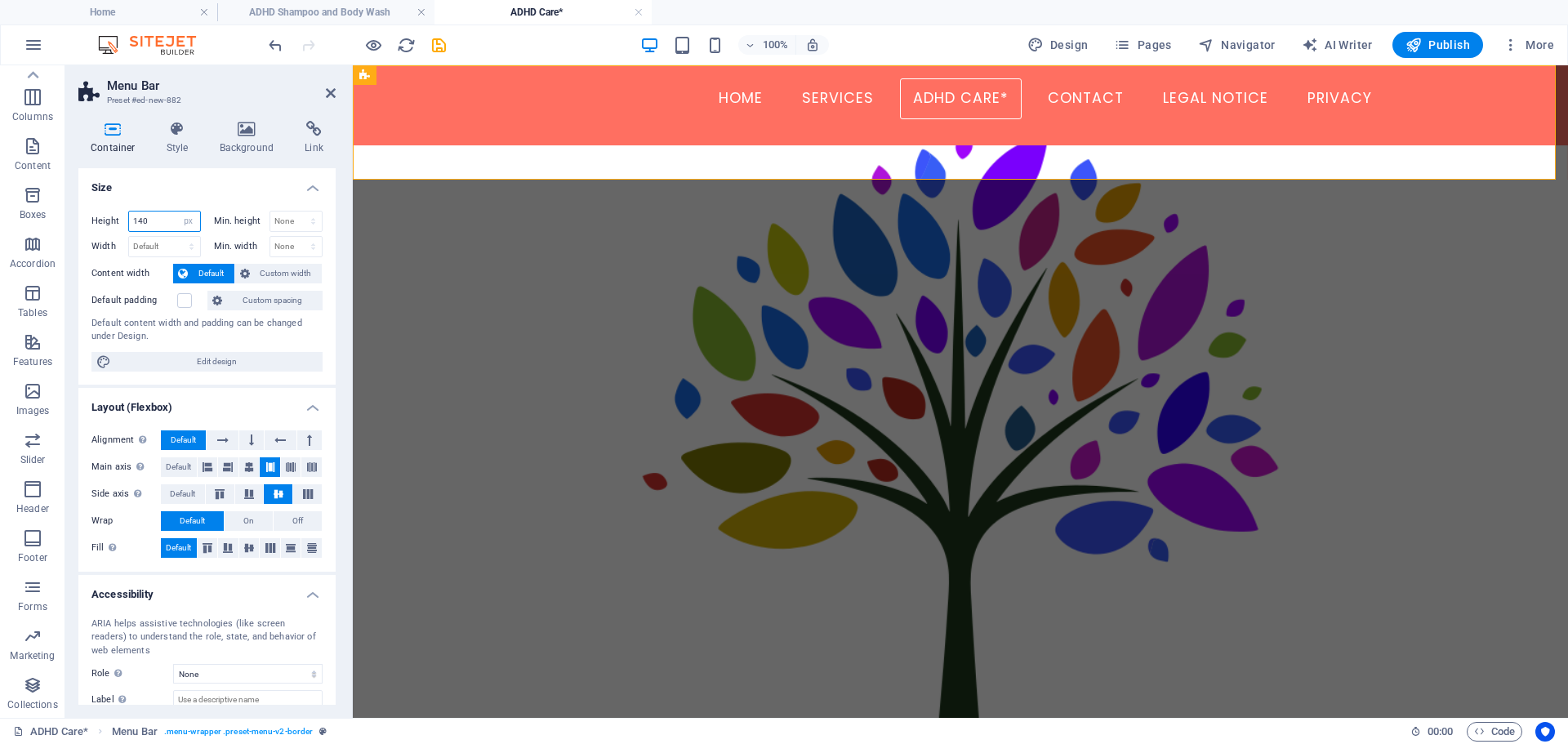 click on "Height 140 Default px rem % vh vw" at bounding box center (146, 221) 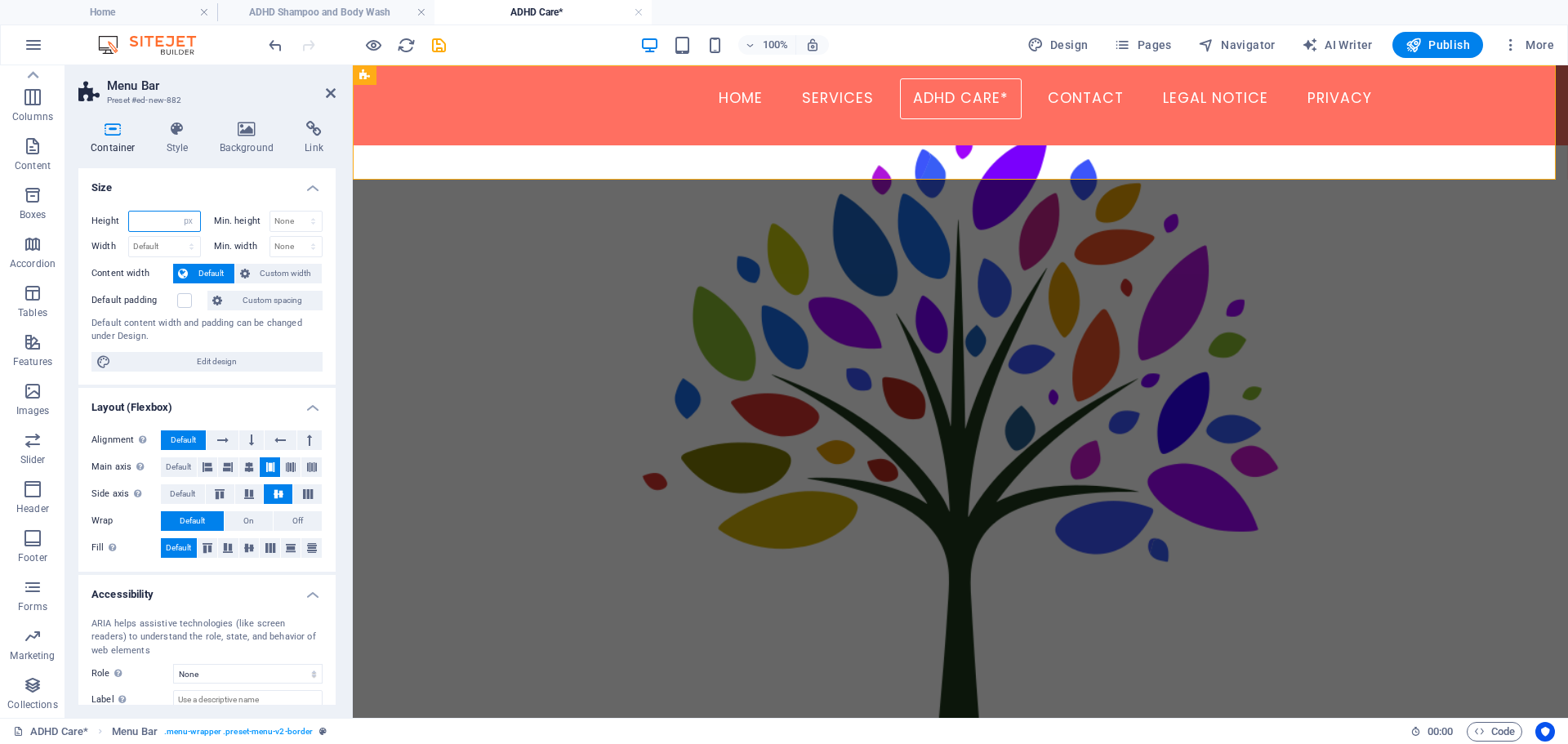 click at bounding box center [164, 221] 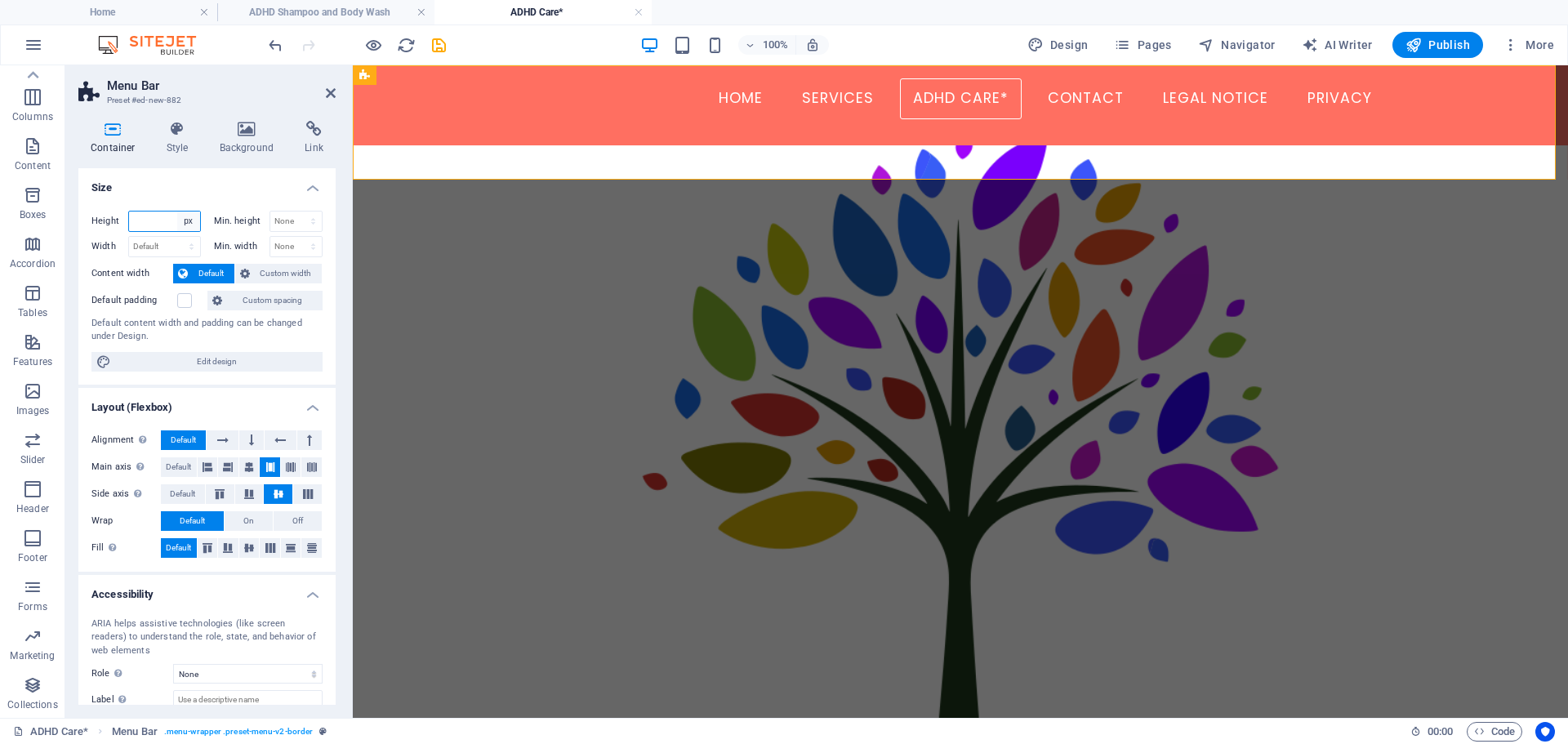 type 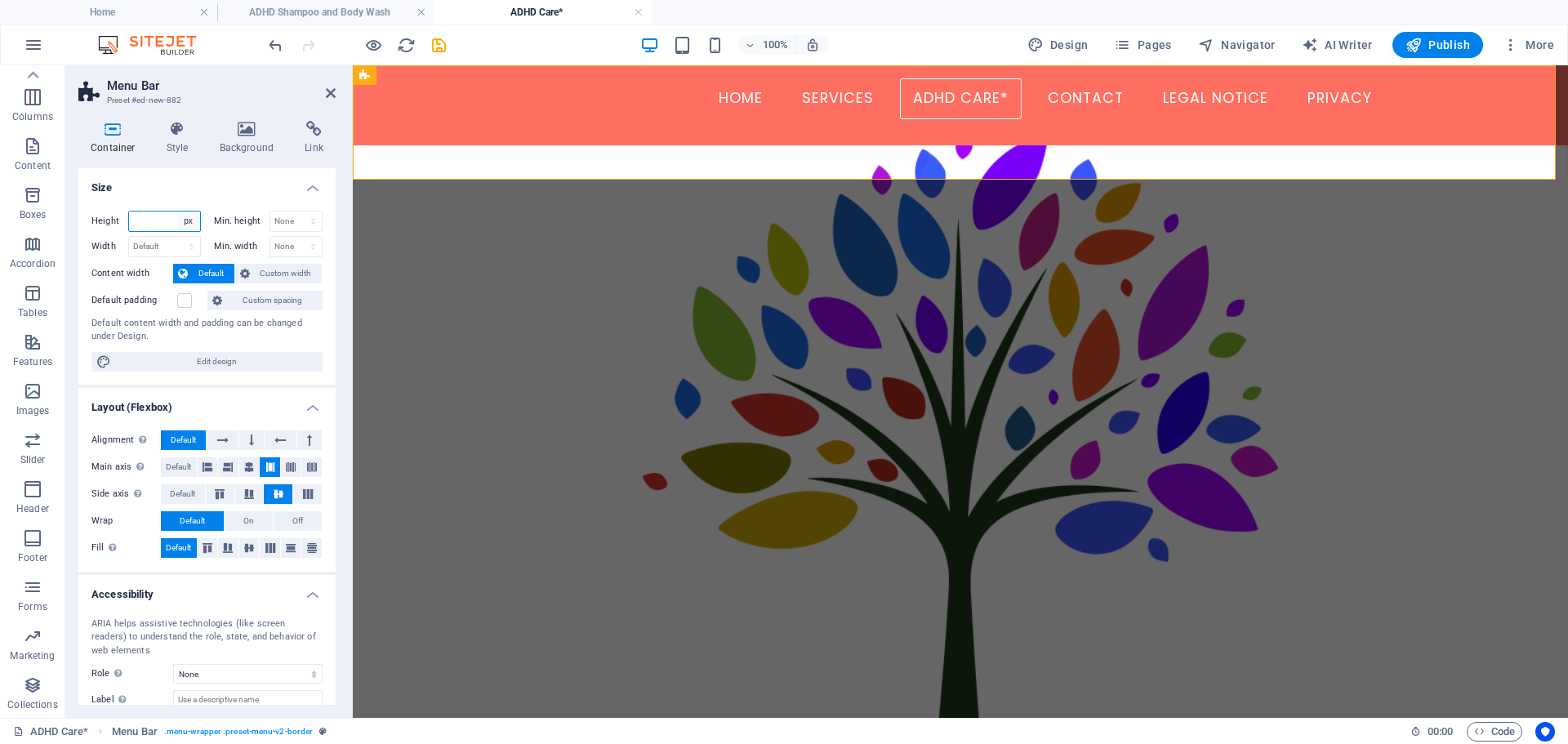 click on "Default px rem % vh vw" at bounding box center [189, 221] 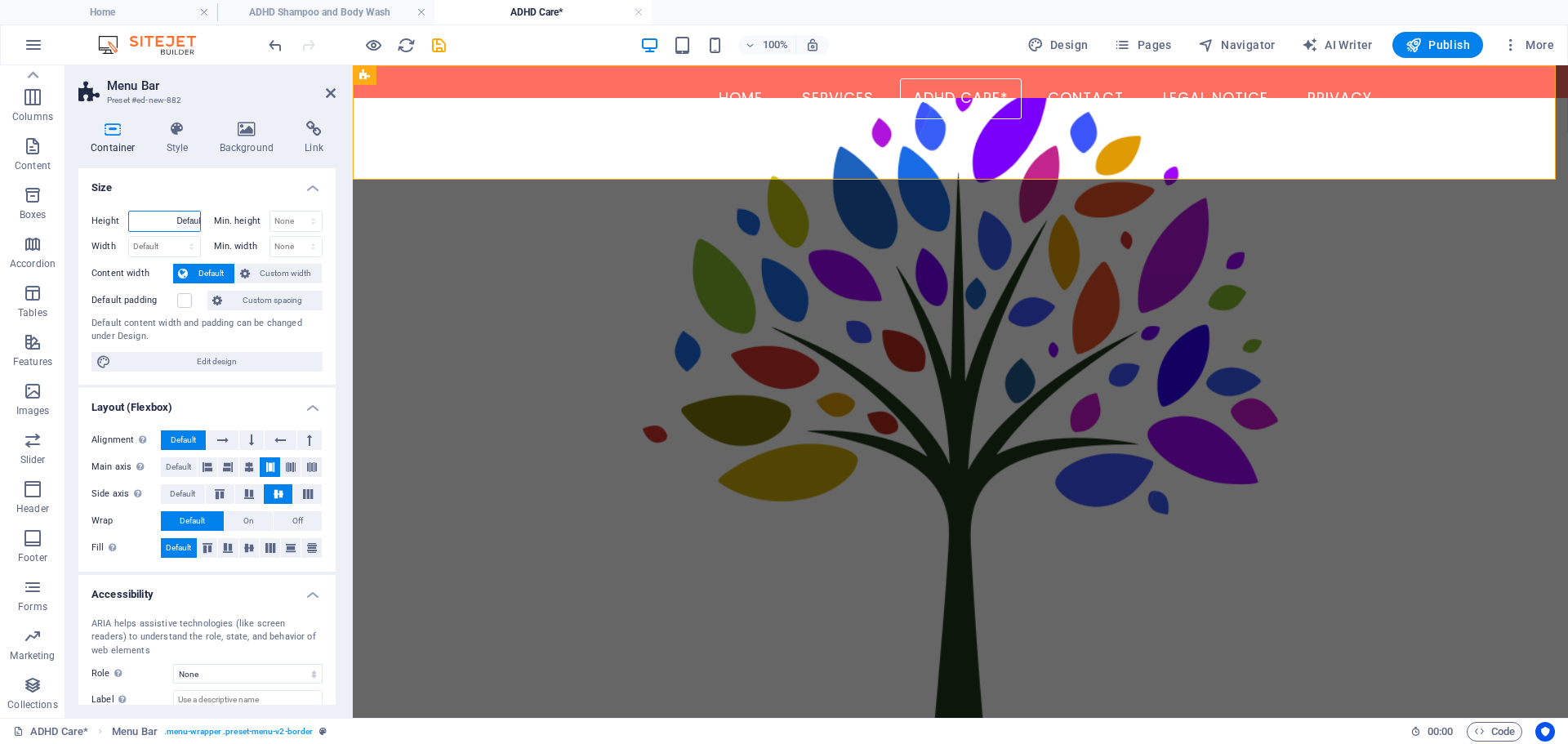 click on "Default px rem % vh vw" at bounding box center [189, 221] 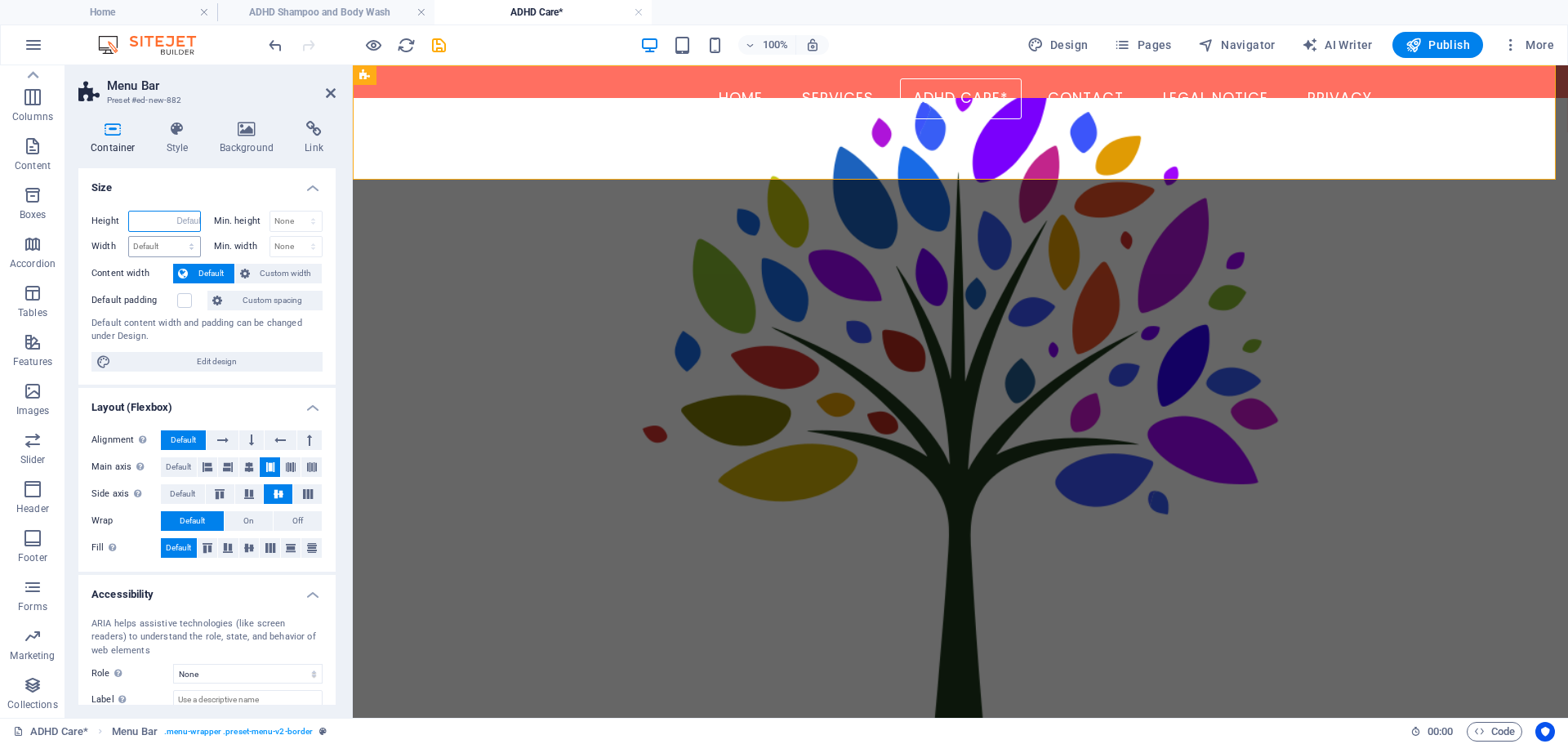 select on "DISABLED_OPTION_VALUE" 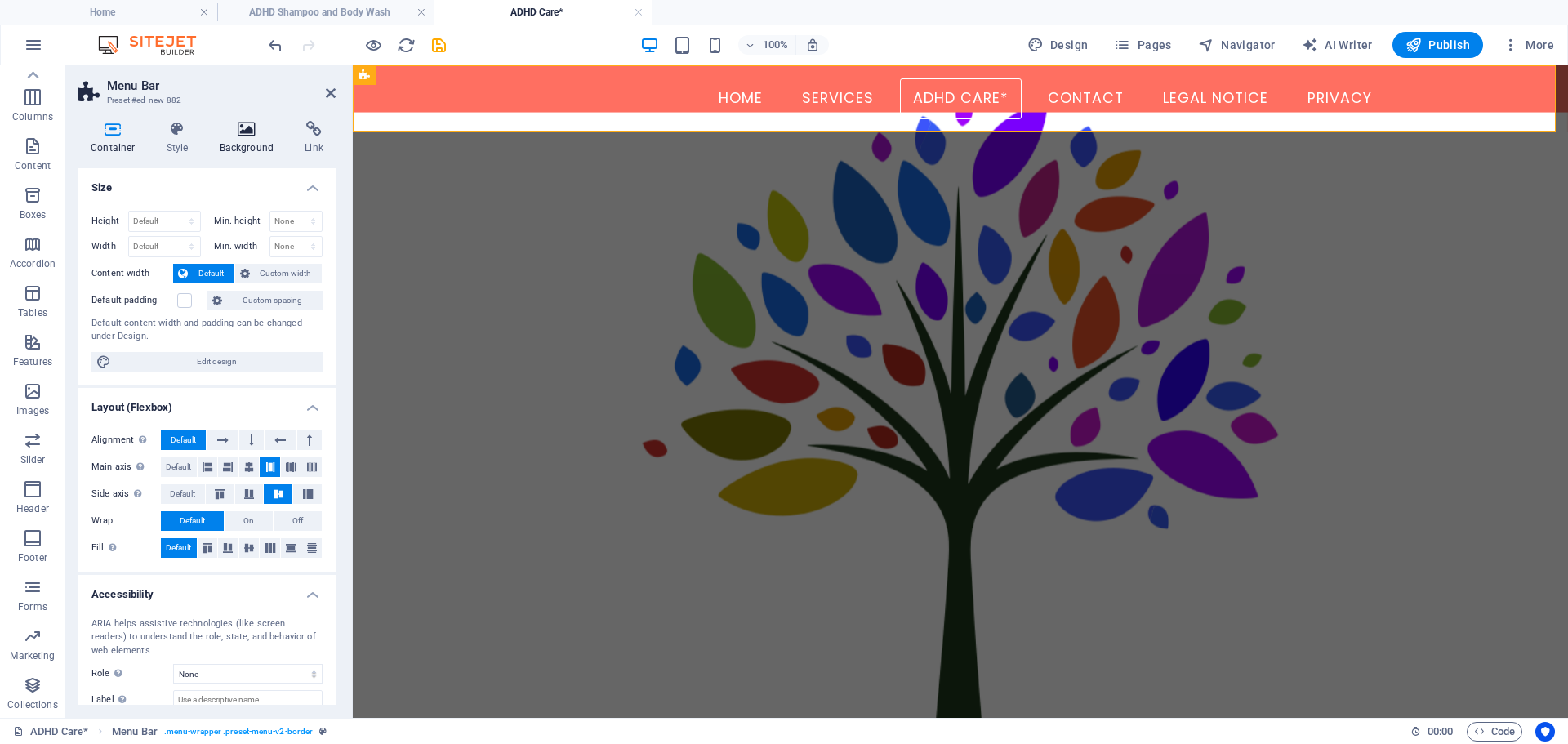click at bounding box center [247, 129] 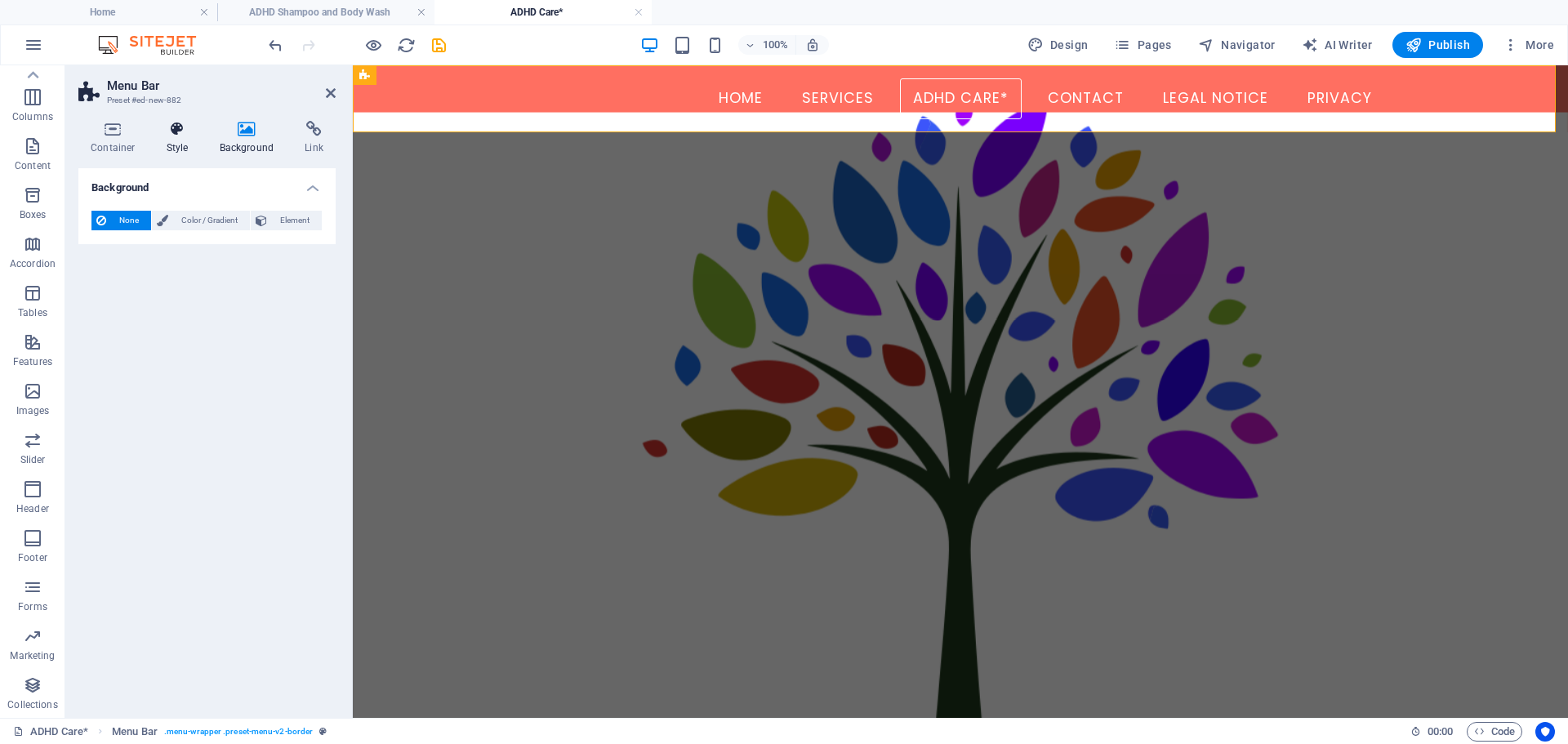 click at bounding box center (177, 129) 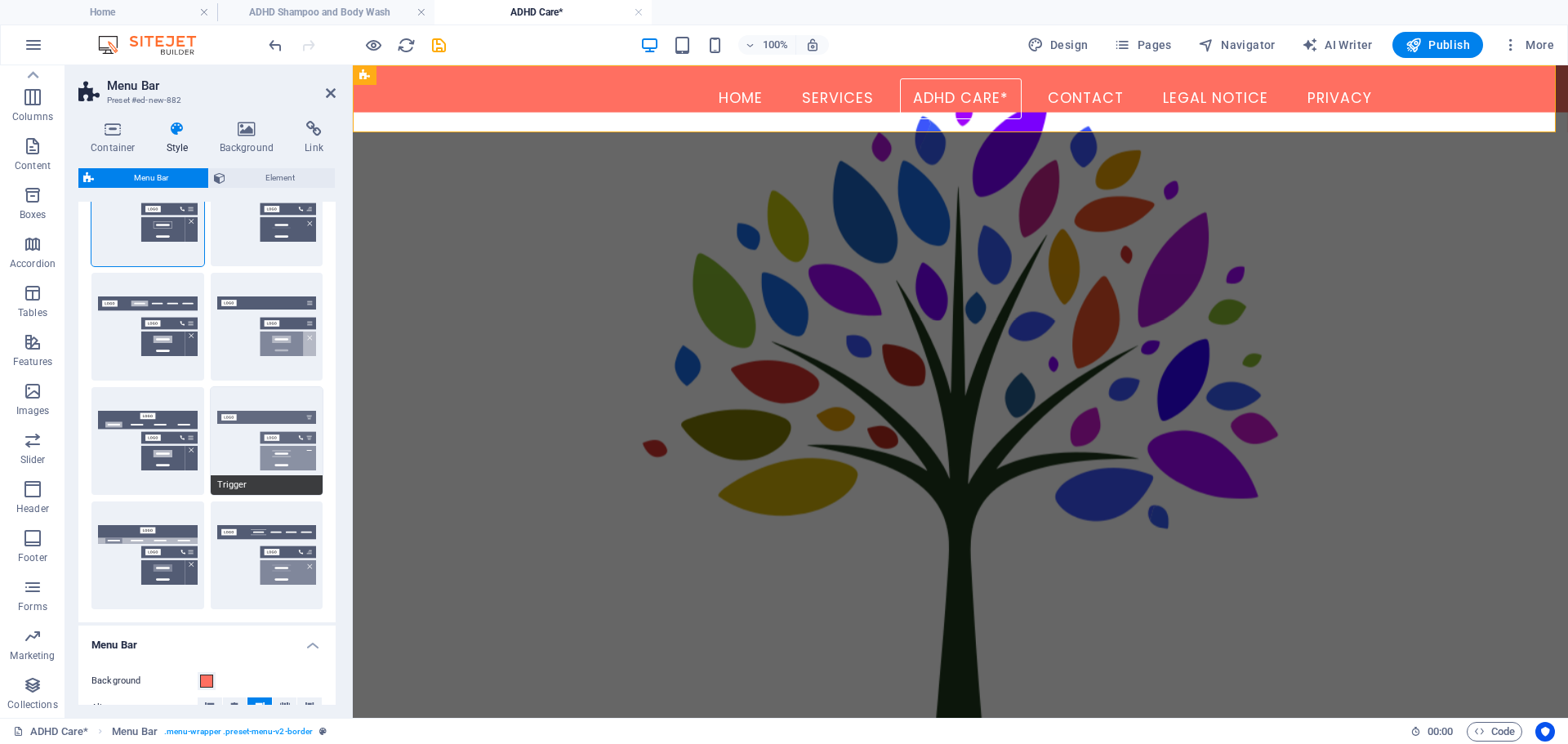 scroll, scrollTop: 82, scrollLeft: 0, axis: vertical 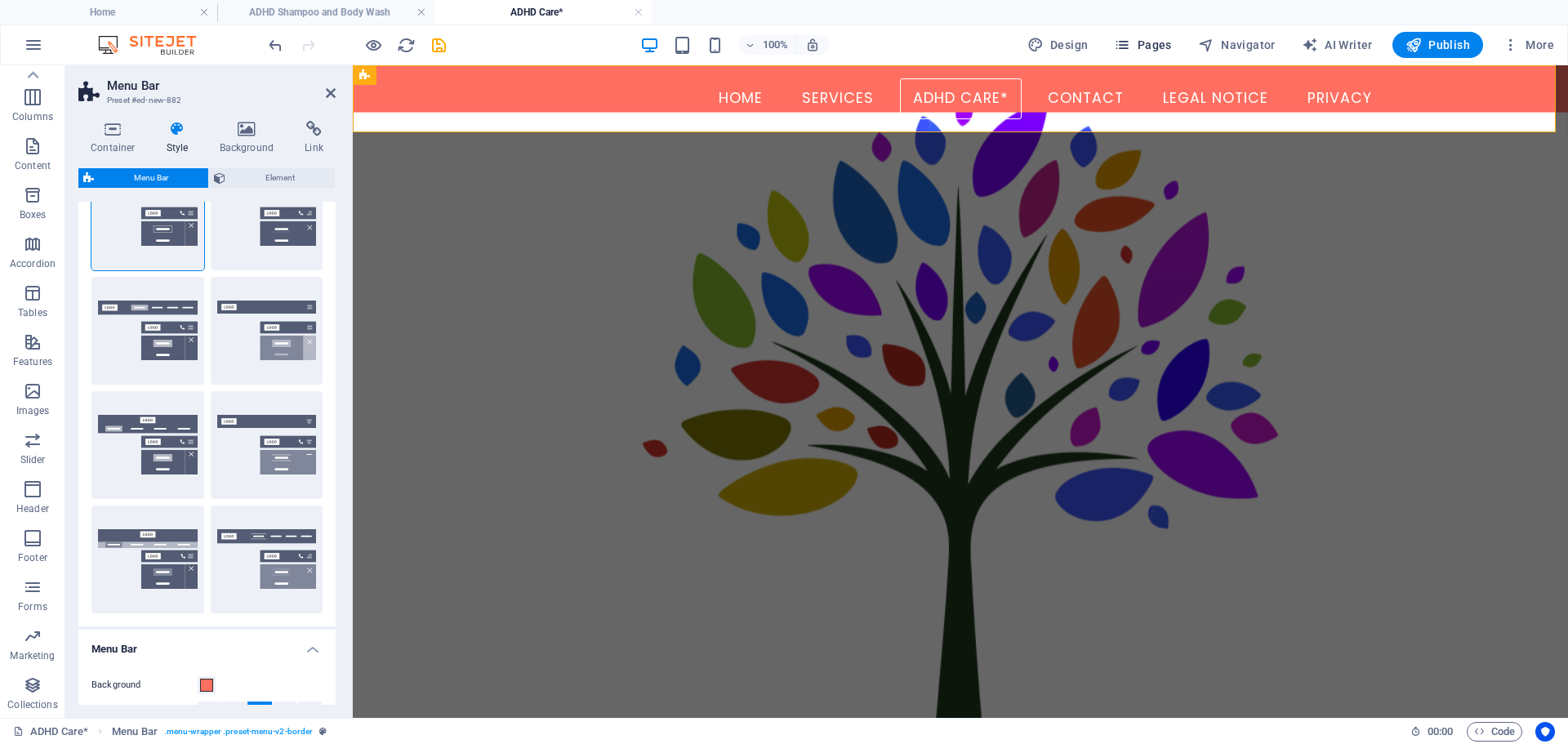 click on "Pages" at bounding box center [1143, 45] 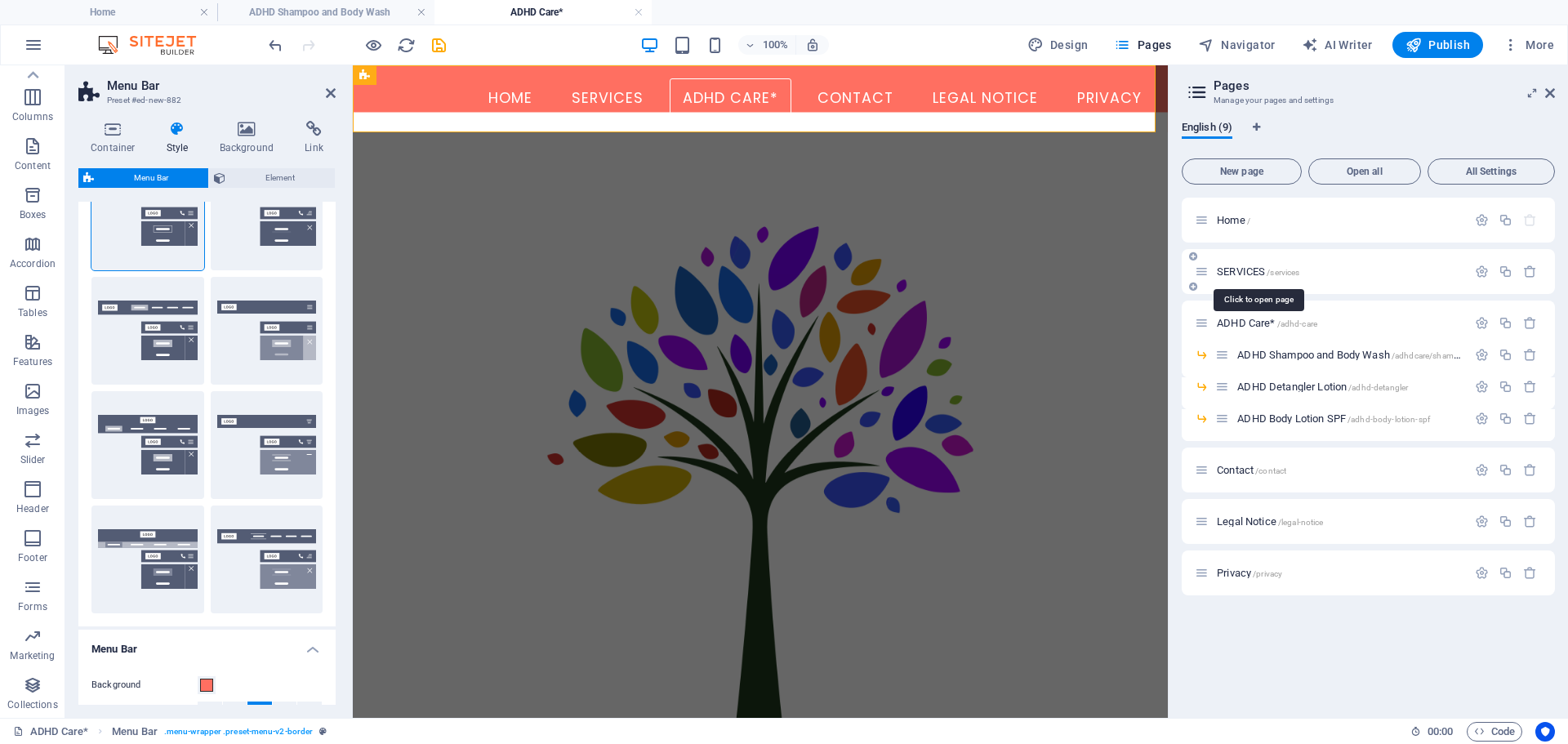 click on "SERVICES /services" at bounding box center (1258, 271) 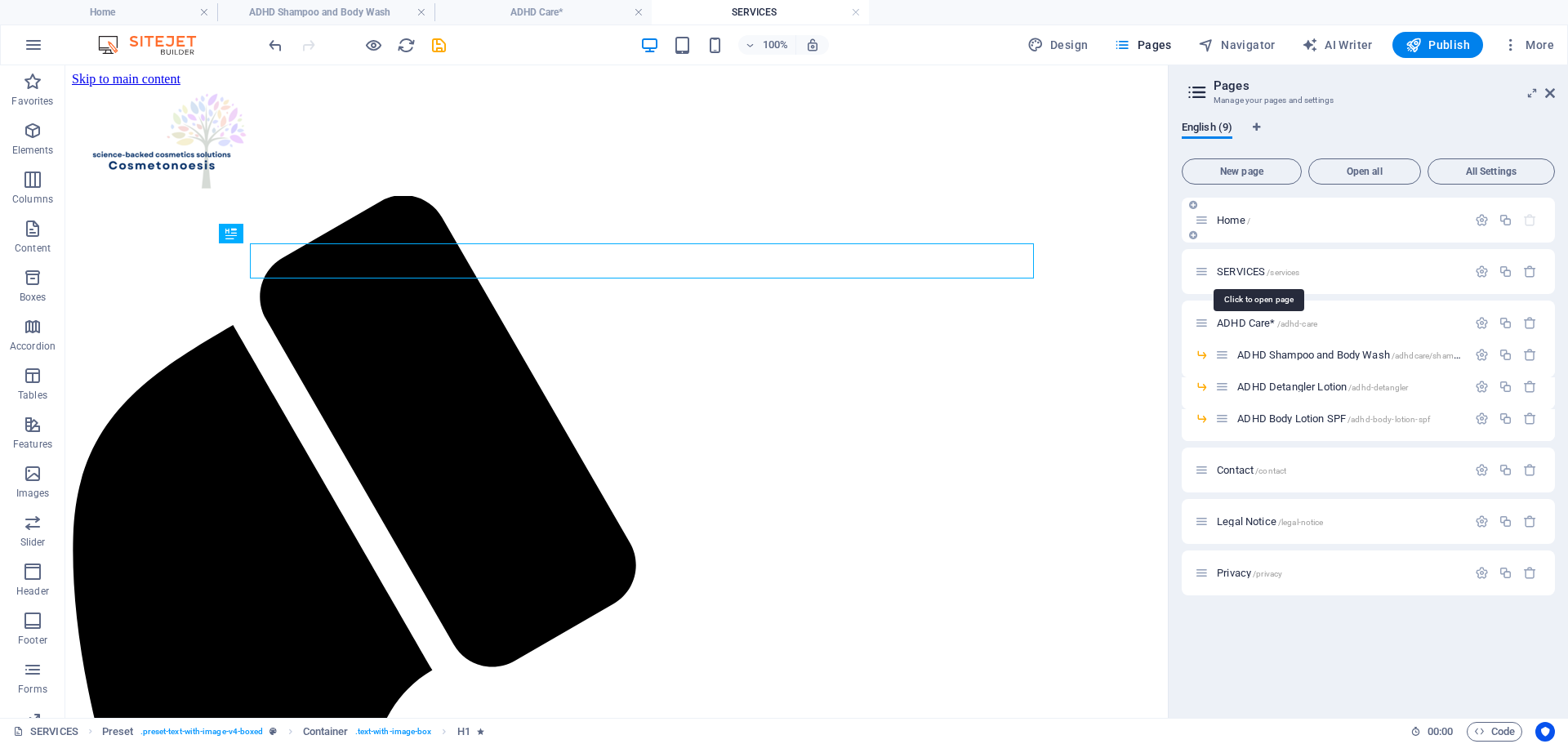 scroll, scrollTop: 0, scrollLeft: 0, axis: both 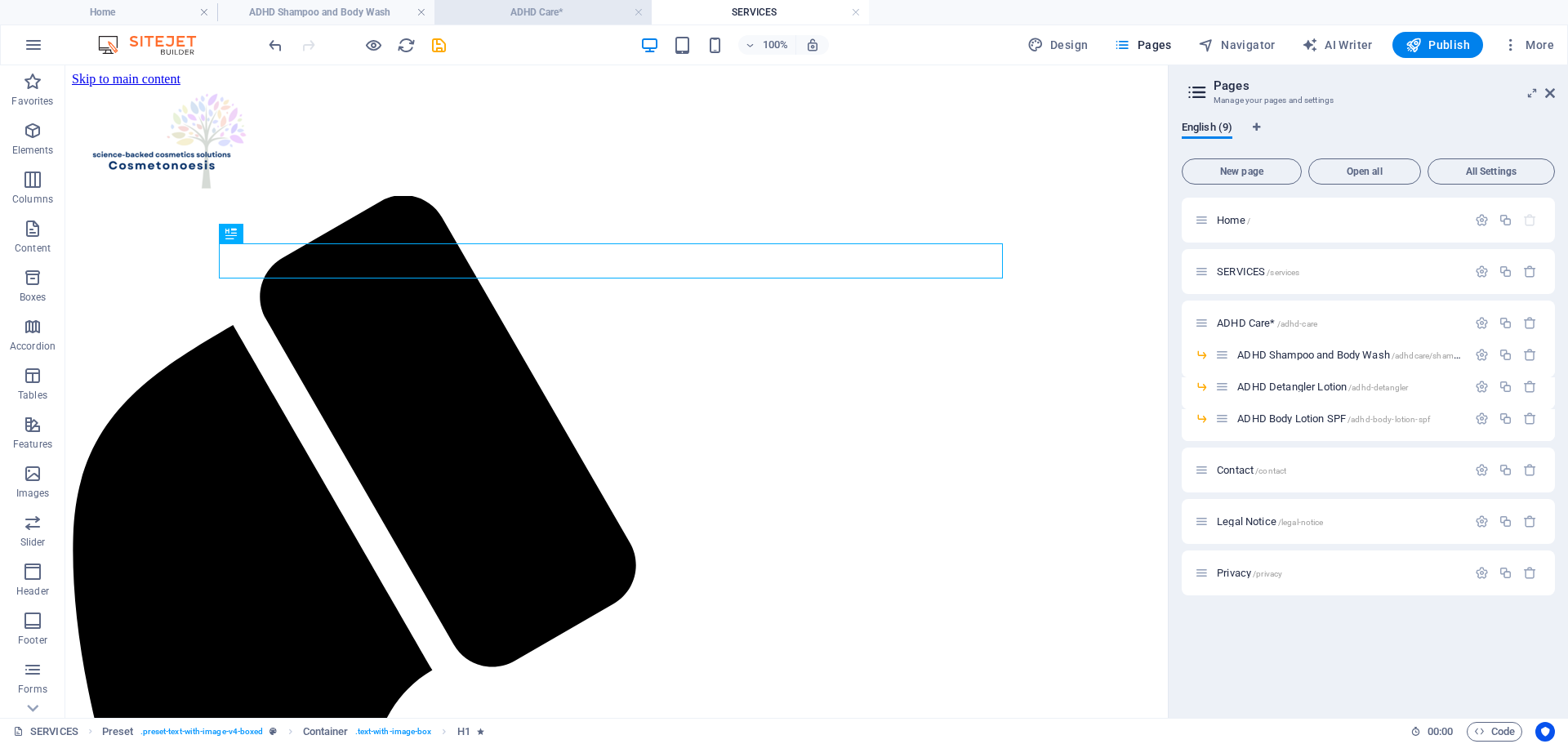 click on "ADHD Care*" at bounding box center [543, 12] 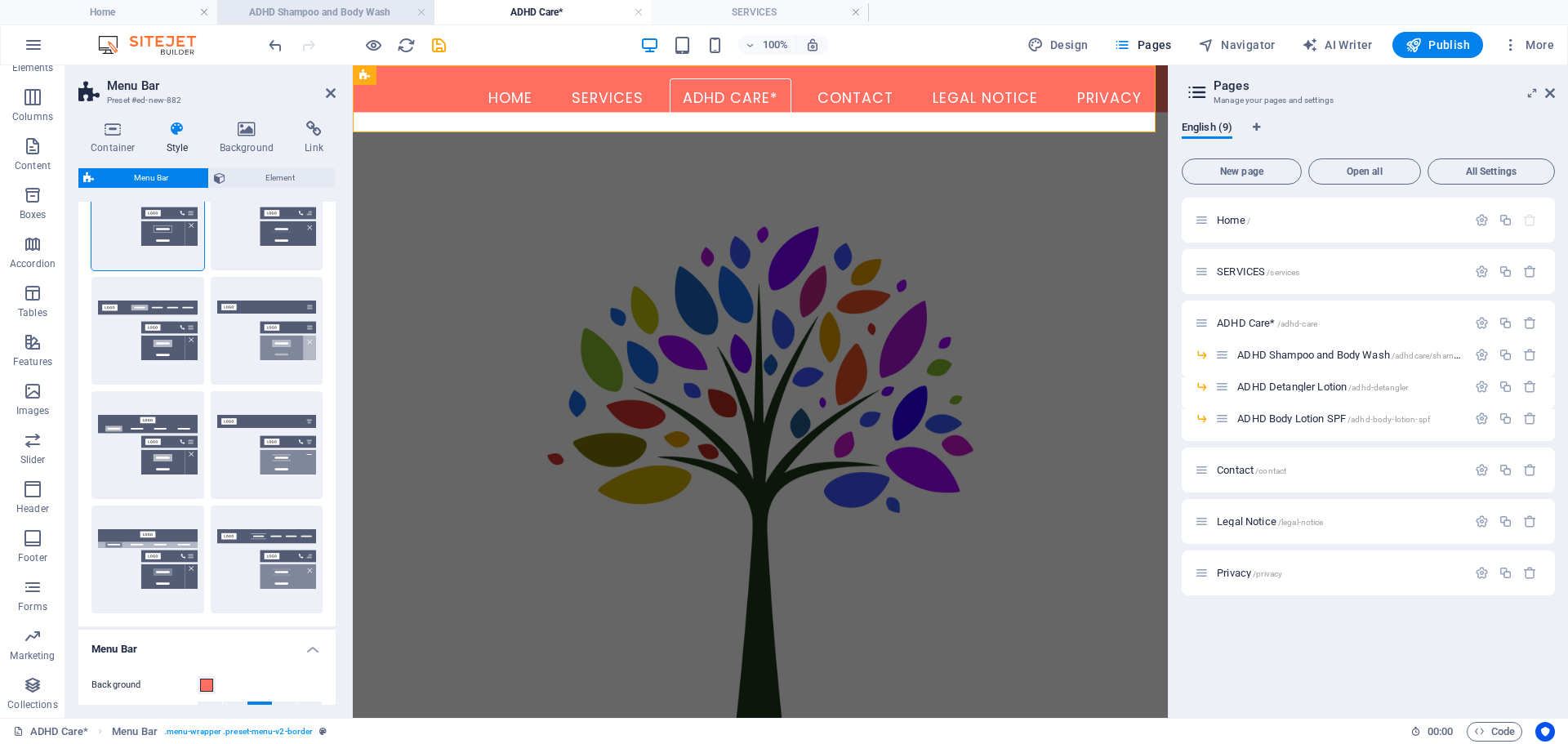 click on "ADHD Shampoo and Body Wash" at bounding box center [326, 12] 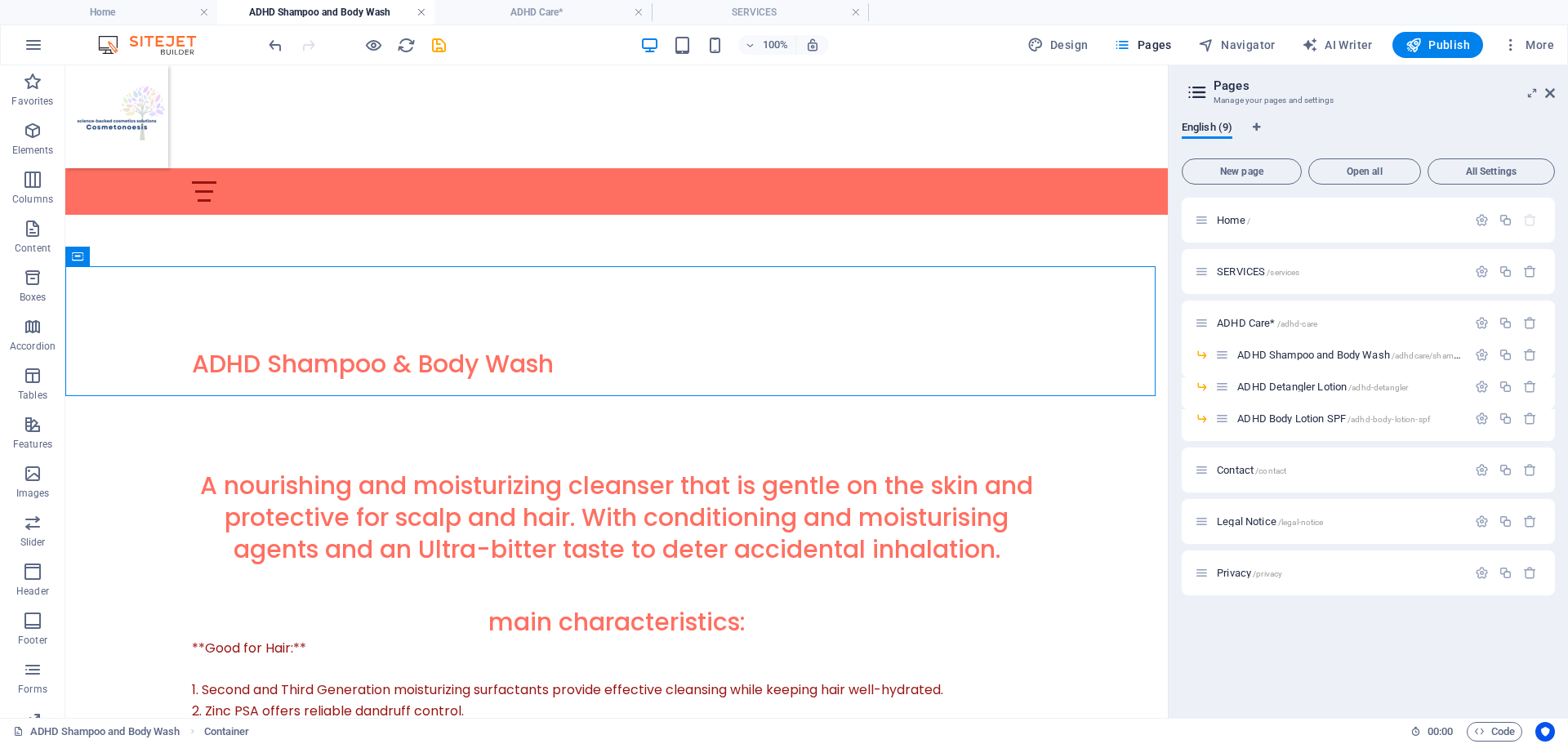 click at bounding box center [421, 12] 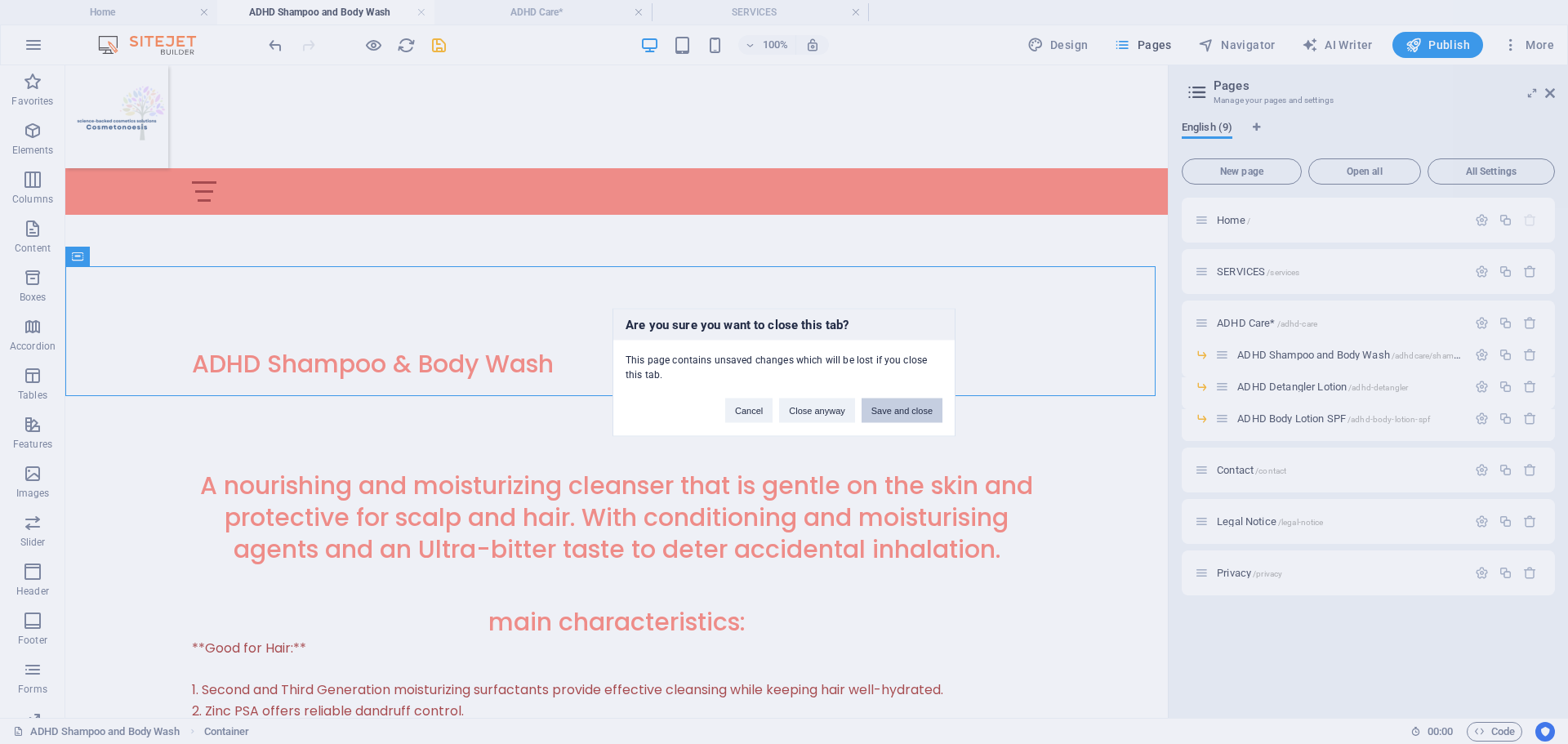 click on "Save and close" at bounding box center [902, 410] 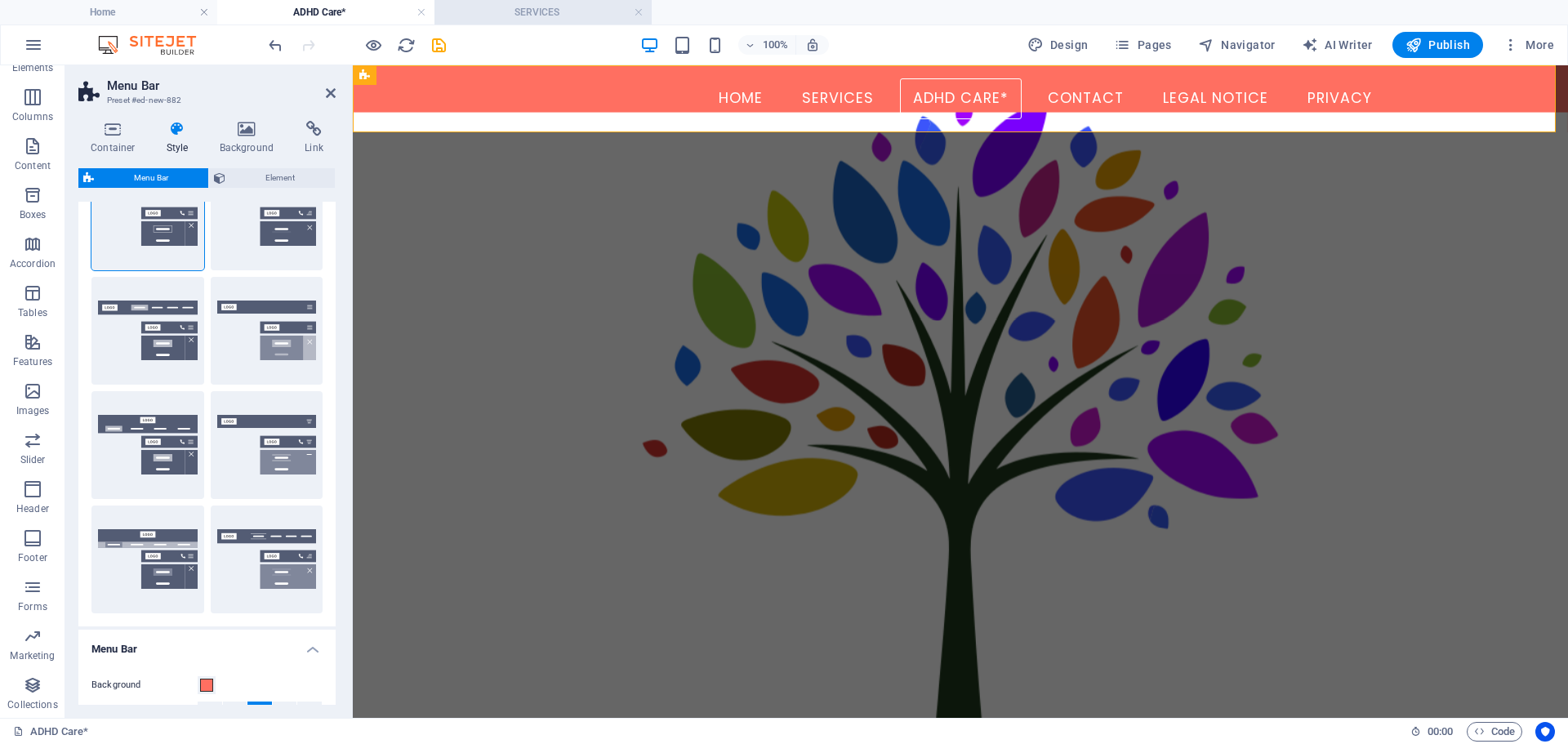 click on "SERVICES" at bounding box center [543, 12] 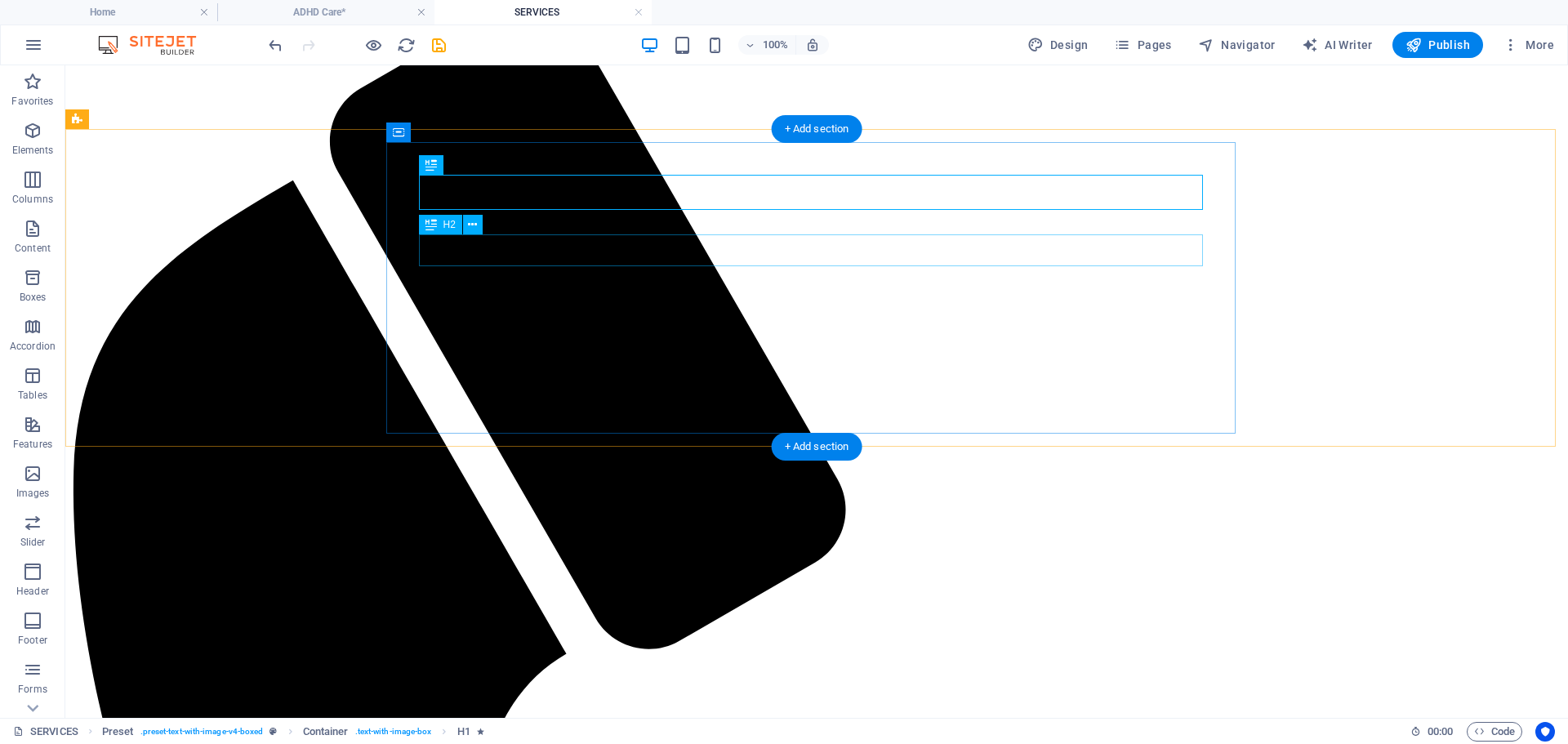 scroll, scrollTop: 245, scrollLeft: 0, axis: vertical 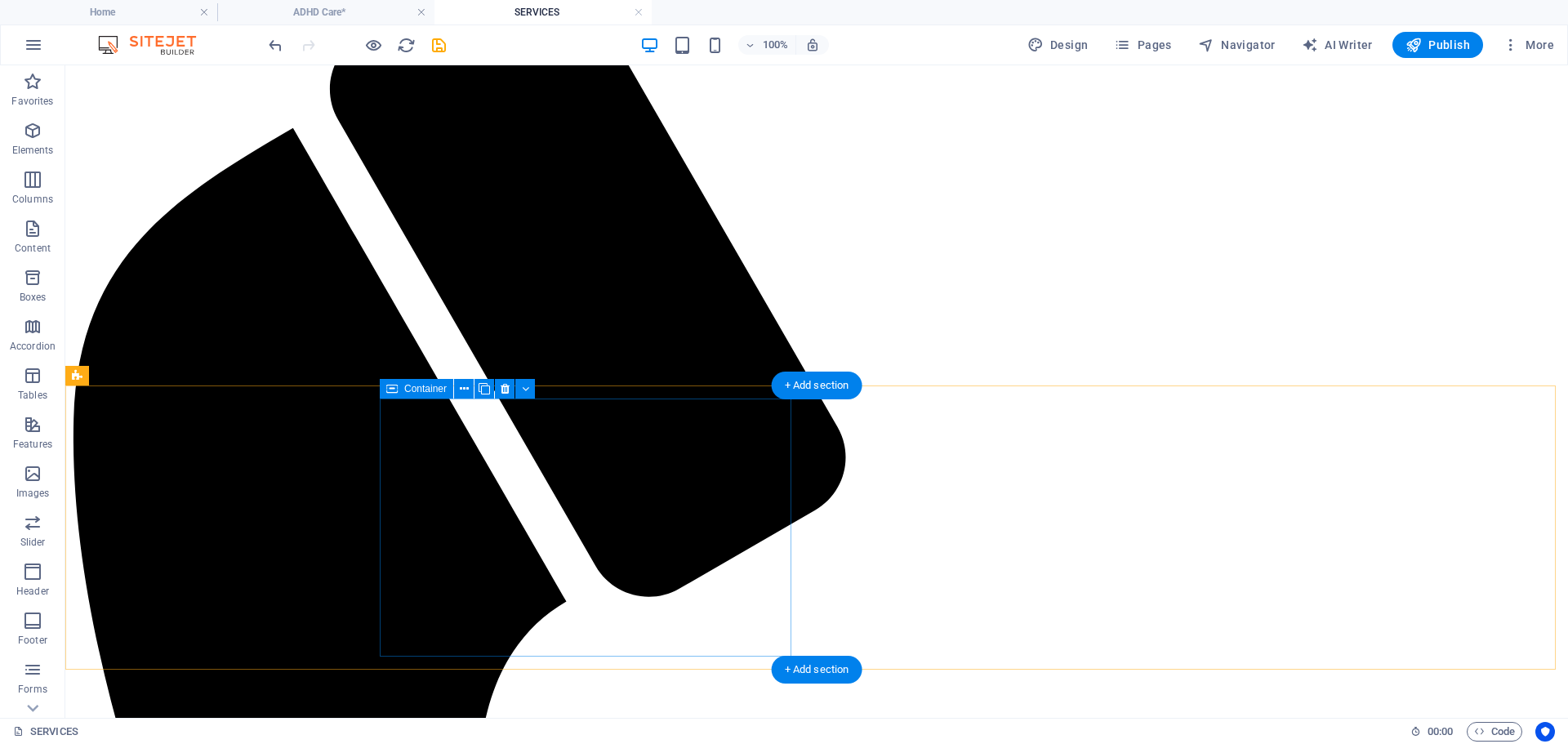click on "Cosmetic Product Safety Reports A  CPSR  is legally required in many regions for the sale of cosmetic products. Our team provides in-depth safety assessments of your products to ensure they meet the latest health and safety regulations worldwide." at bounding box center [817, 2596] 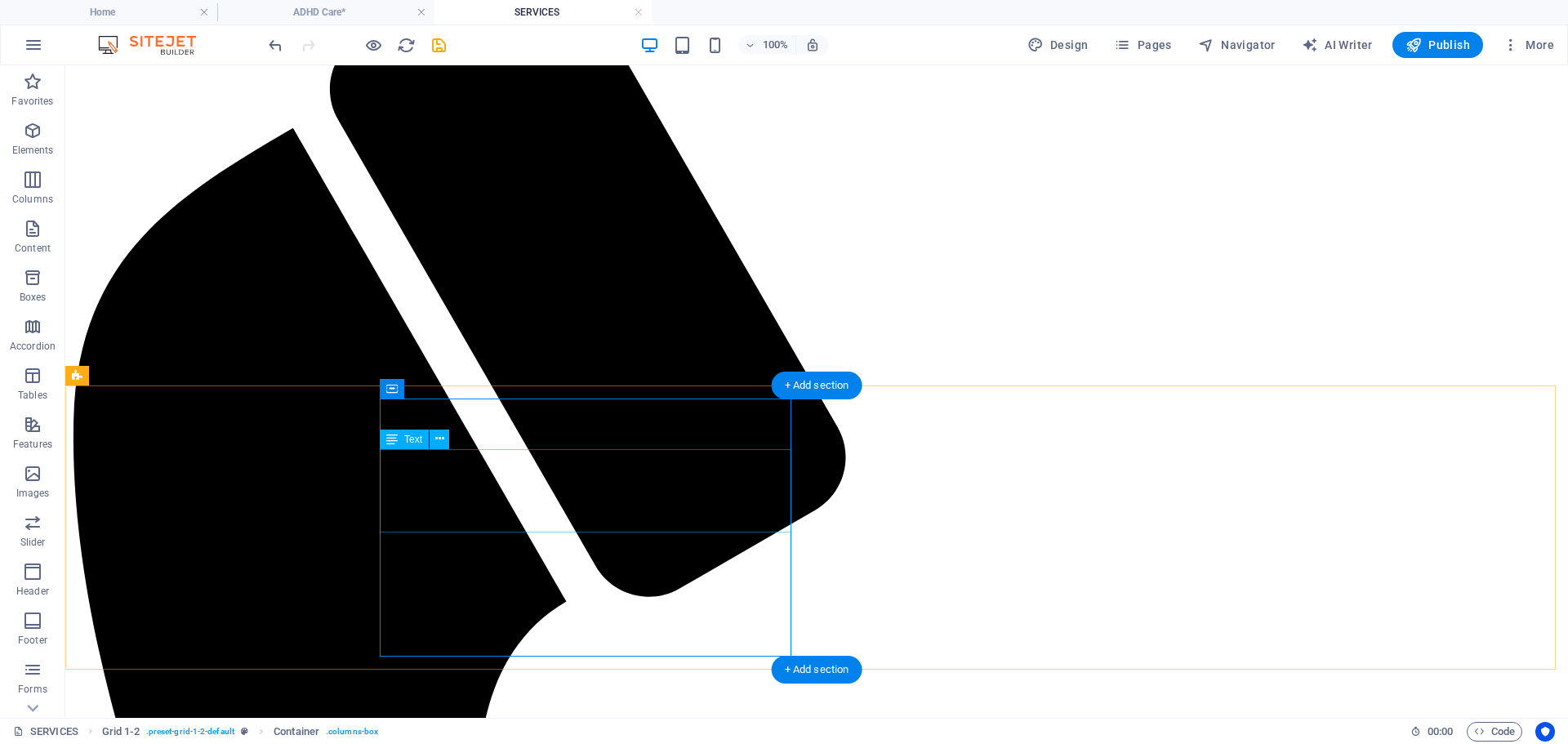 click on "A  CPSR  is legally required in many regions for the sale of cosmetic products. Our team provides in-depth safety assessments of your products to ensure they meet the latest health and safety regulations worldwide." at bounding box center (817, 2631) 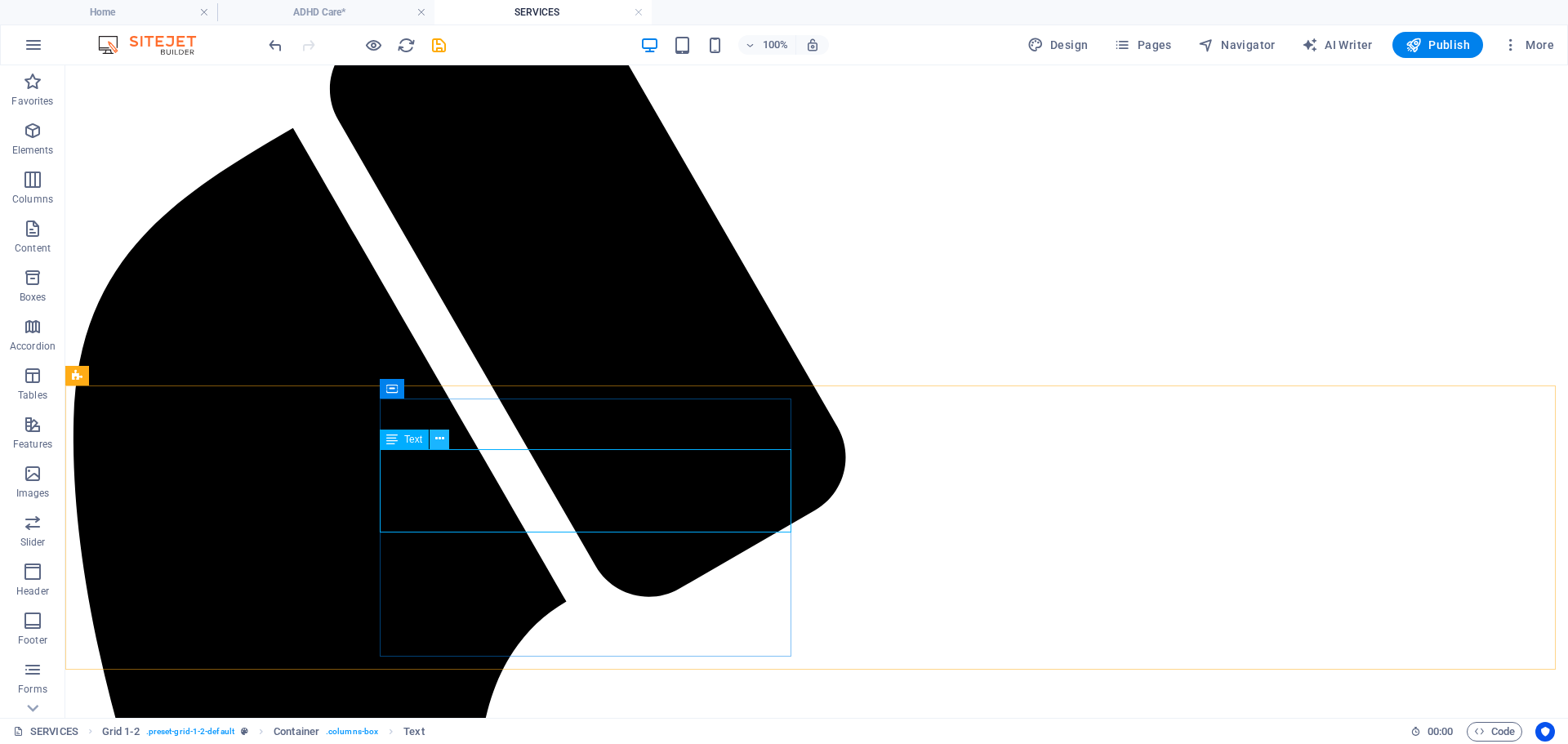 click at bounding box center (439, 439) 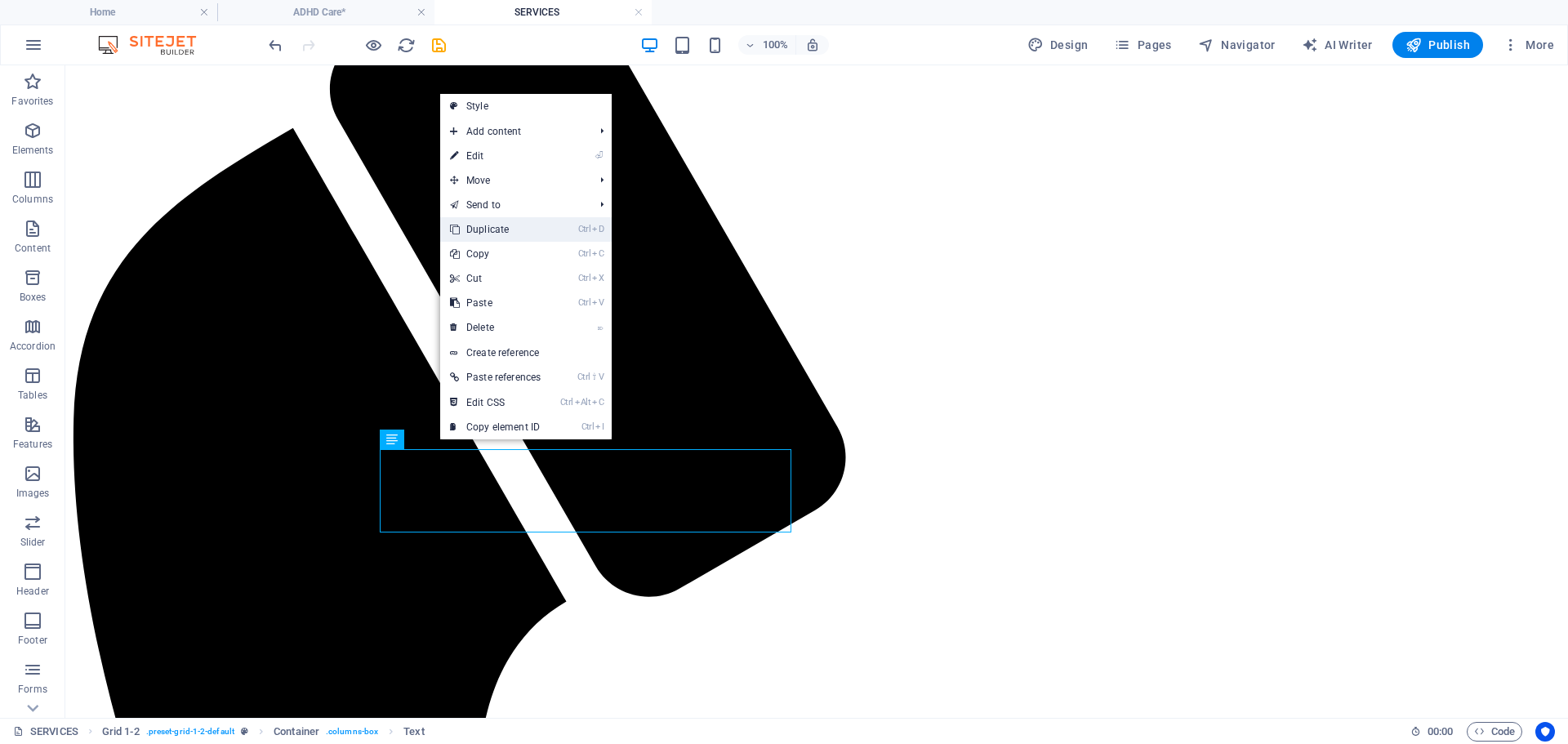 click on "Ctrl D  Duplicate" at bounding box center (495, 229) 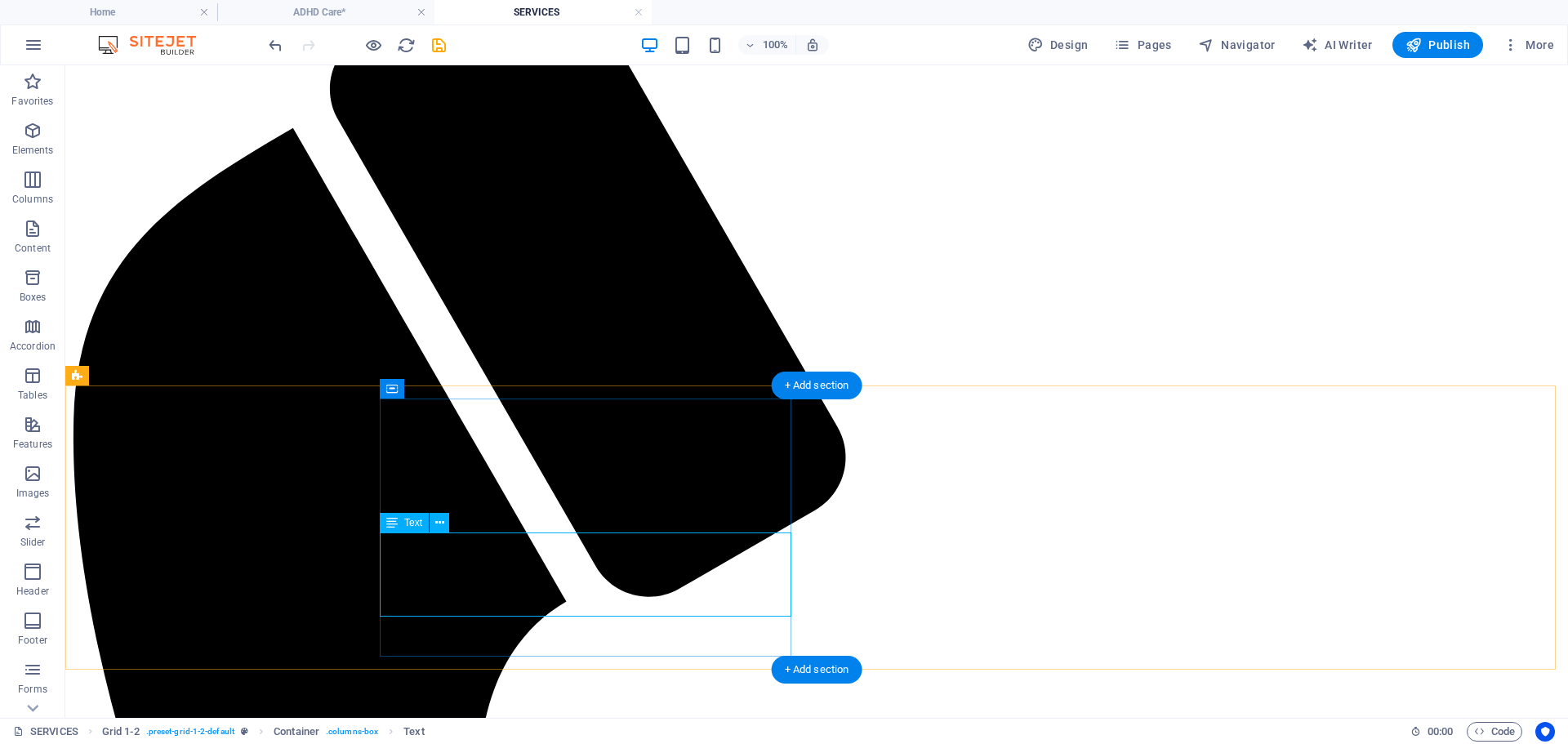 click on "A  CPSR  is legally required in many regions for the sale of cosmetic products. Our team provides in-depth safety assessments of your products to ensure they meet the latest health and safety regulations worldwide." at bounding box center [817, 2659] 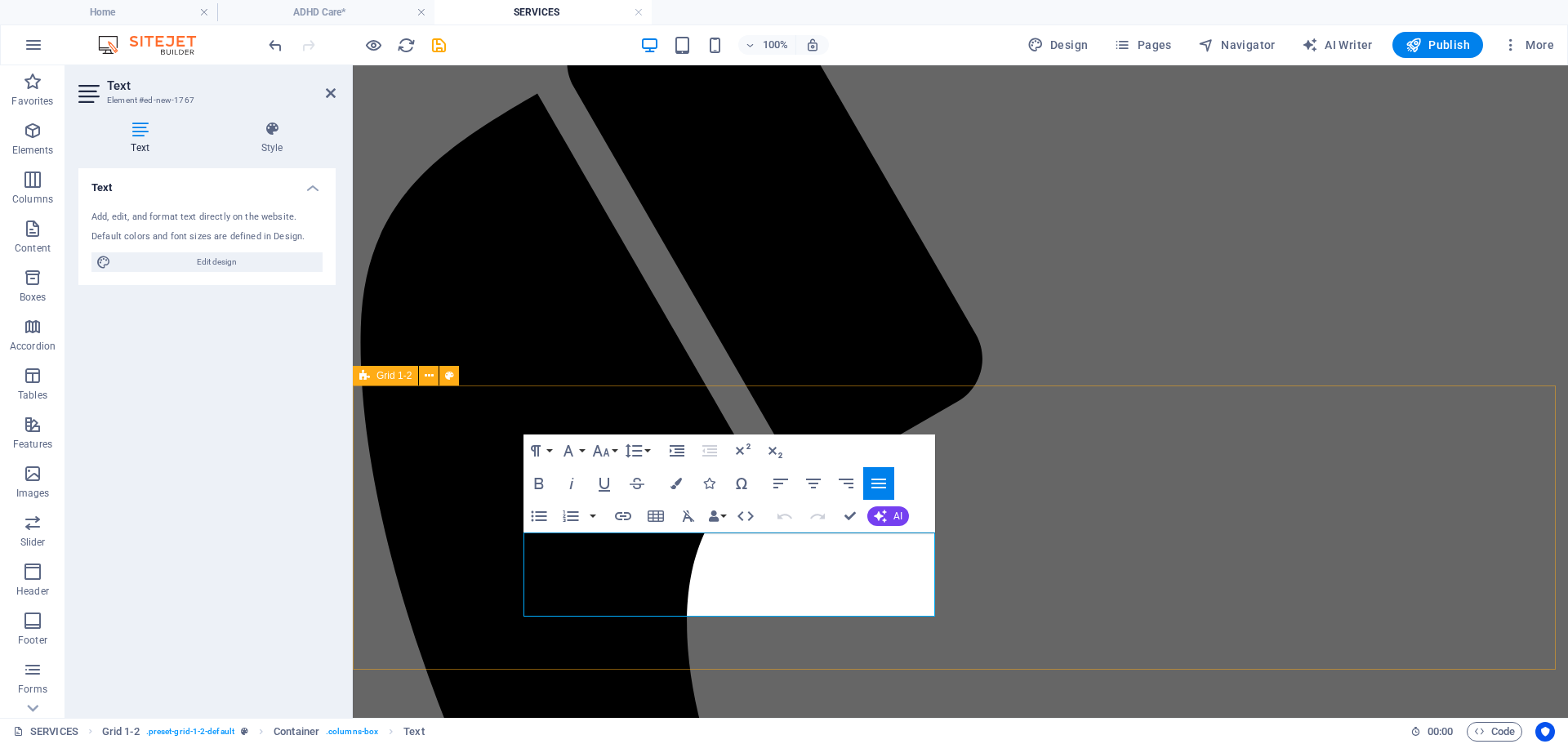 drag, startPoint x: 802, startPoint y: 602, endPoint x: 508, endPoint y: 537, distance: 301.09965 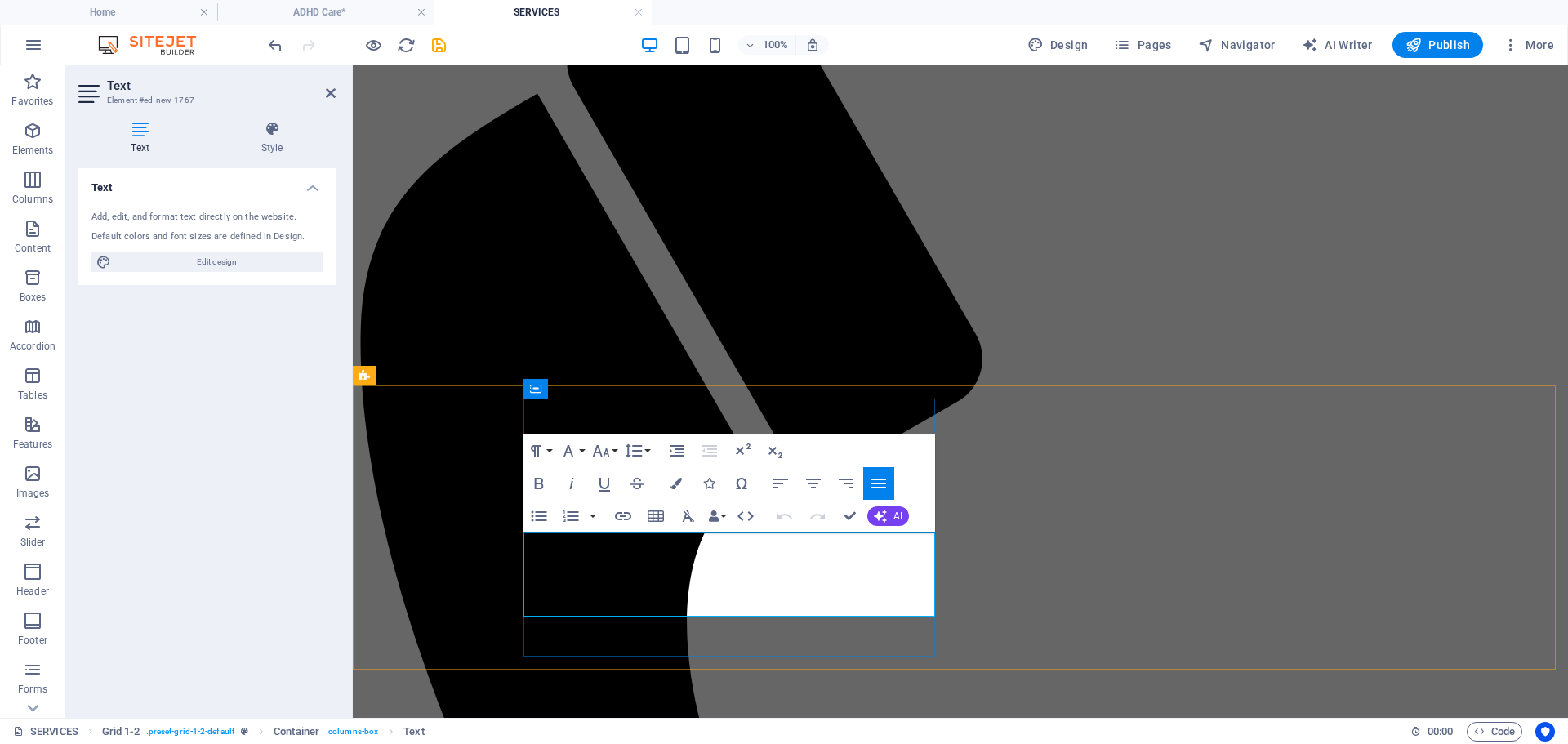 type 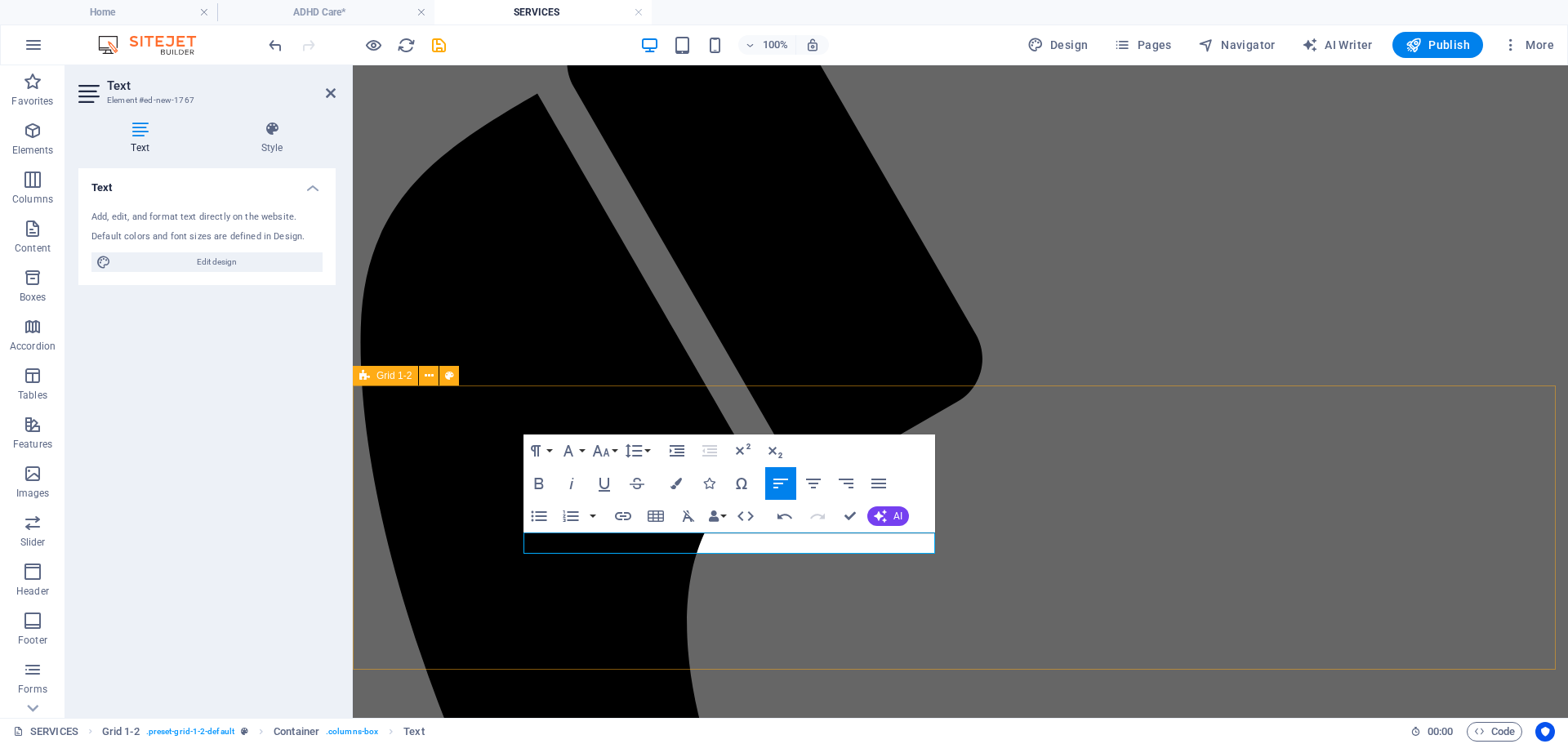click on "Cosmetic Product Safety Reports A  CPSR  is legally required in many regions for the sale of cosmetic products. Our team provides in-depth safety assessments of your products to ensure they meet the latest health and safety regulations worldwide. ​The CPSR is a  Drop content here or  Add elements  Paste clipboard Drop content here or  Add elements  Paste clipboard" at bounding box center (960, 2346) 